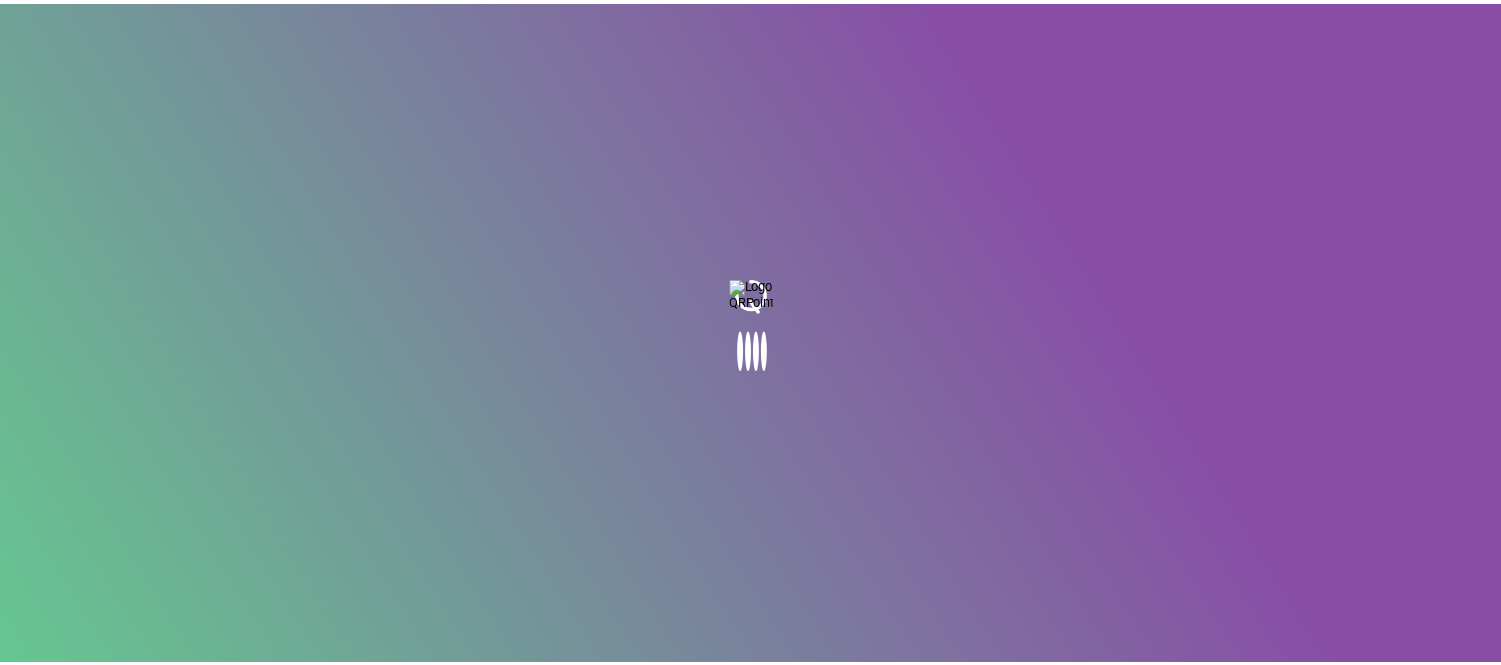 scroll, scrollTop: 0, scrollLeft: 0, axis: both 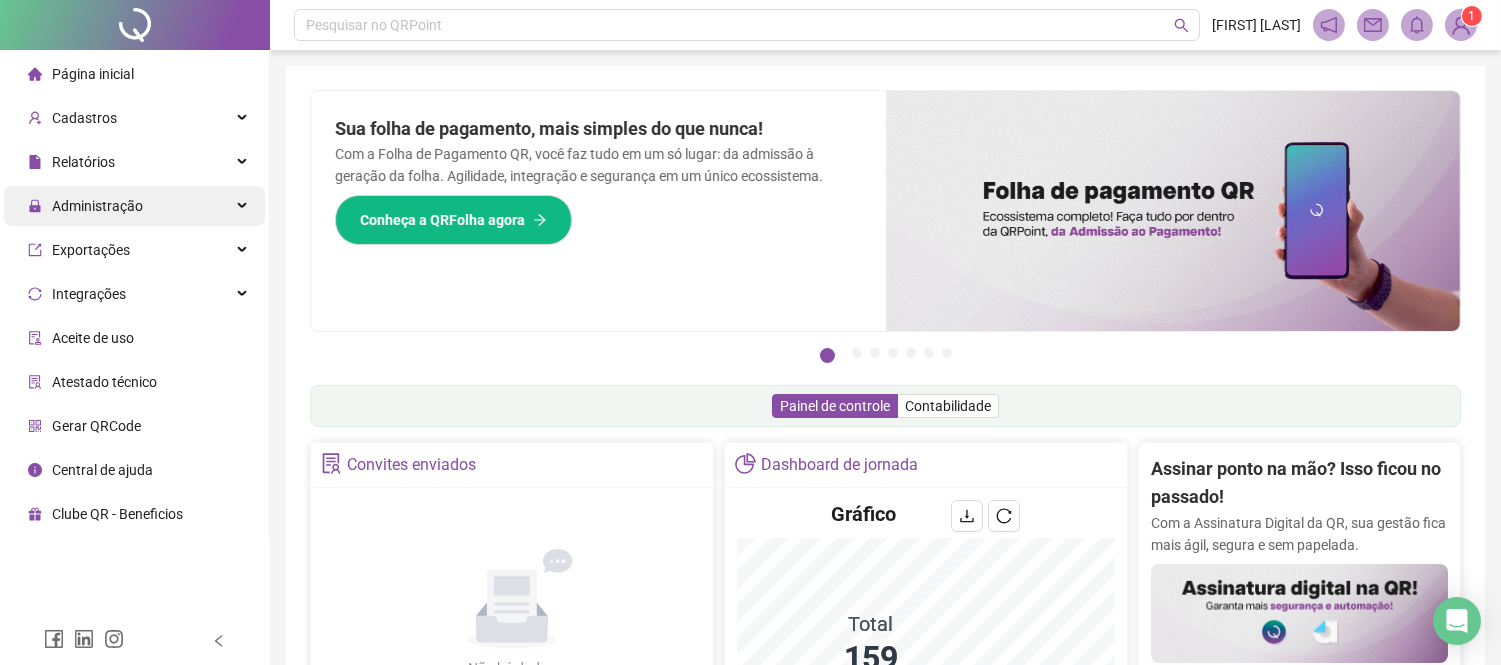 click on "Administração" at bounding box center (85, 206) 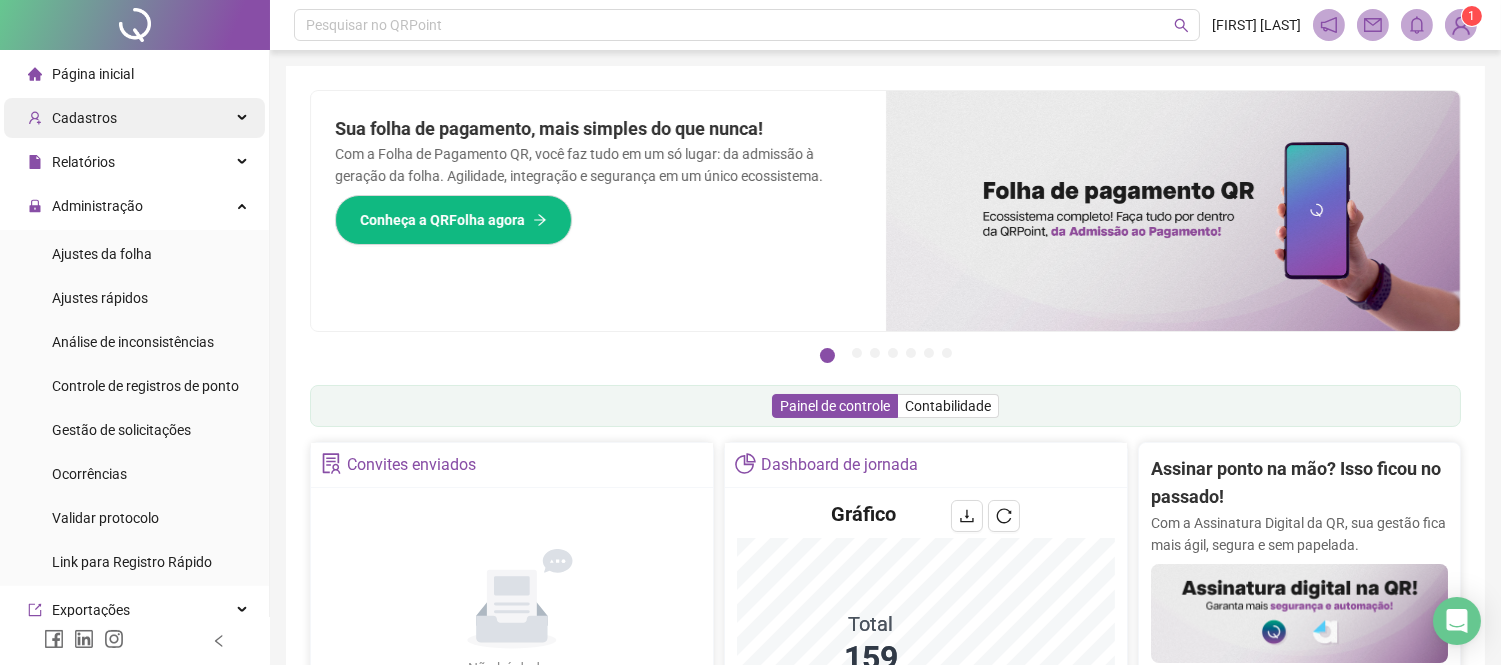 click on "Cadastros" at bounding box center [72, 118] 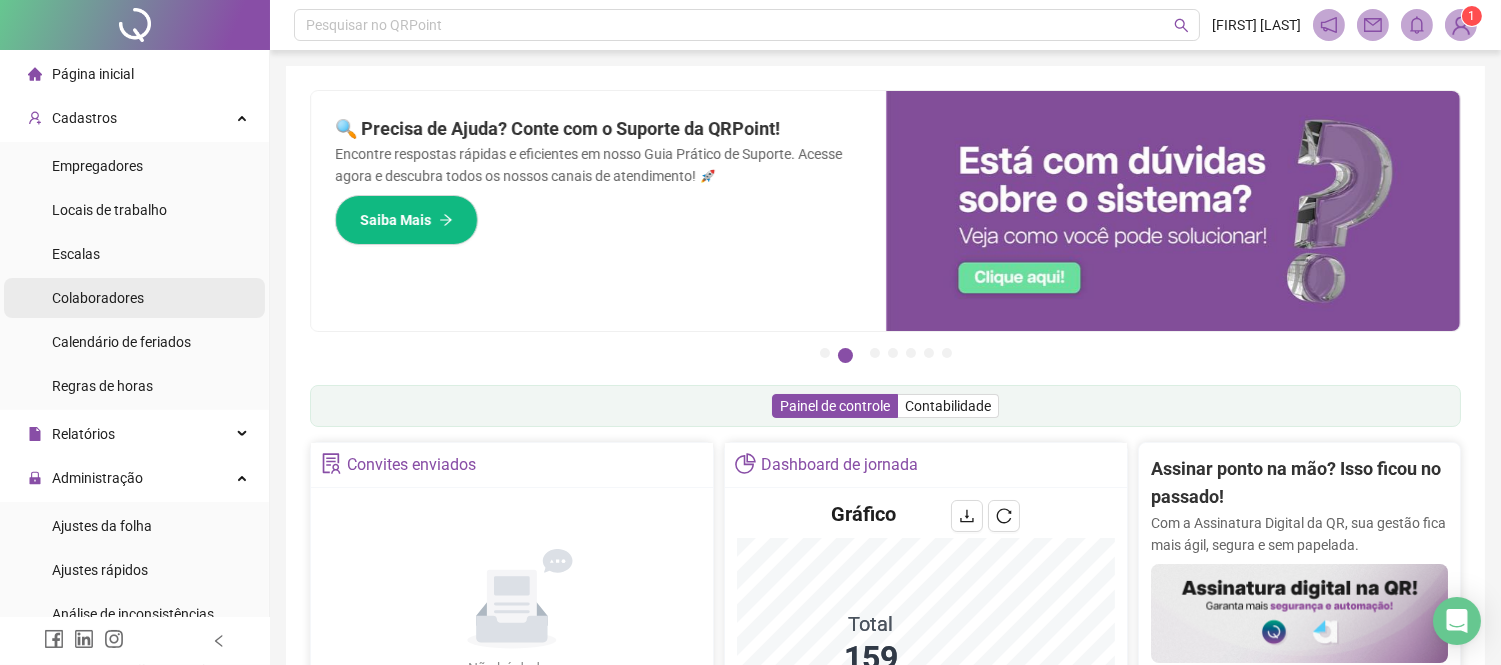 click on "Colaboradores" at bounding box center (98, 298) 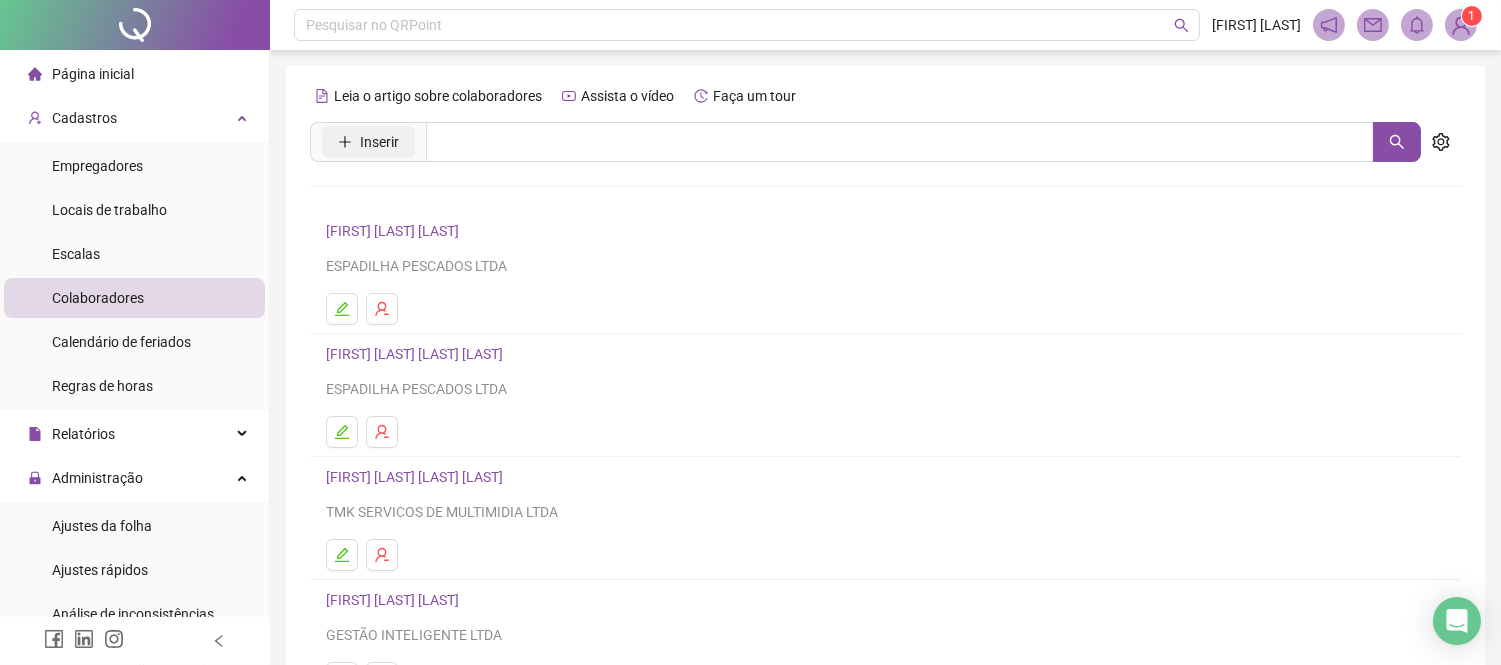 click on "Inserir" at bounding box center (368, 142) 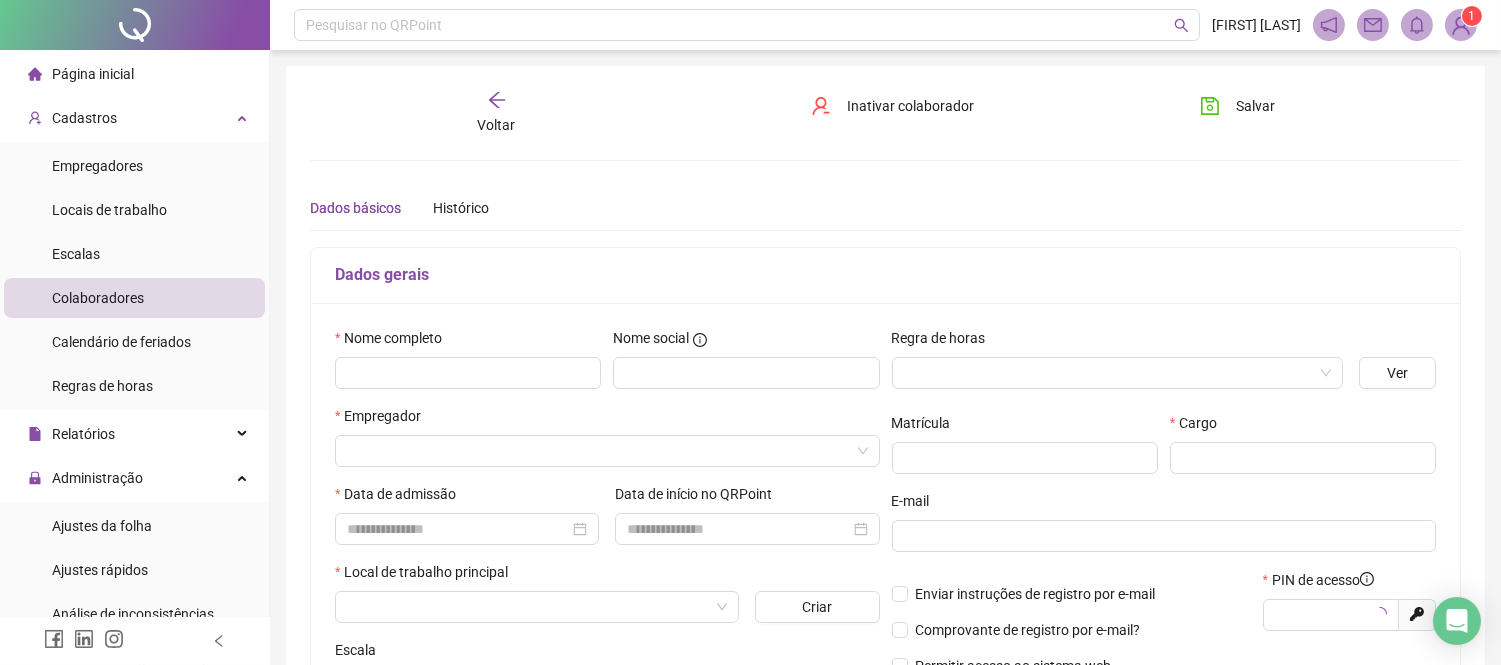 type on "*****" 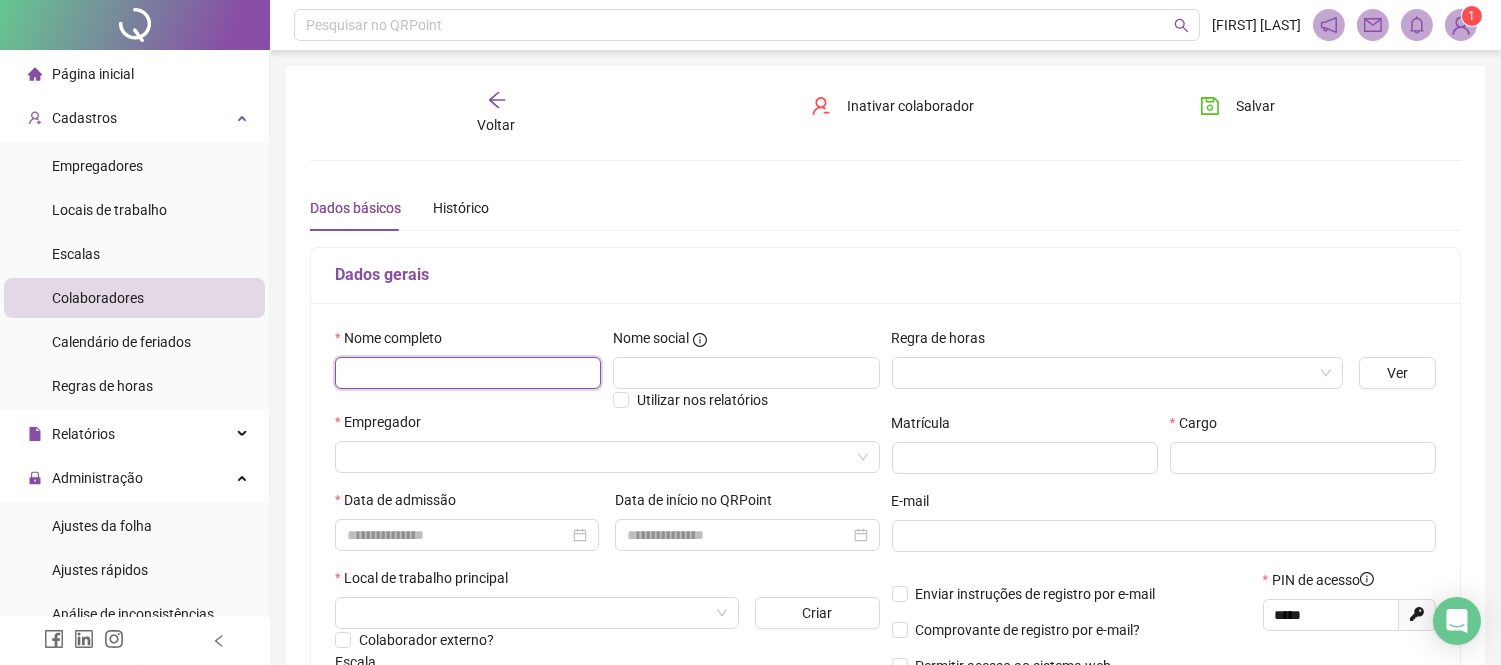 click at bounding box center (468, 373) 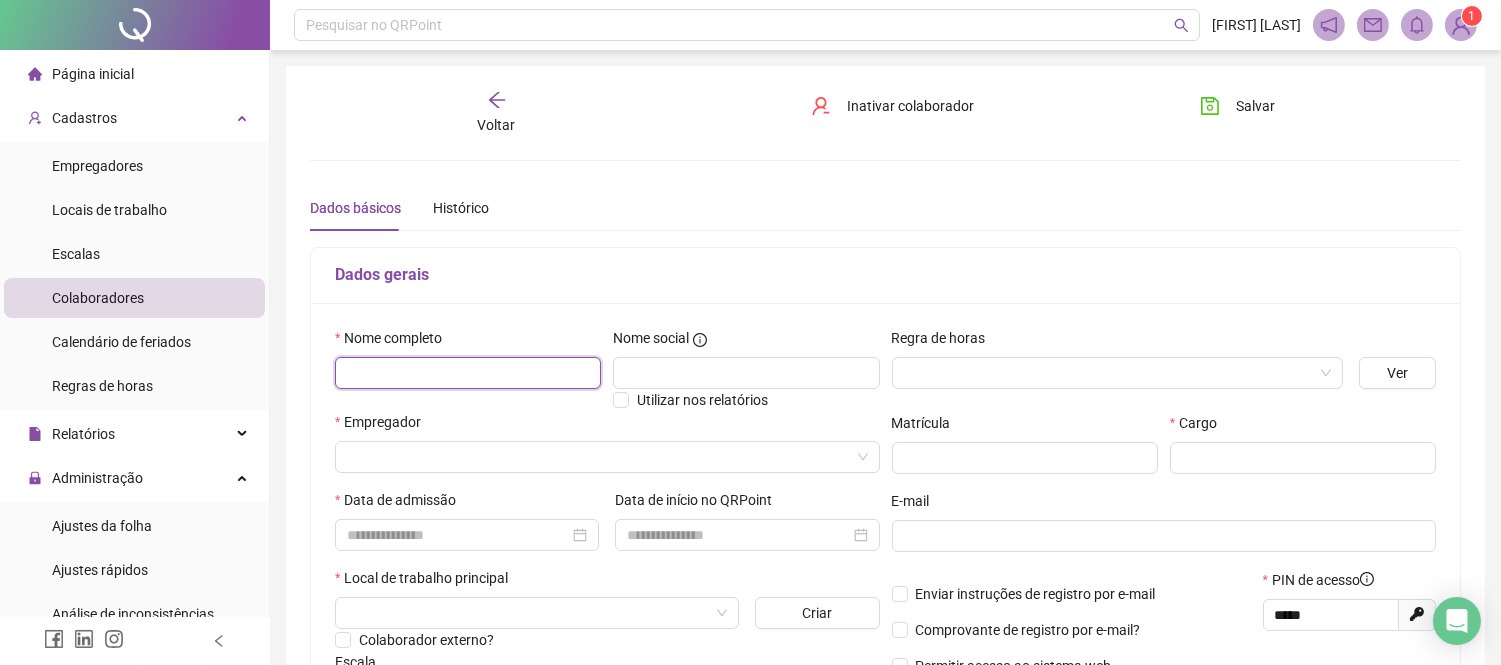 drag, startPoint x: 433, startPoint y: 370, endPoint x: 486, endPoint y: 370, distance: 53 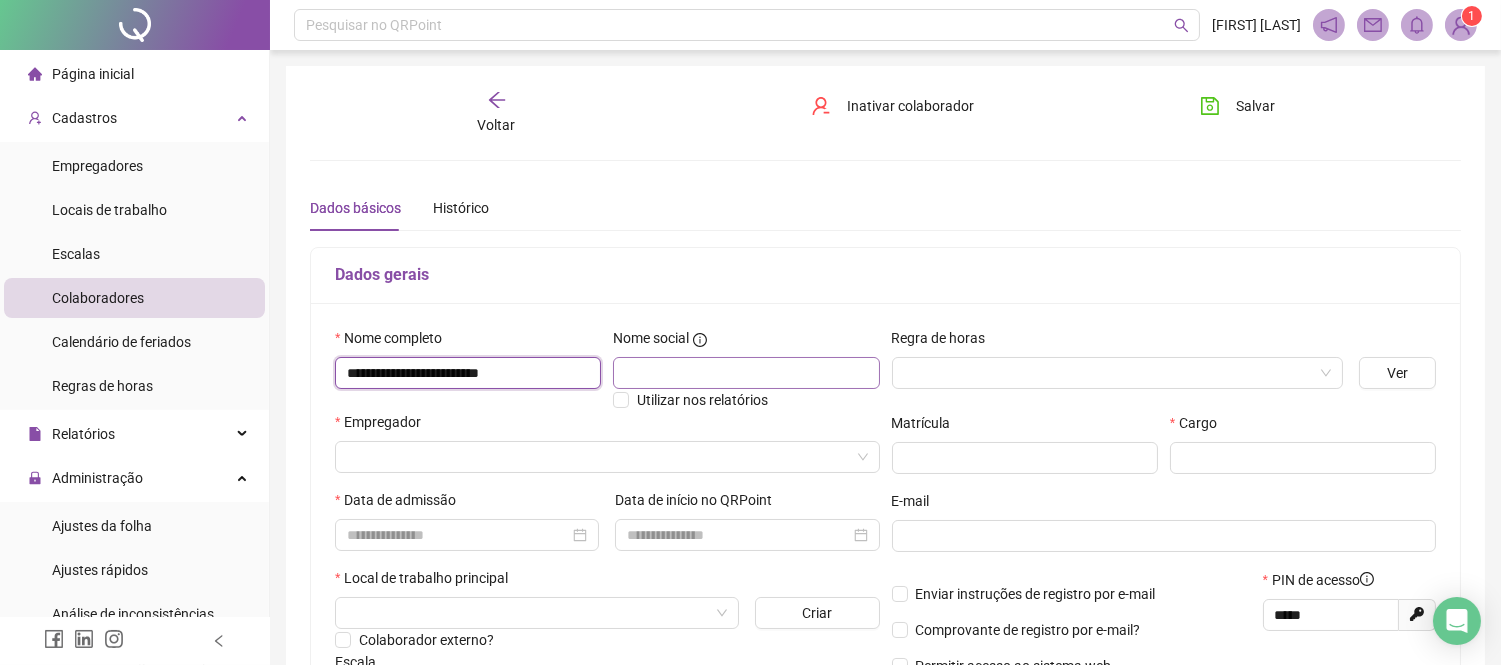 type on "**********" 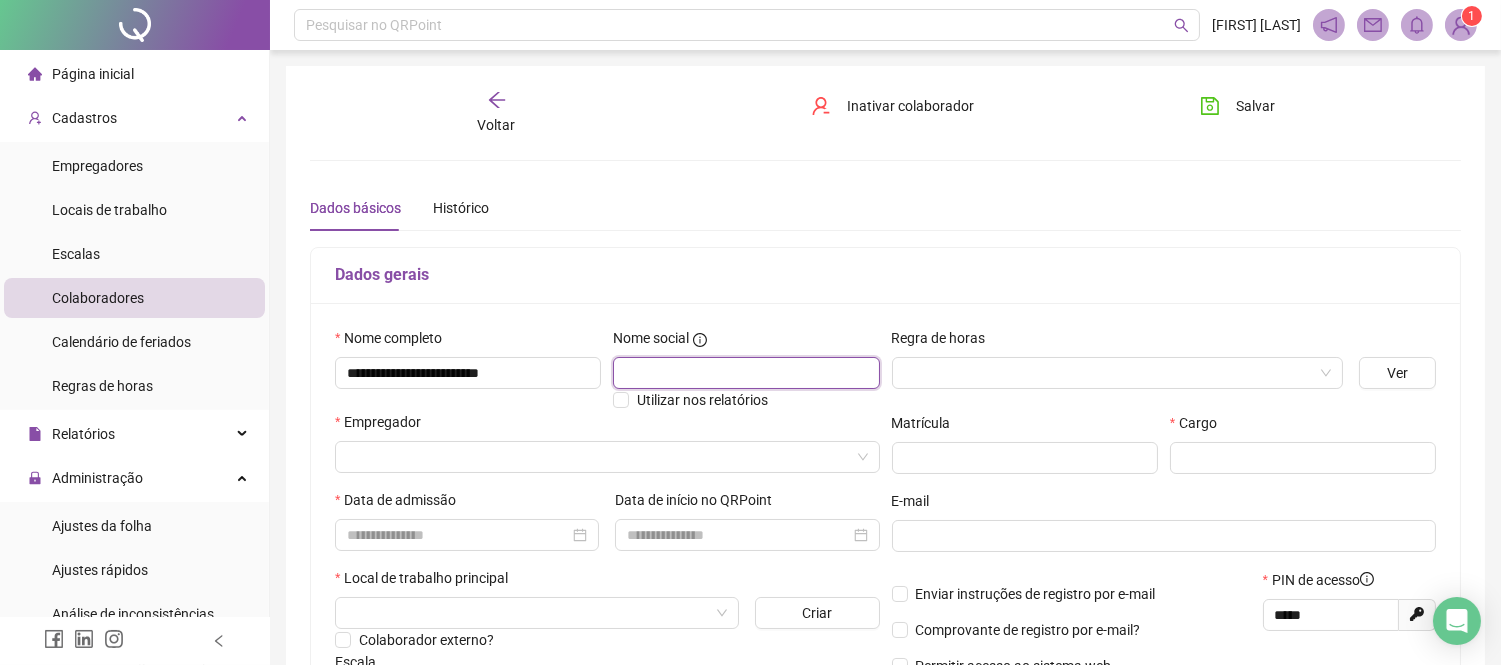 click at bounding box center (746, 373) 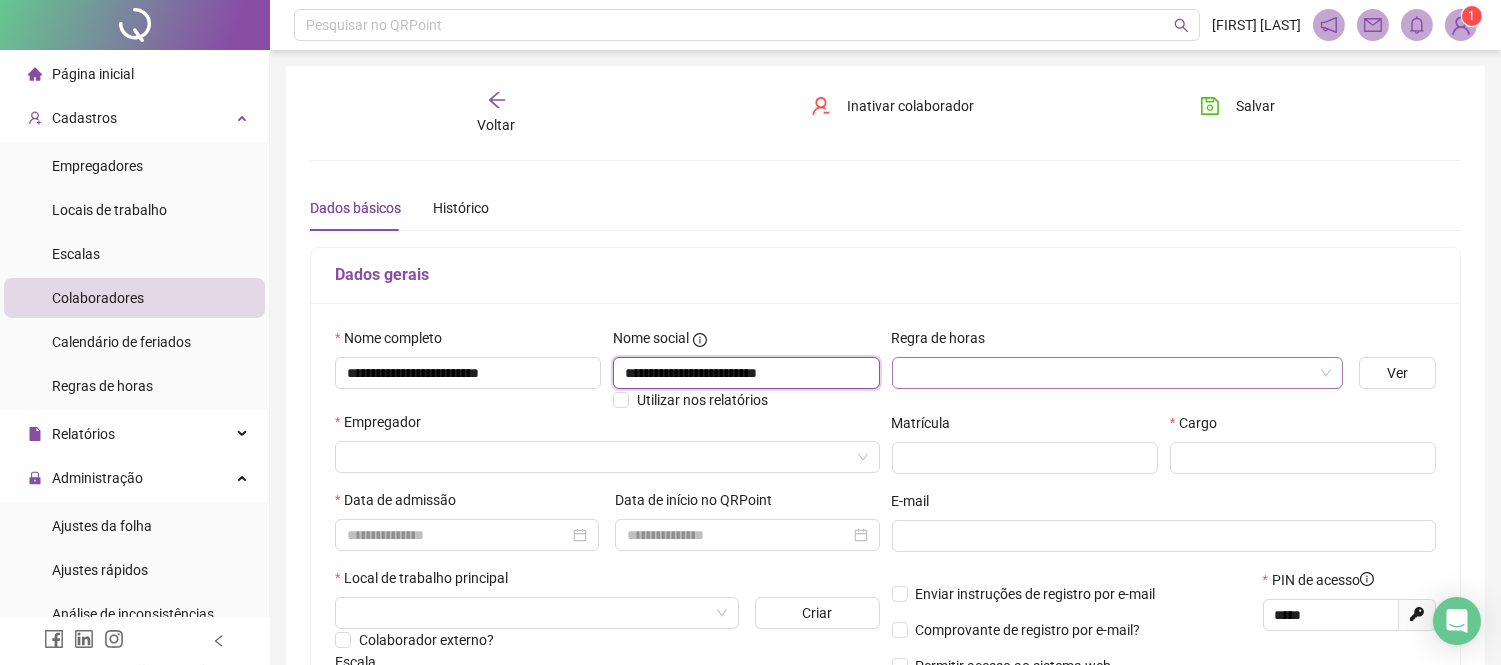 click at bounding box center [1117, 373] 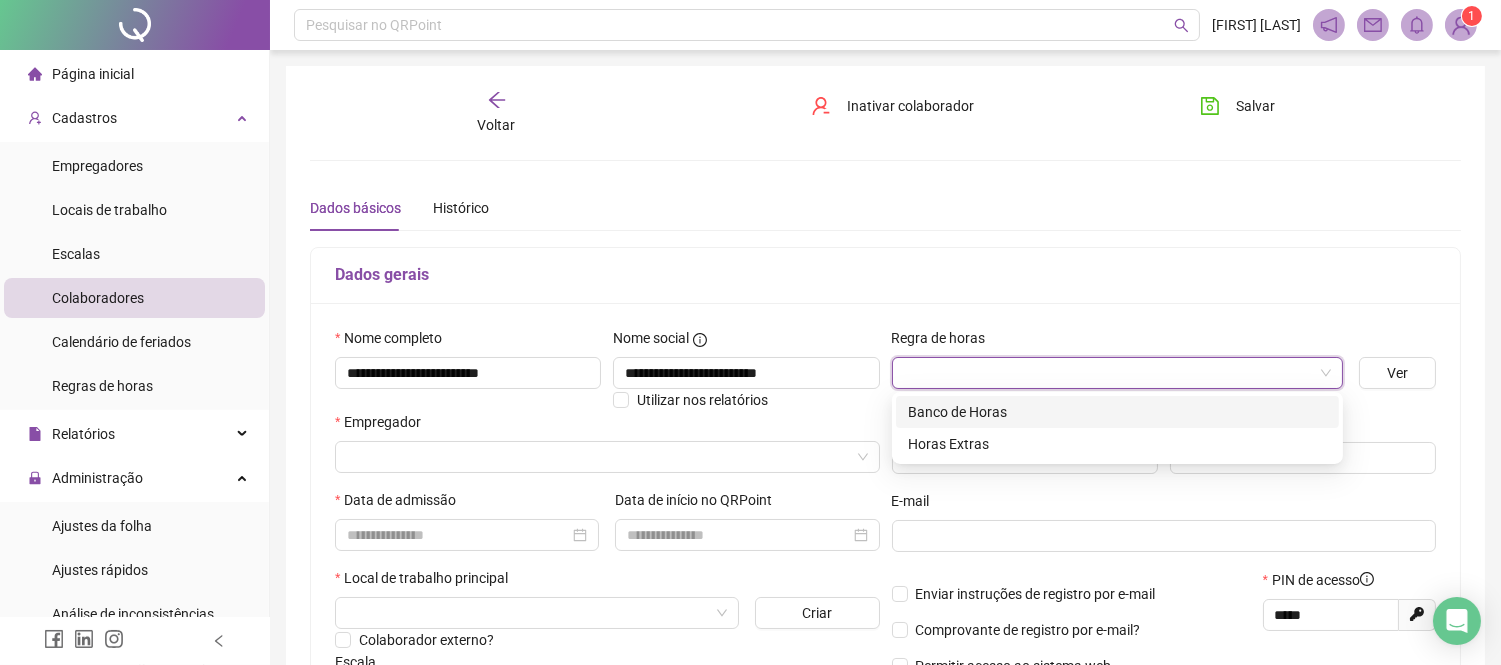 click on "Banco de Horas" at bounding box center [1117, 412] 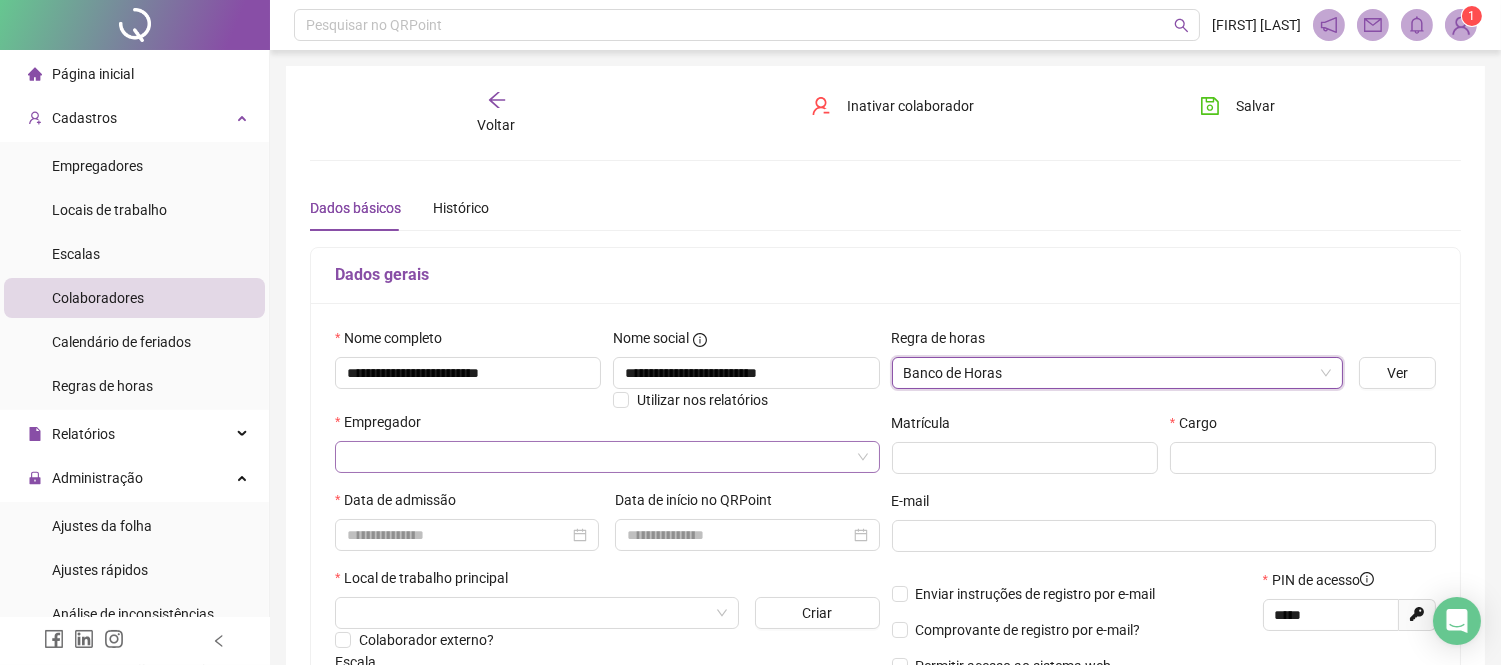 click at bounding box center (601, 457) 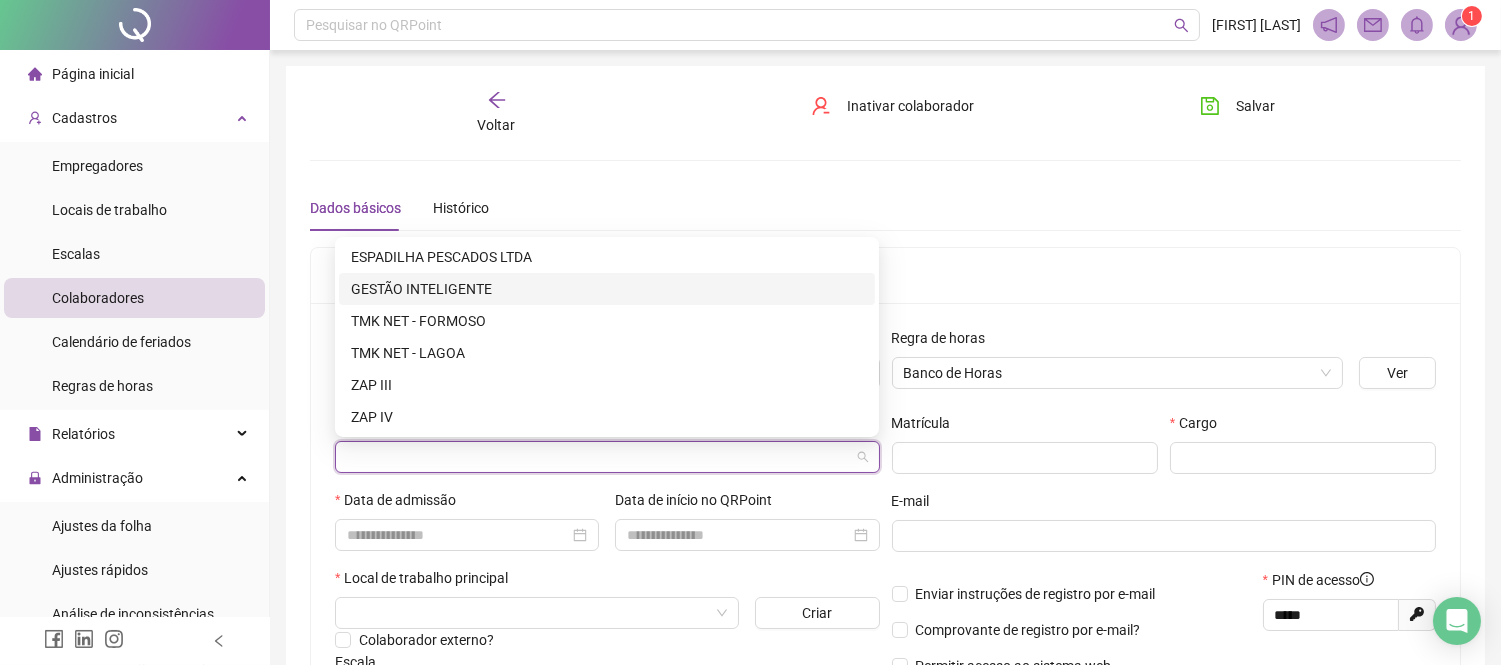 click on "GESTÃO INTELIGENTE" at bounding box center [607, 289] 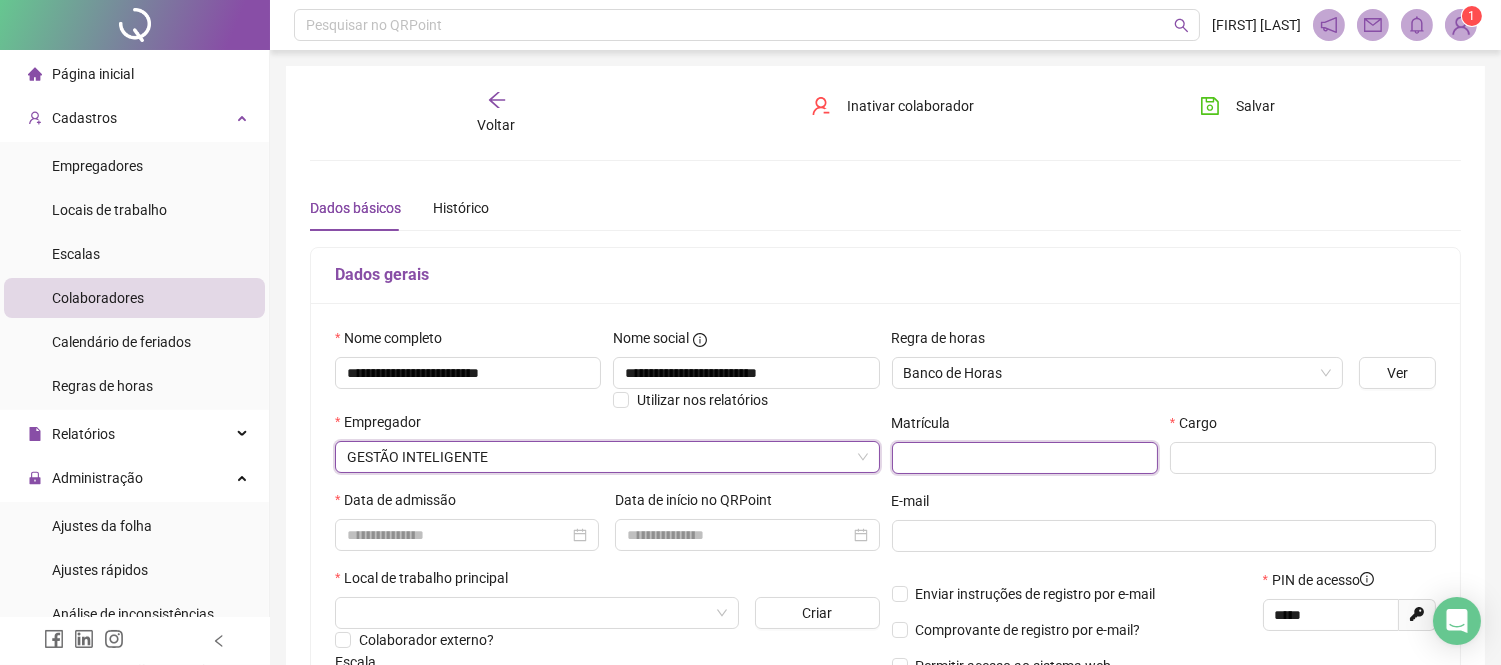 click at bounding box center (1025, 458) 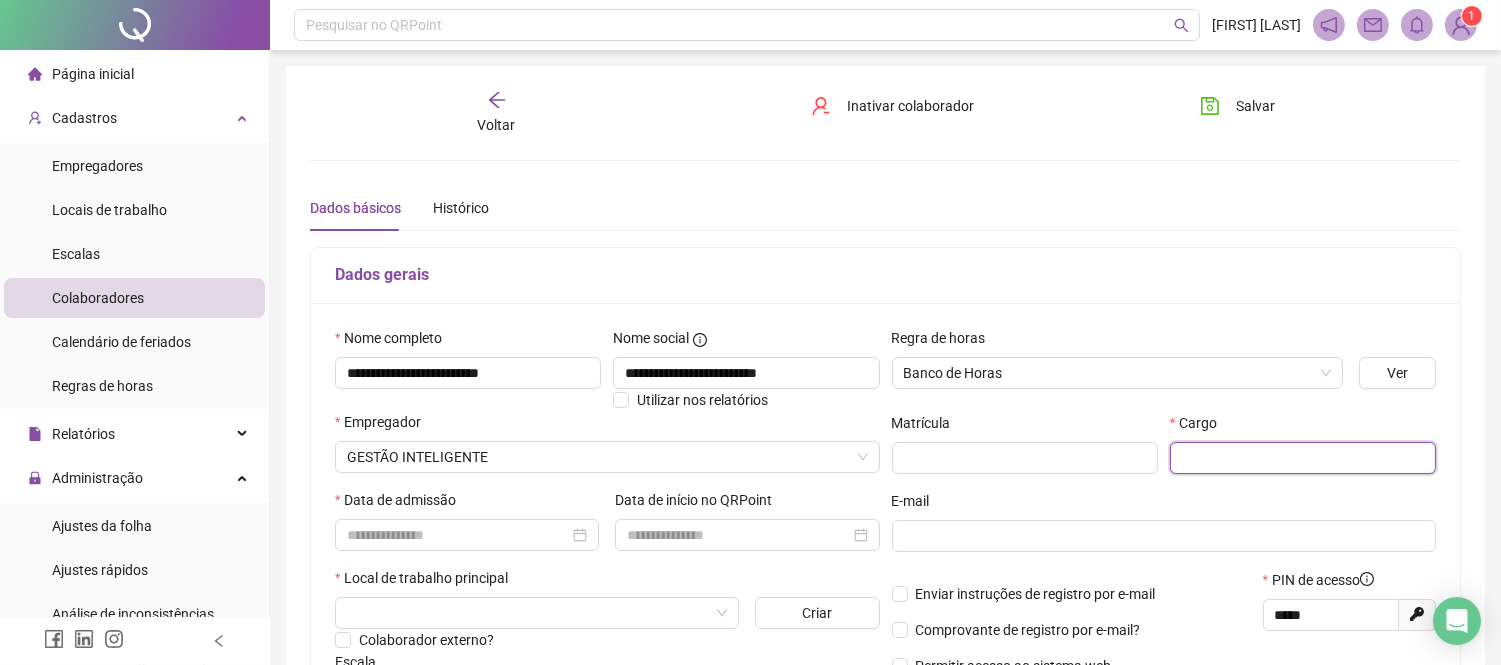 click at bounding box center (1303, 458) 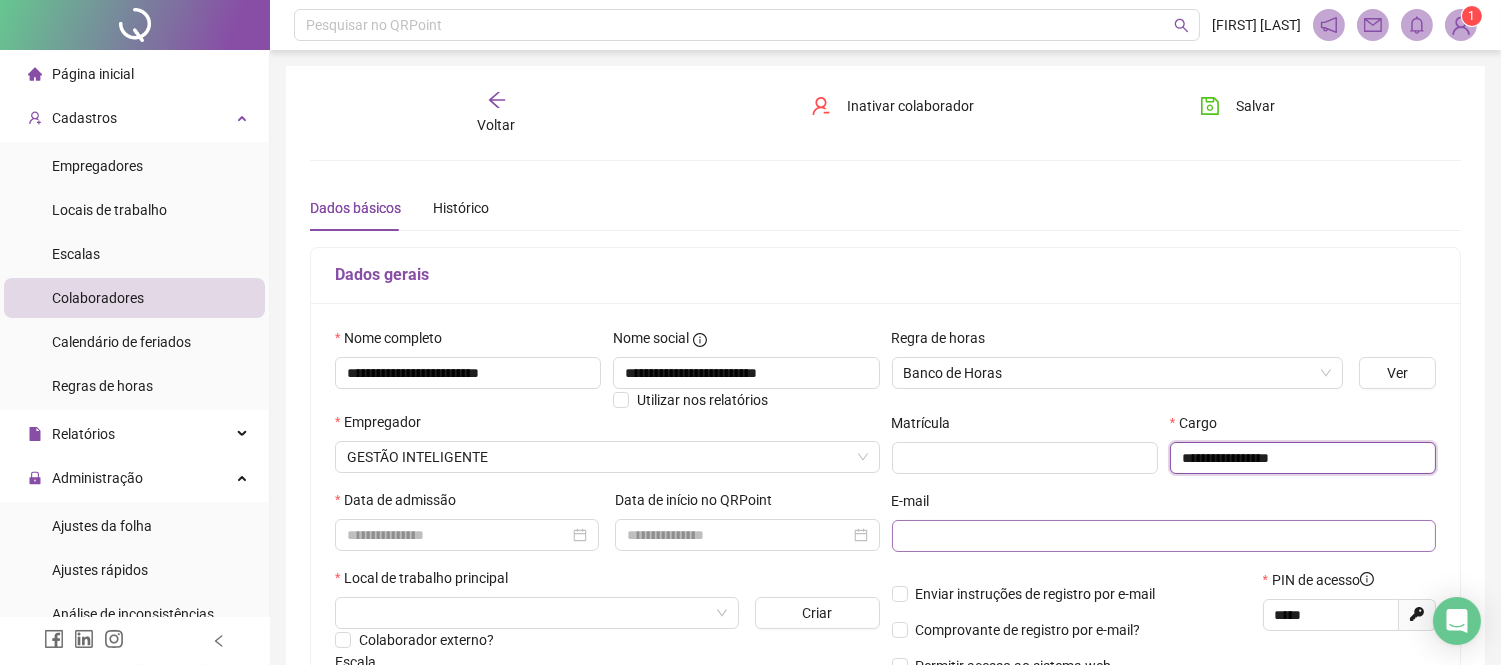 type on "**********" 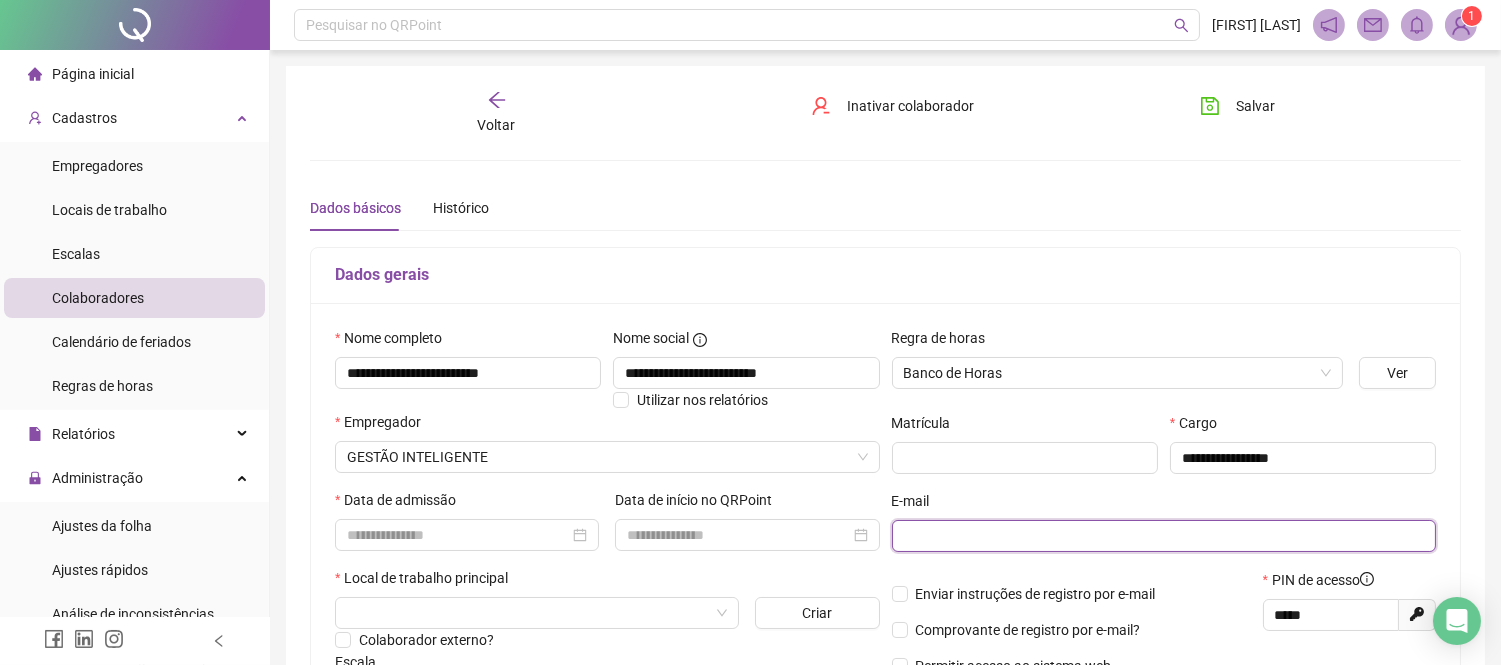 click at bounding box center [1162, 536] 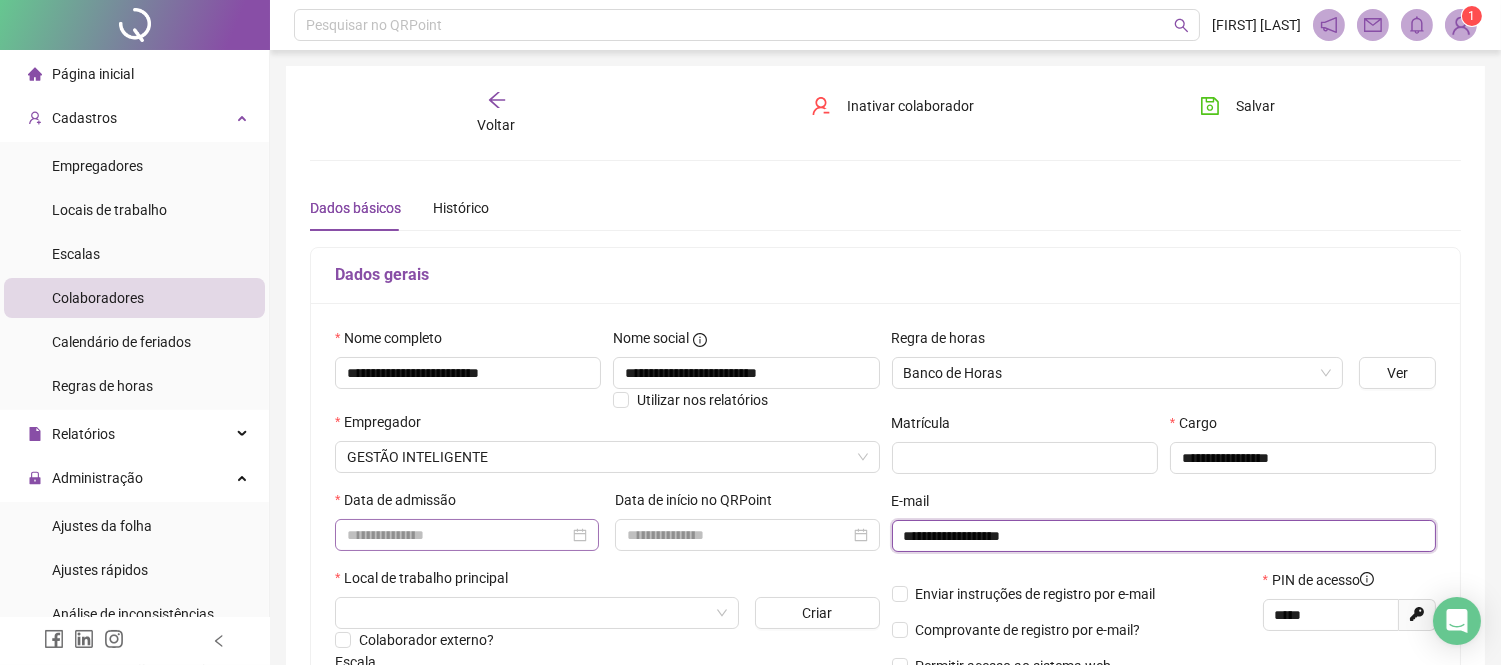 type on "**********" 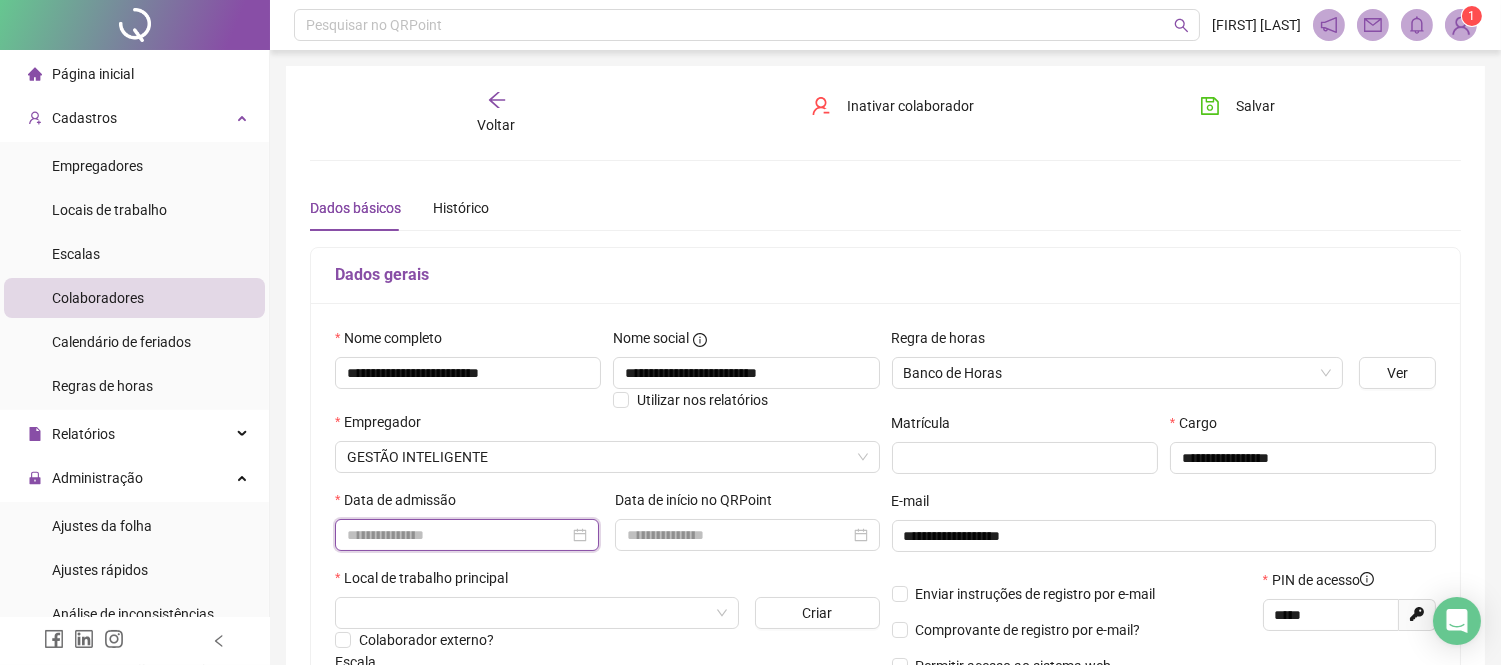 click at bounding box center [458, 535] 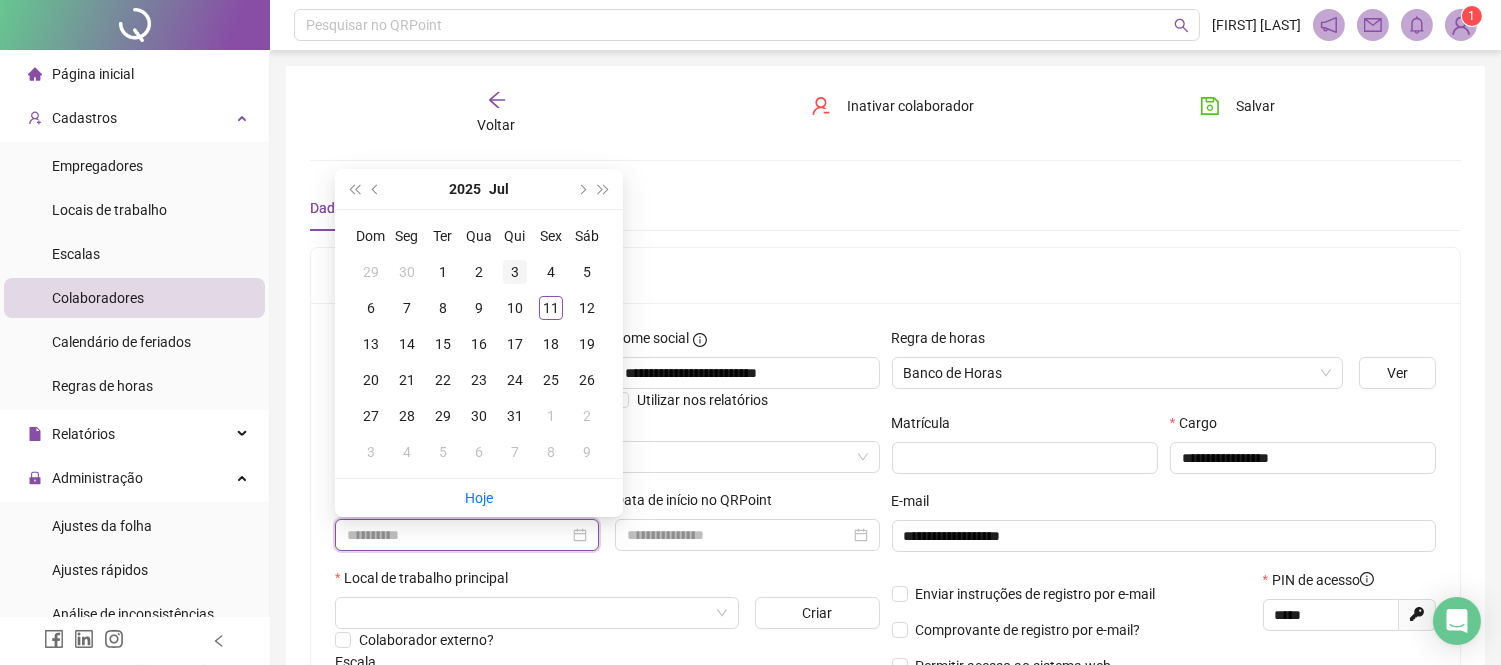 type on "**********" 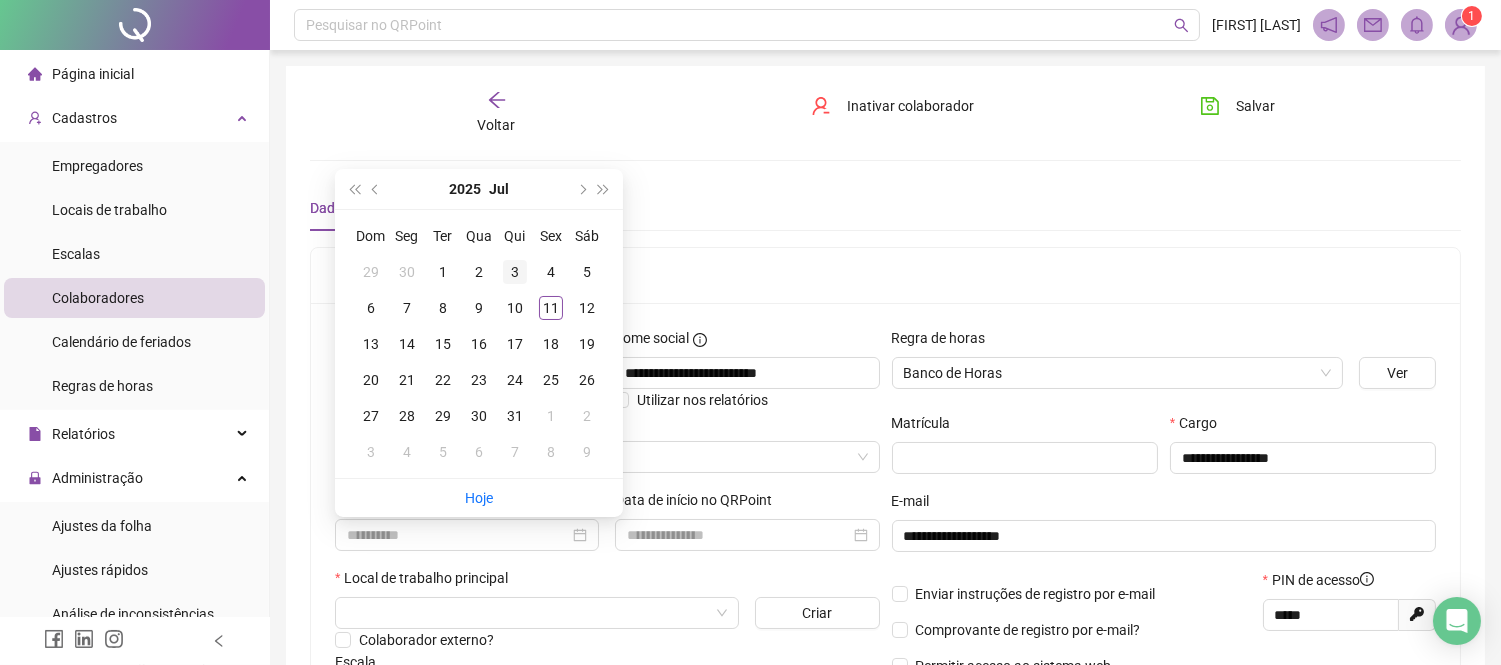 click on "3" at bounding box center [515, 272] 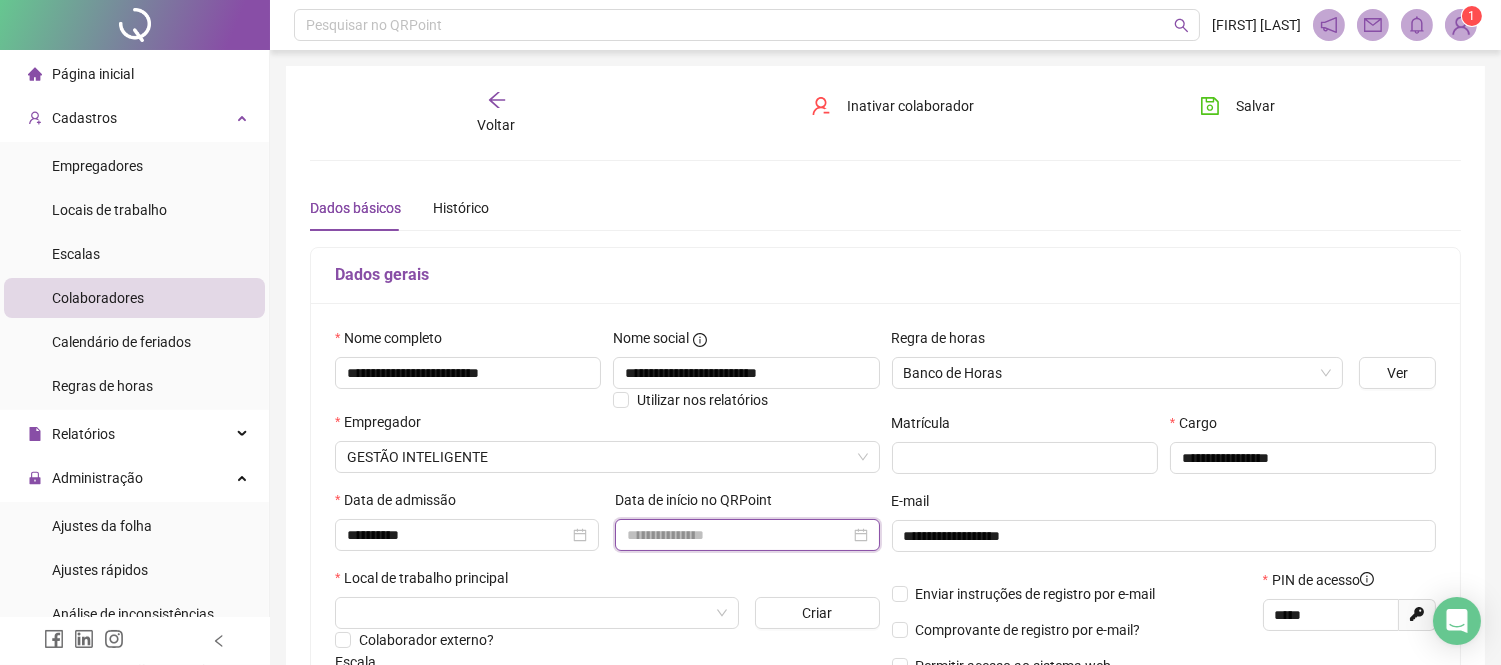 click at bounding box center (738, 535) 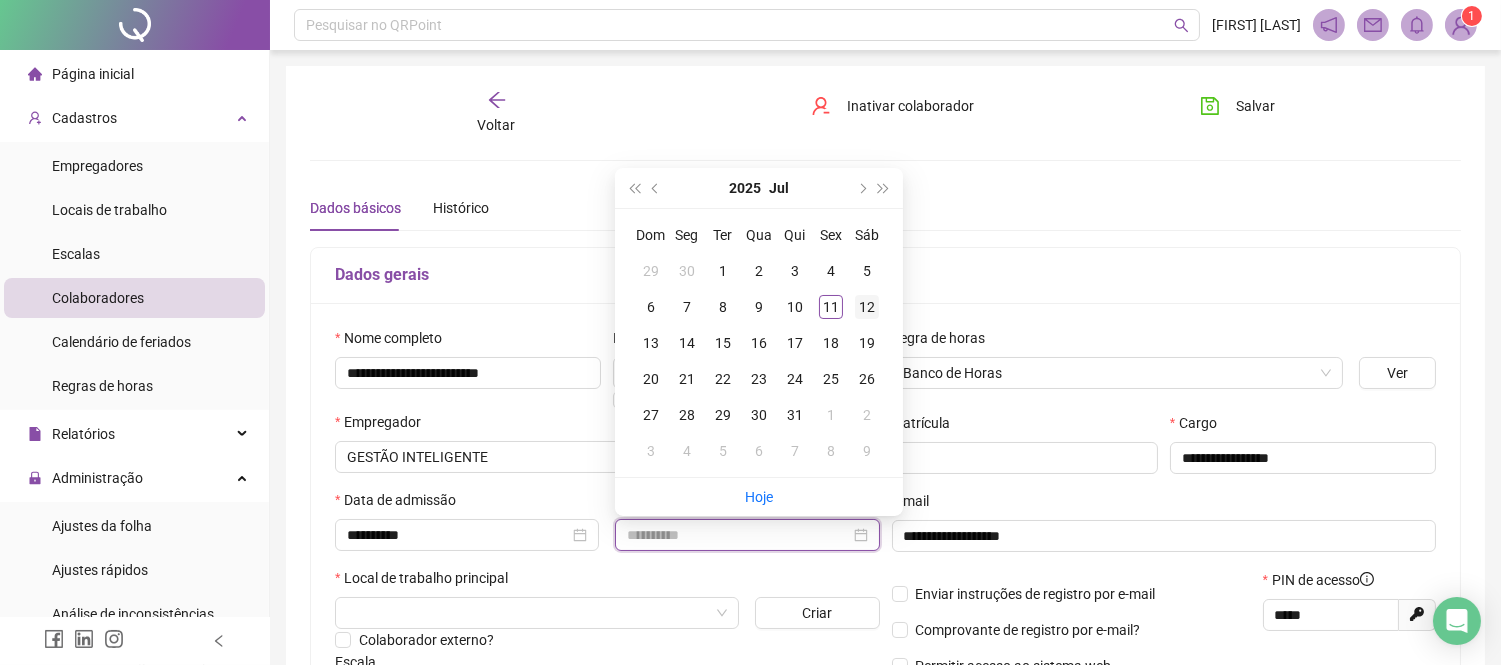 type on "**********" 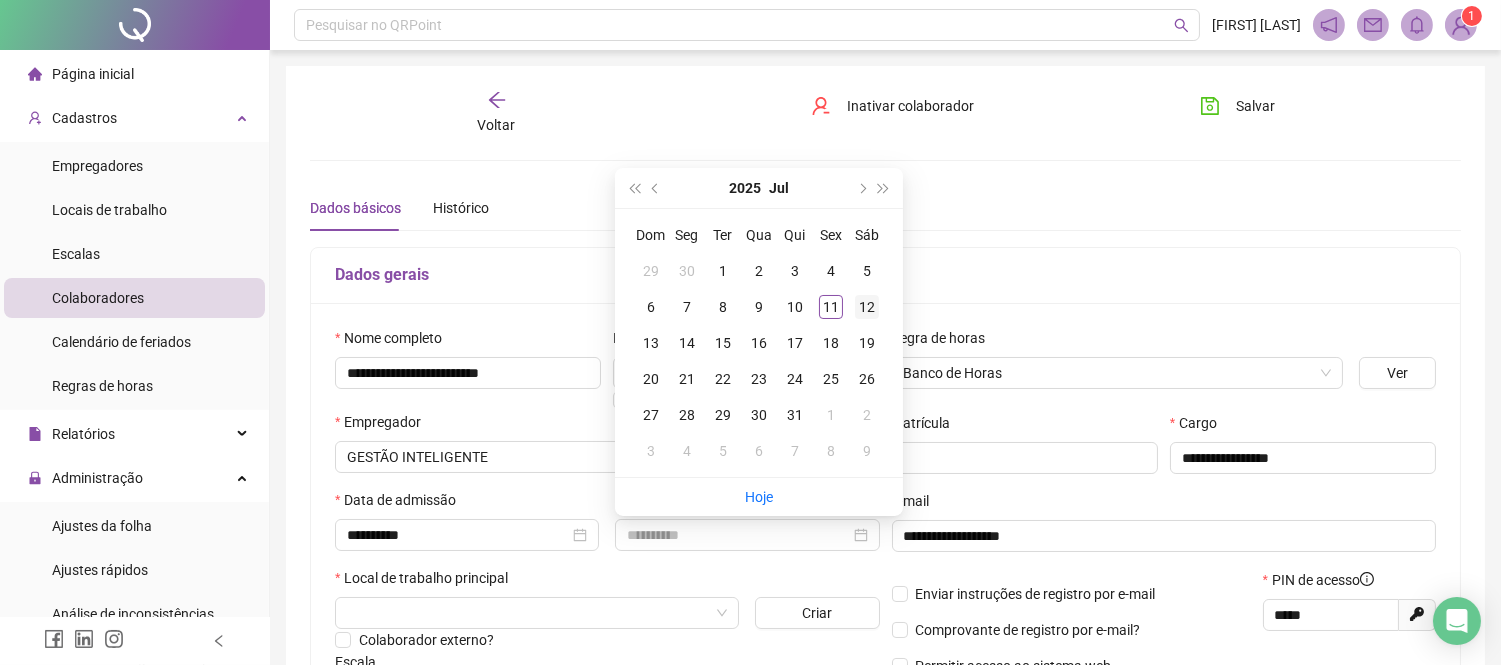 click on "12" at bounding box center (867, 307) 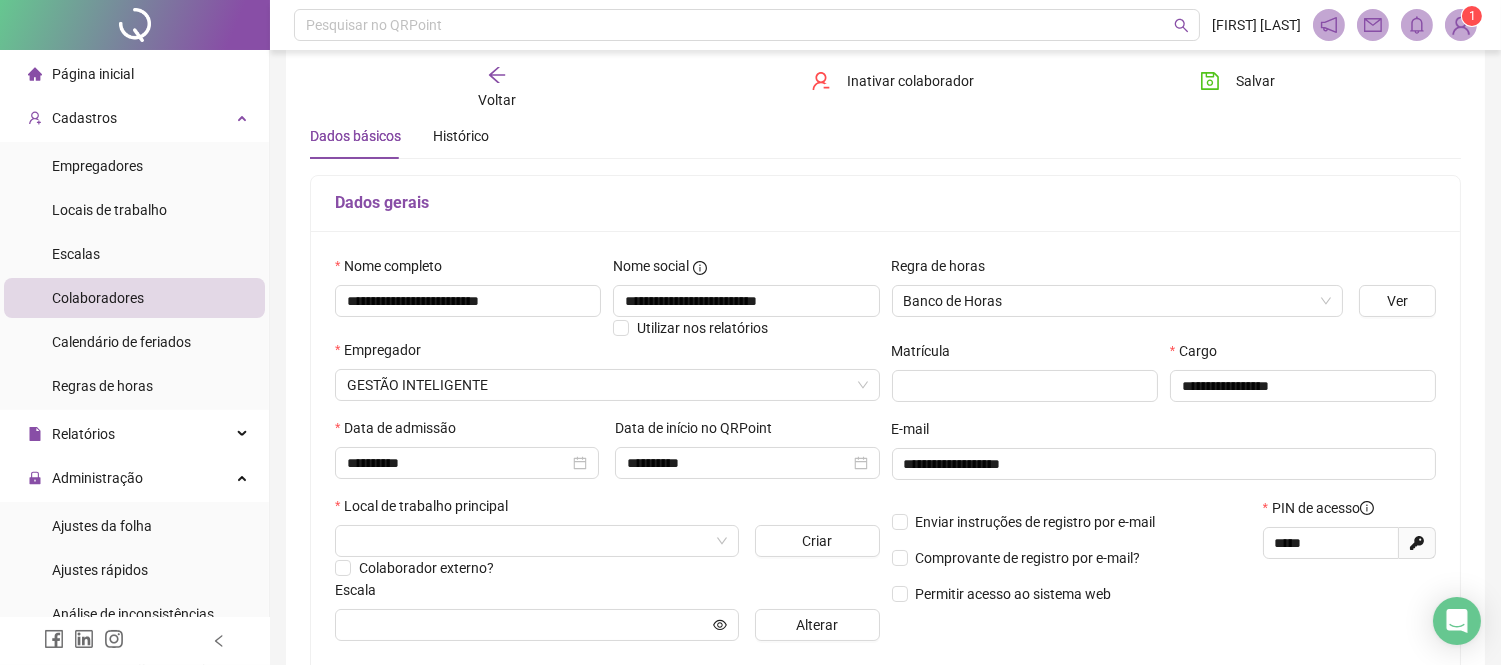 scroll, scrollTop: 111, scrollLeft: 0, axis: vertical 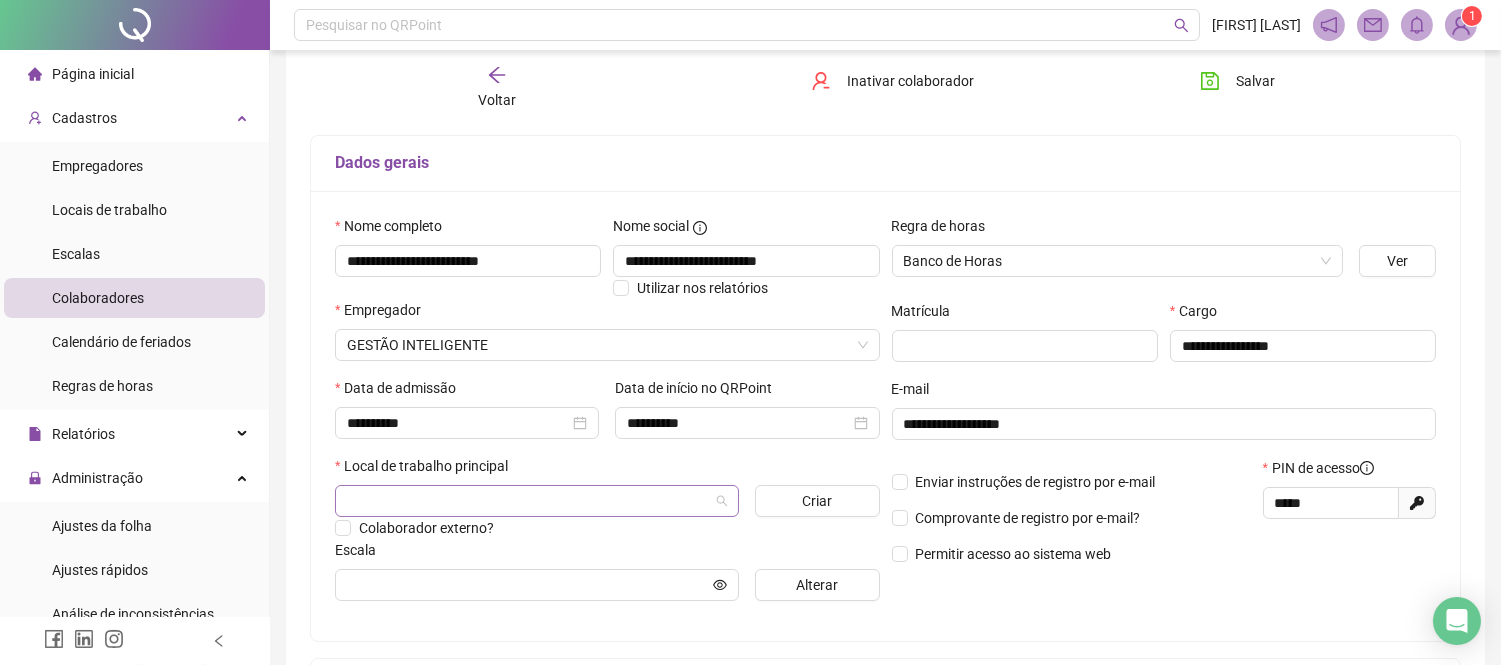 click at bounding box center [531, 501] 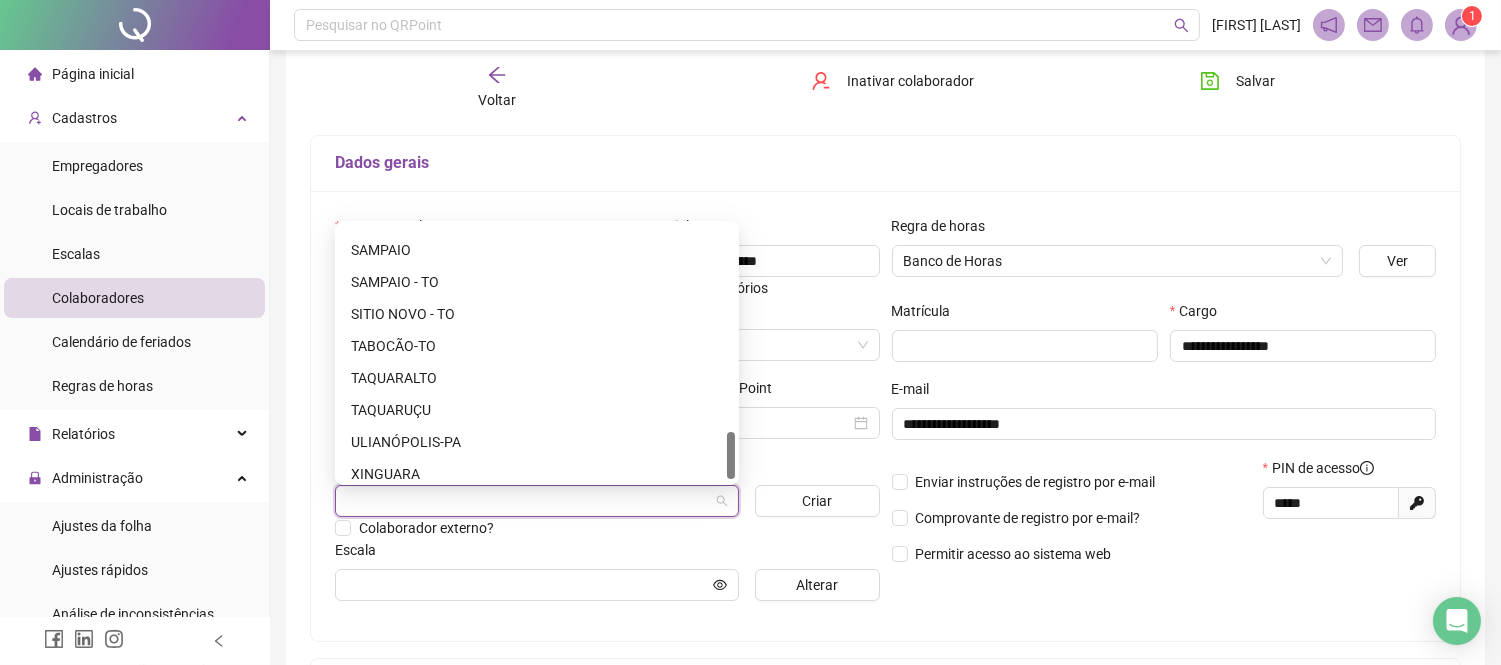 scroll, scrollTop: 1120, scrollLeft: 0, axis: vertical 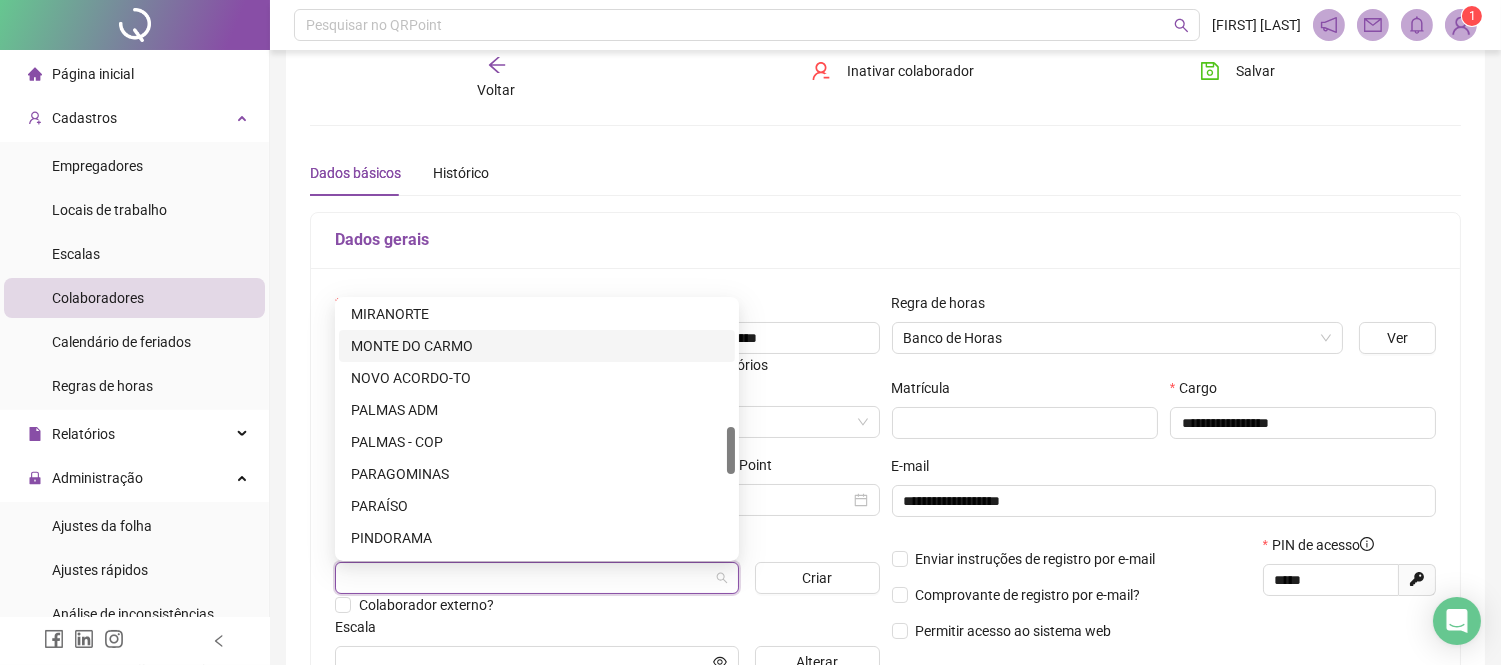 click on "MONTE DO CARMO" at bounding box center [537, 346] 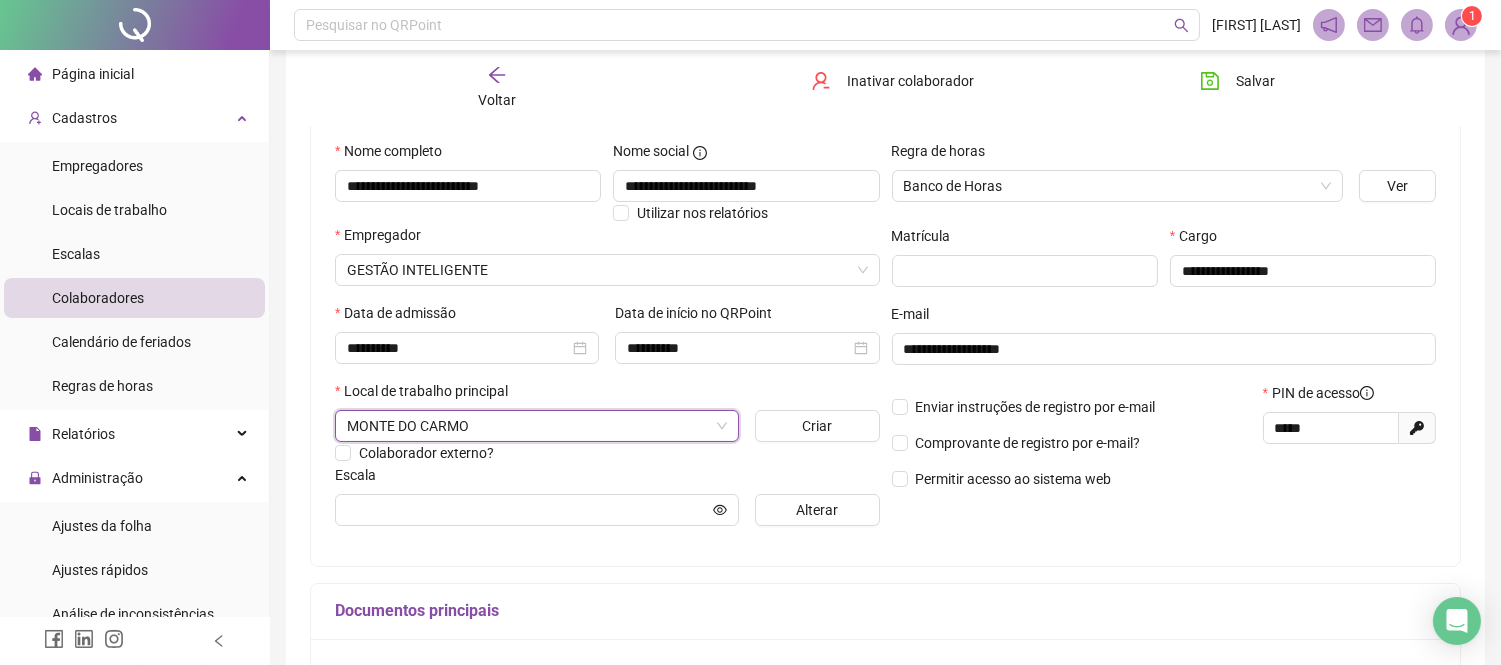 scroll, scrollTop: 257, scrollLeft: 0, axis: vertical 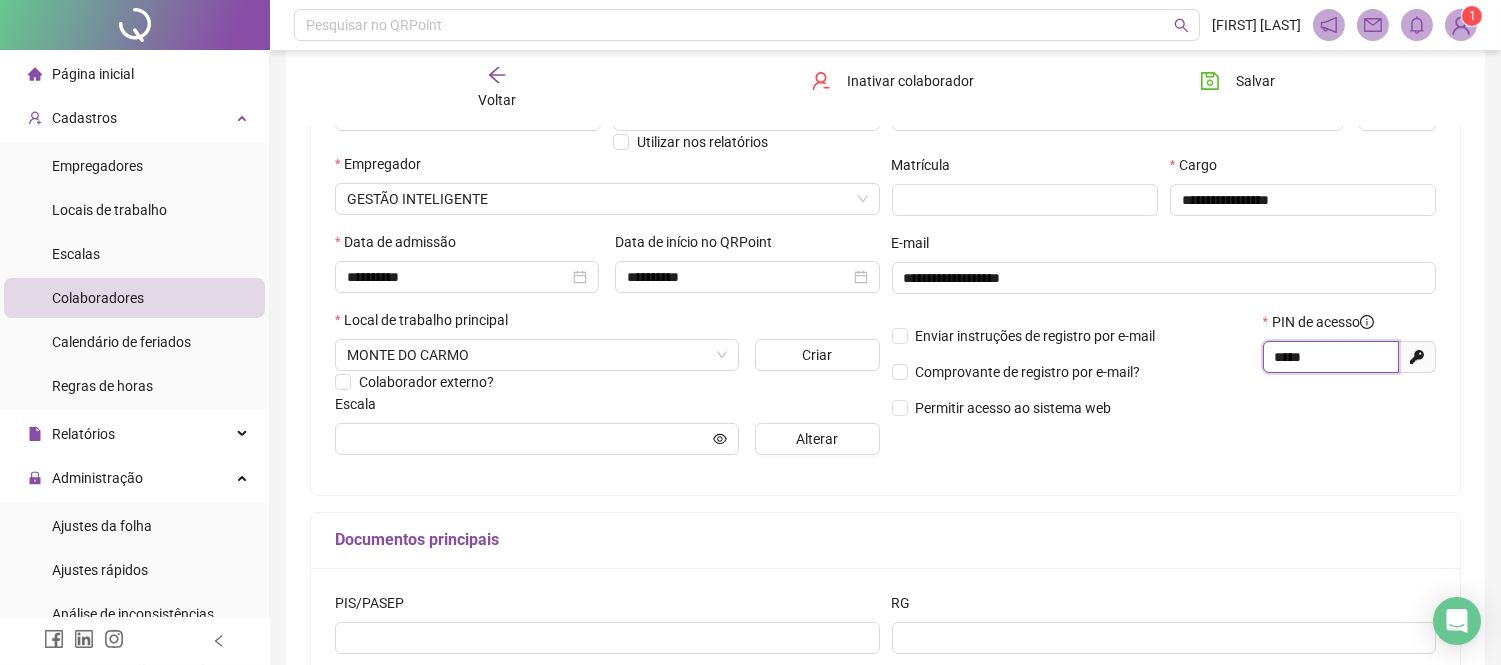 drag, startPoint x: 1324, startPoint y: 360, endPoint x: 1192, endPoint y: 350, distance: 132.37825 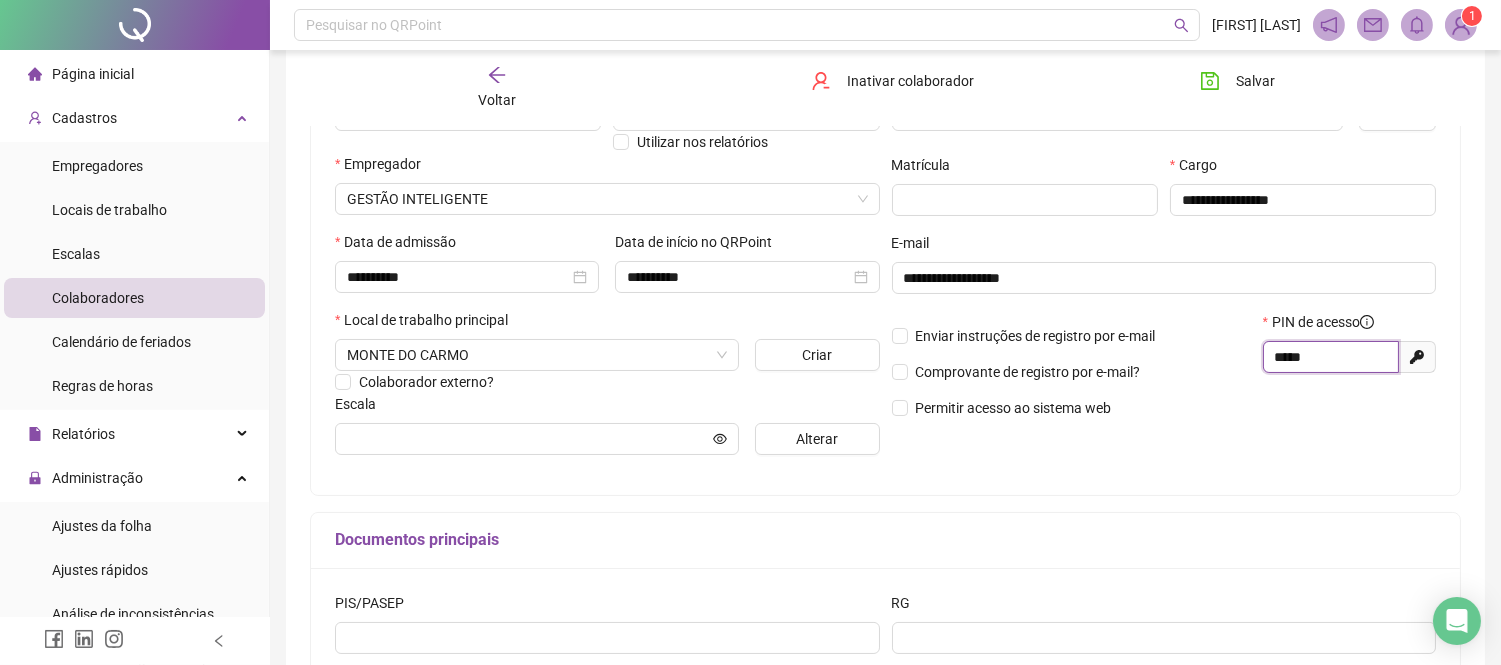 click on "Enviar instruções de registro por e-mail Comprovante de registro por e-mail? Permitir acesso ao sistema web PIN de acesso  ***** Gerar novo pin" at bounding box center [1164, 372] 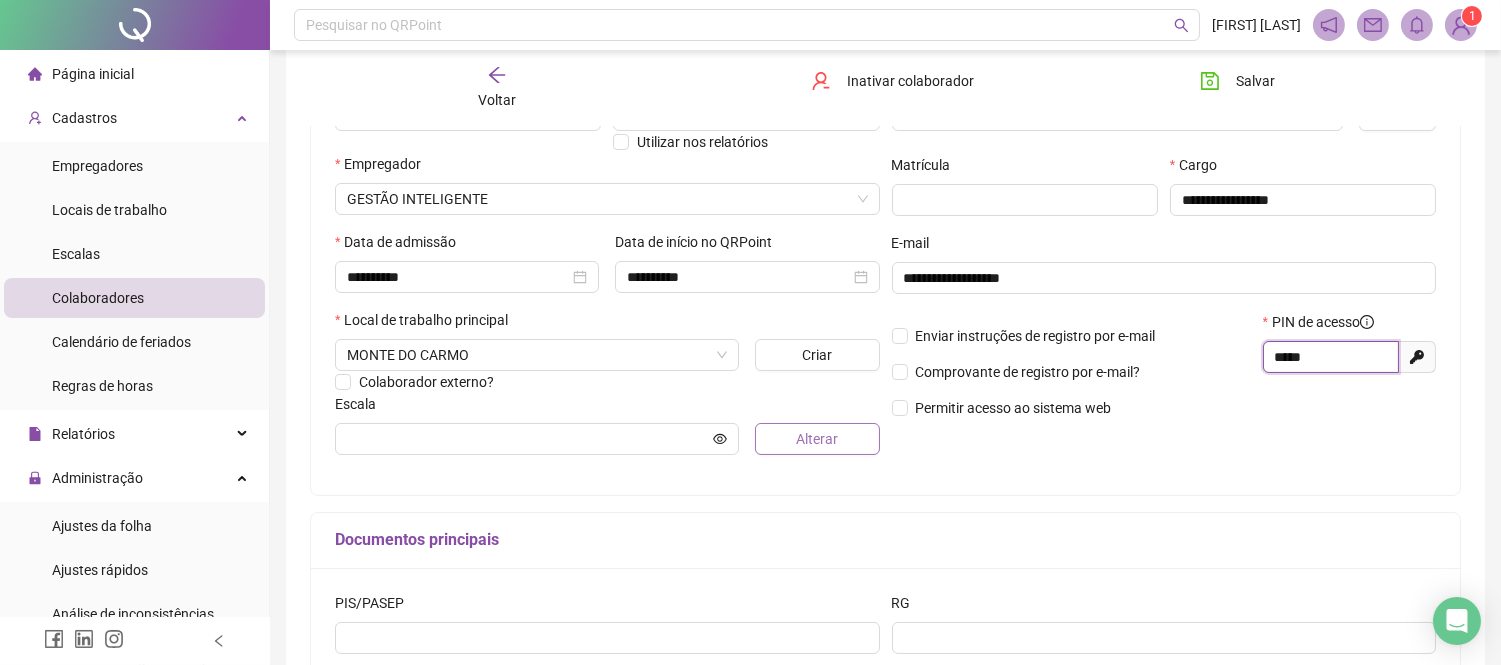 type on "*****" 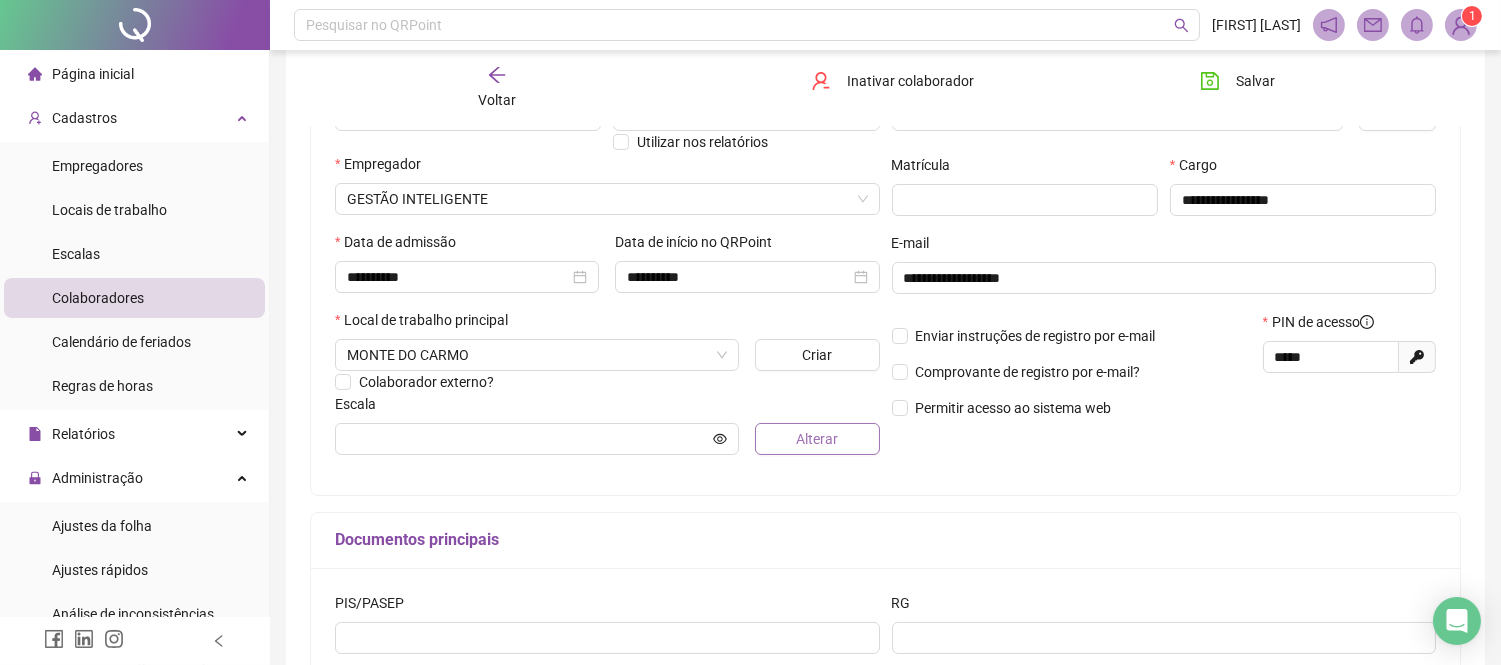 click on "Alterar" at bounding box center (817, 439) 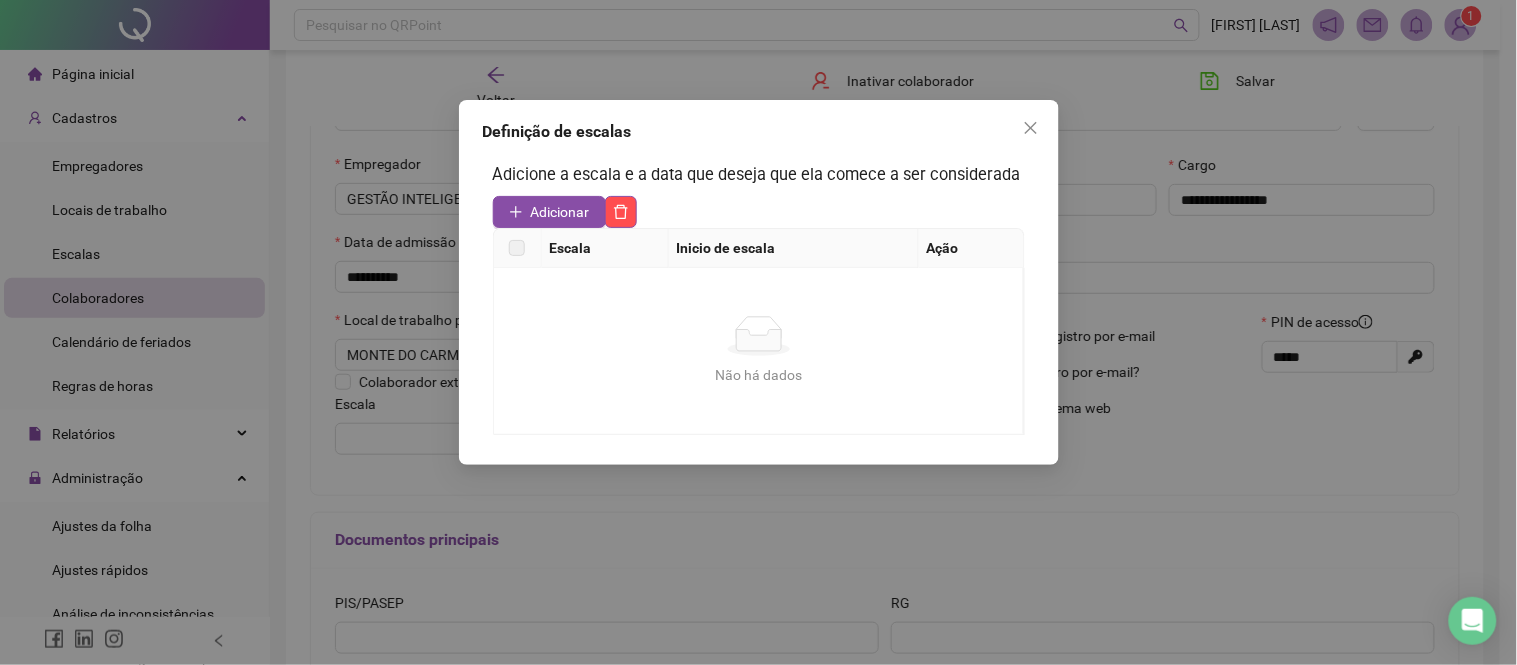 click on "Escala" at bounding box center (605, 248) 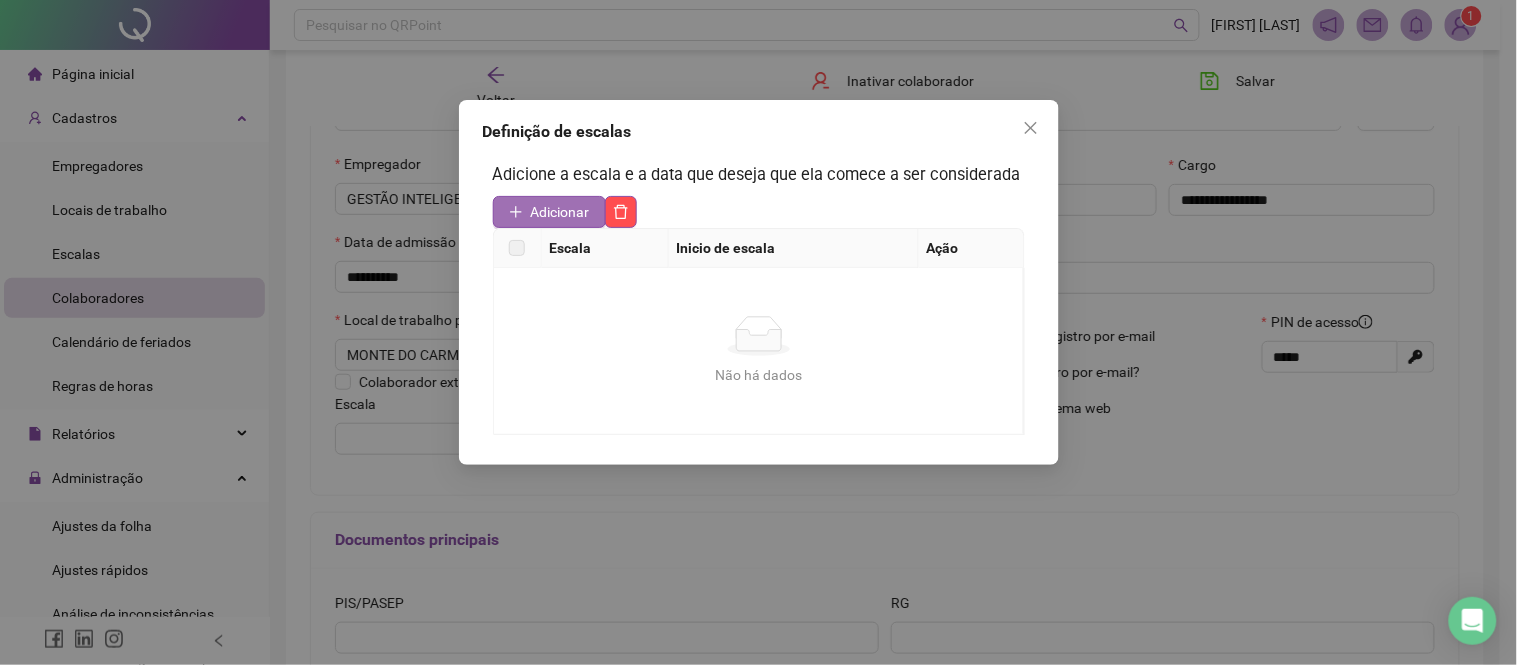 click on "Adicionar" at bounding box center [560, 212] 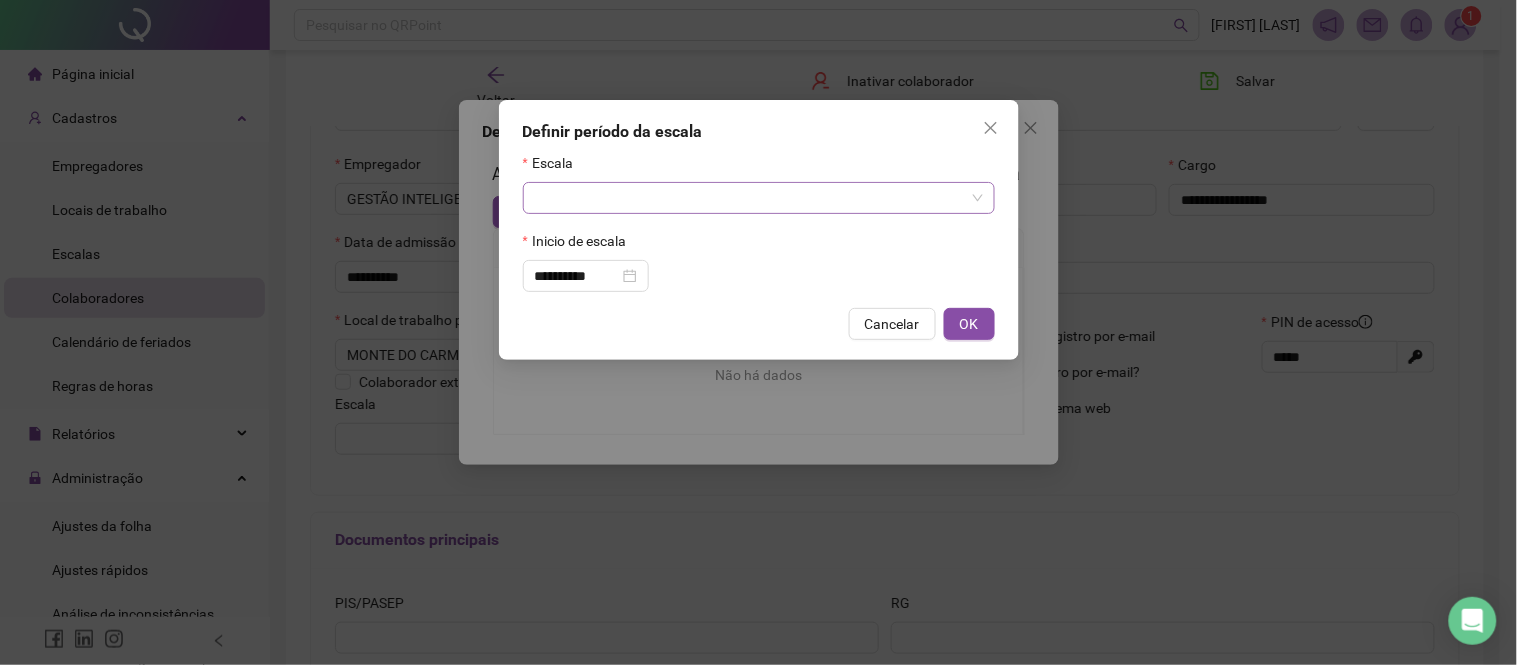 click at bounding box center (753, 198) 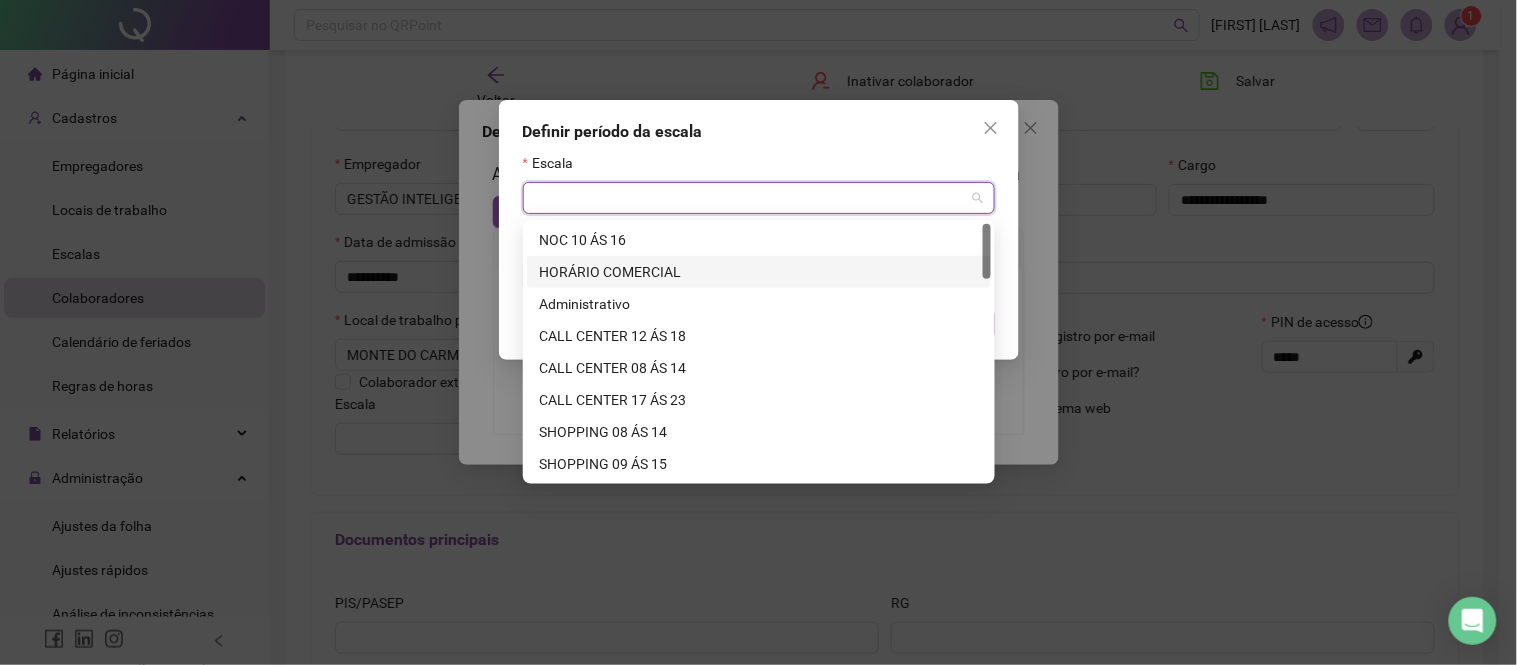 click on "HORÁRIO COMERCIAL" at bounding box center [759, 272] 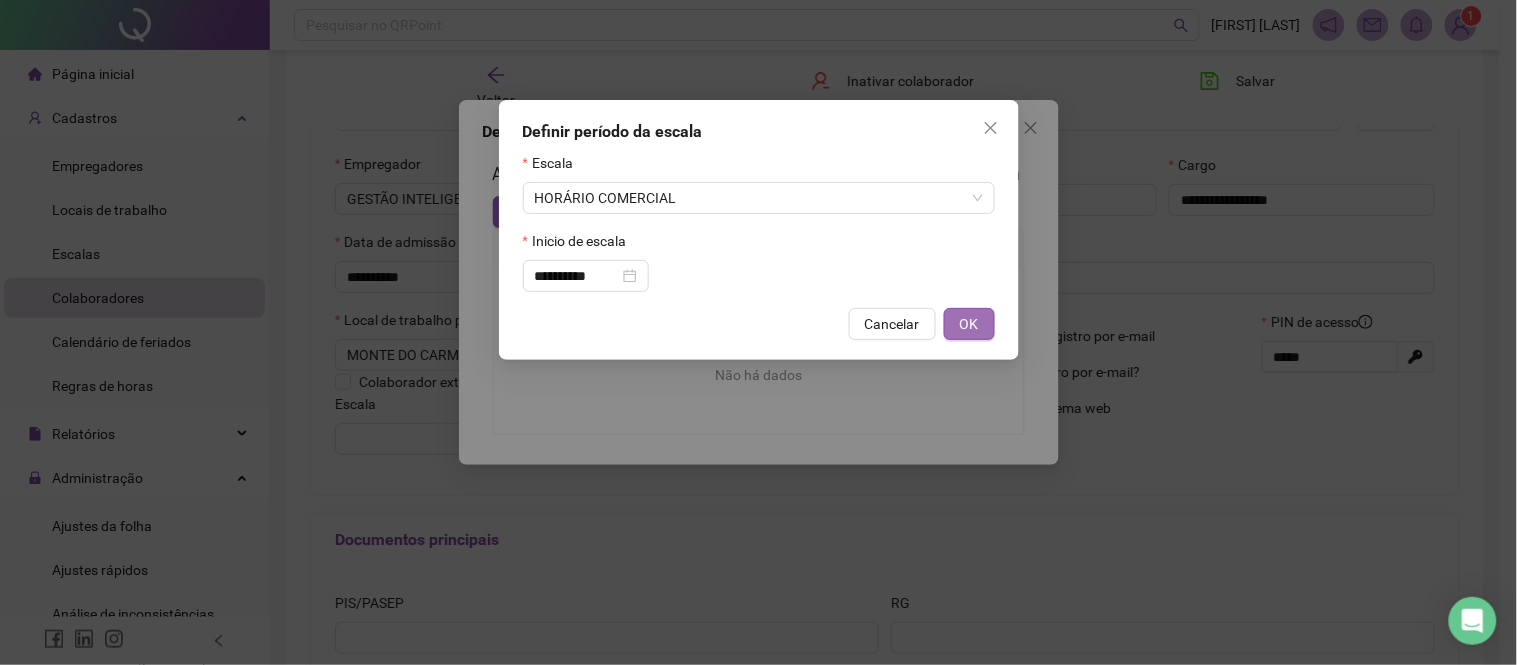 click on "OK" at bounding box center (969, 324) 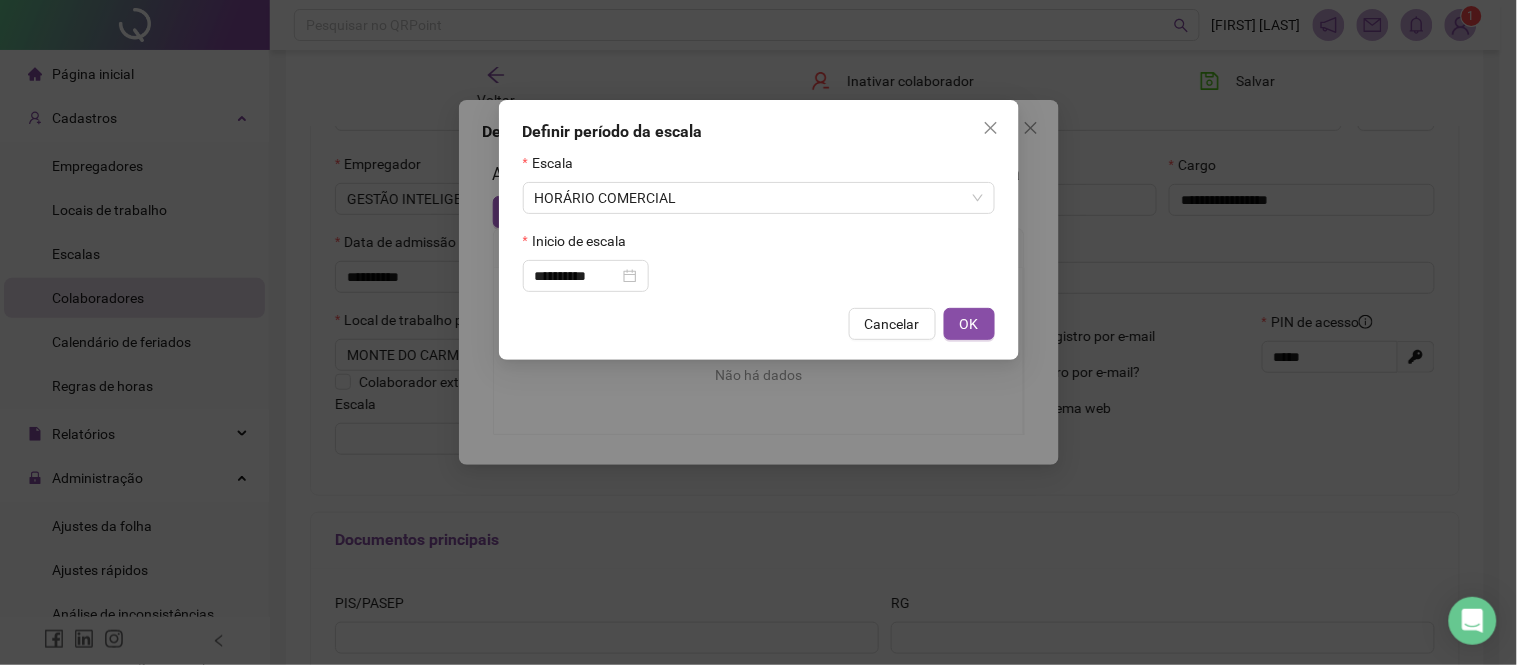 type on "**********" 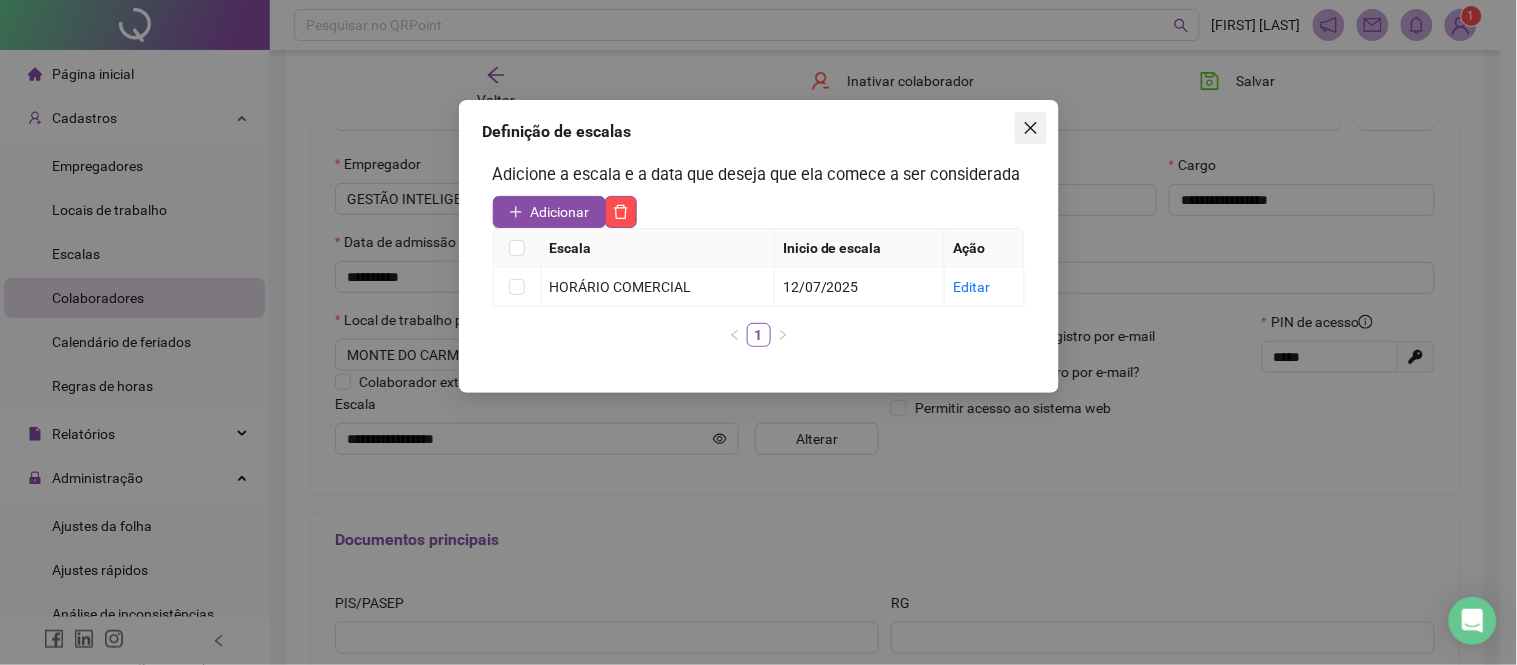 click at bounding box center [1031, 128] 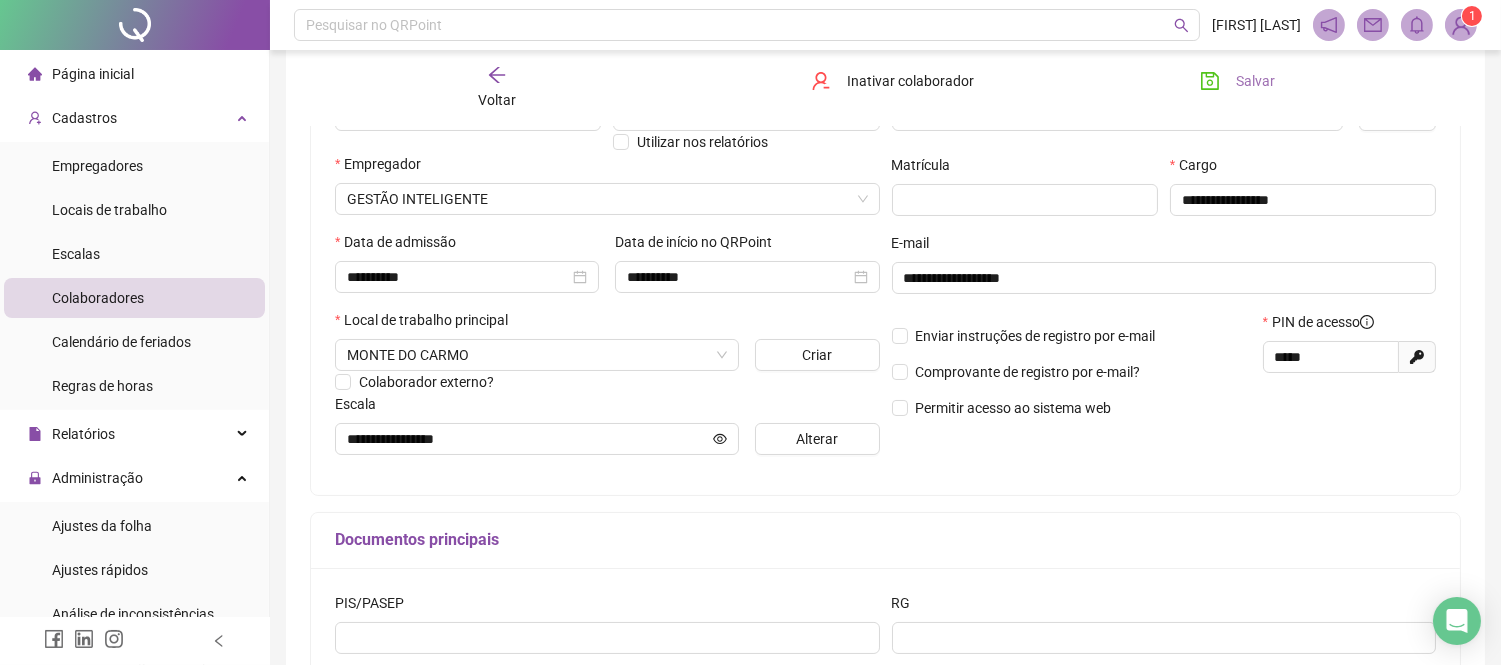 click on "Salvar" at bounding box center (1255, 81) 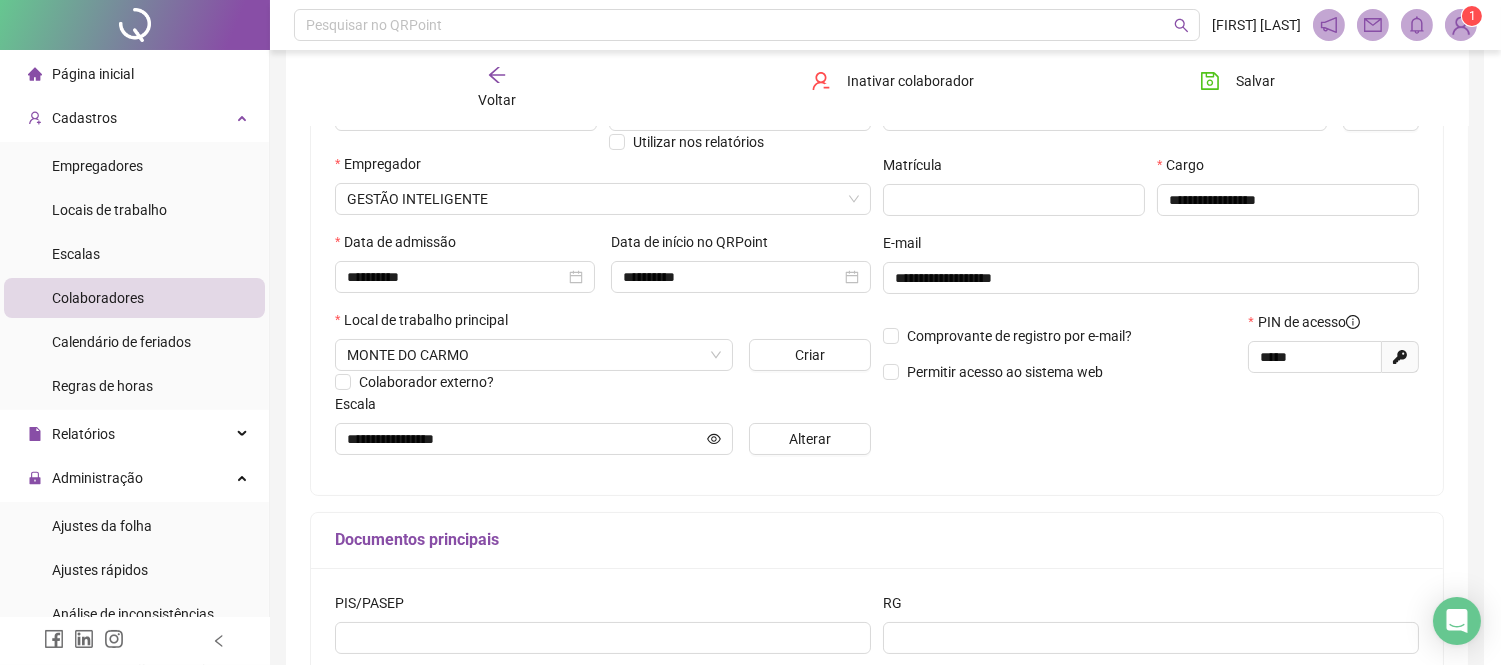 scroll, scrollTop: 146, scrollLeft: 0, axis: vertical 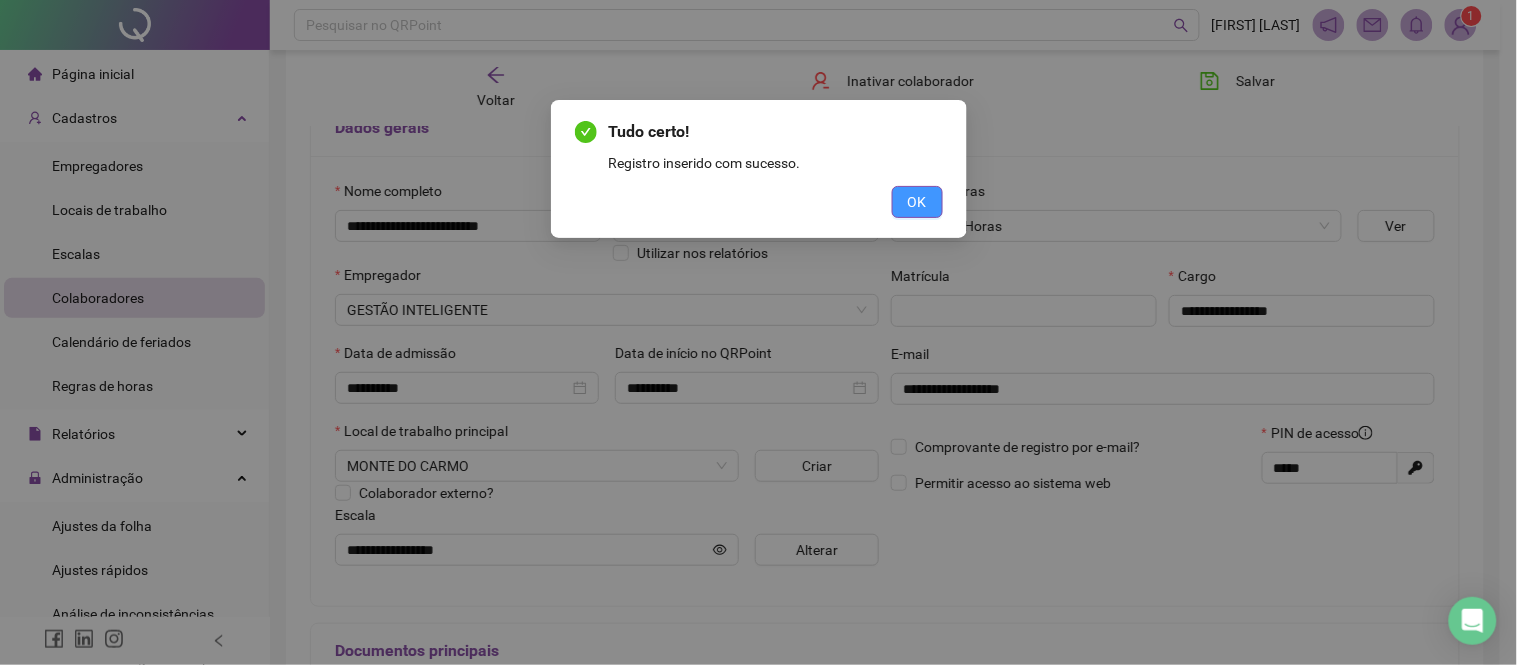 click on "OK" at bounding box center (917, 202) 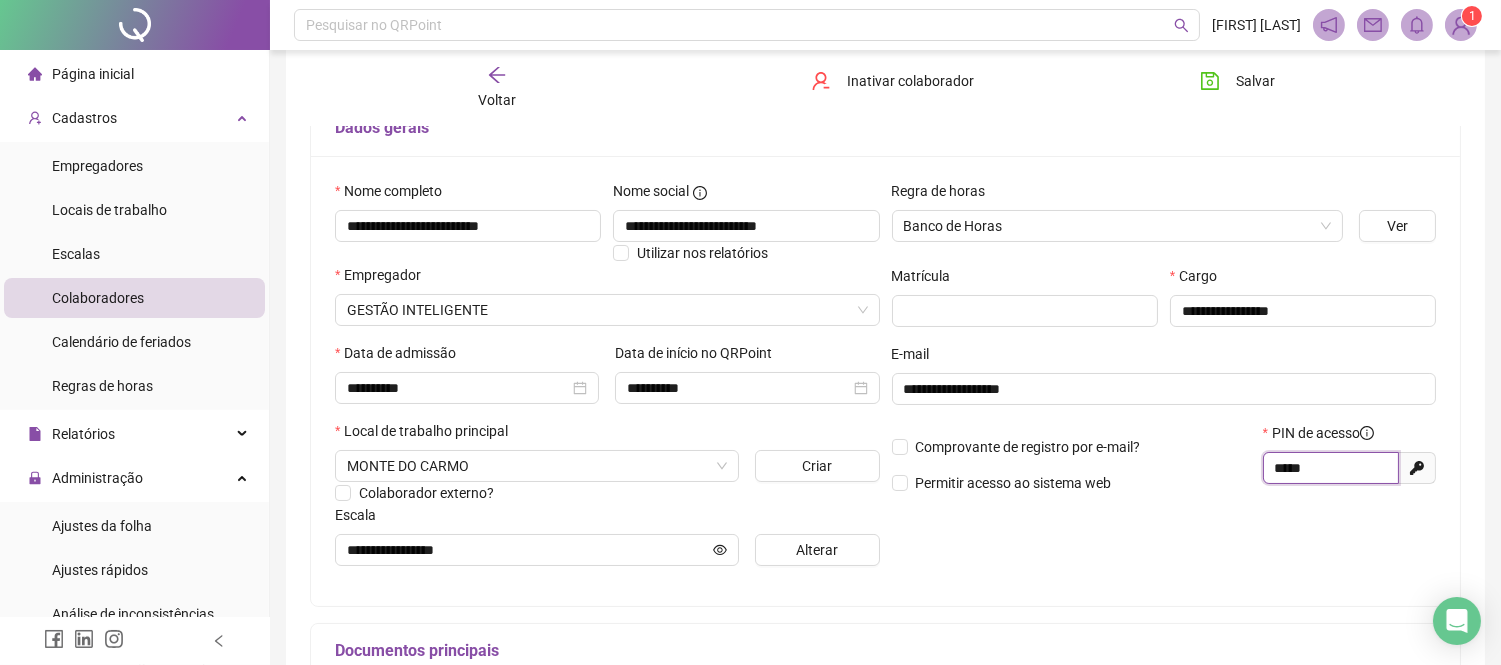 drag, startPoint x: 1333, startPoint y: 477, endPoint x: 1242, endPoint y: 467, distance: 91.5478 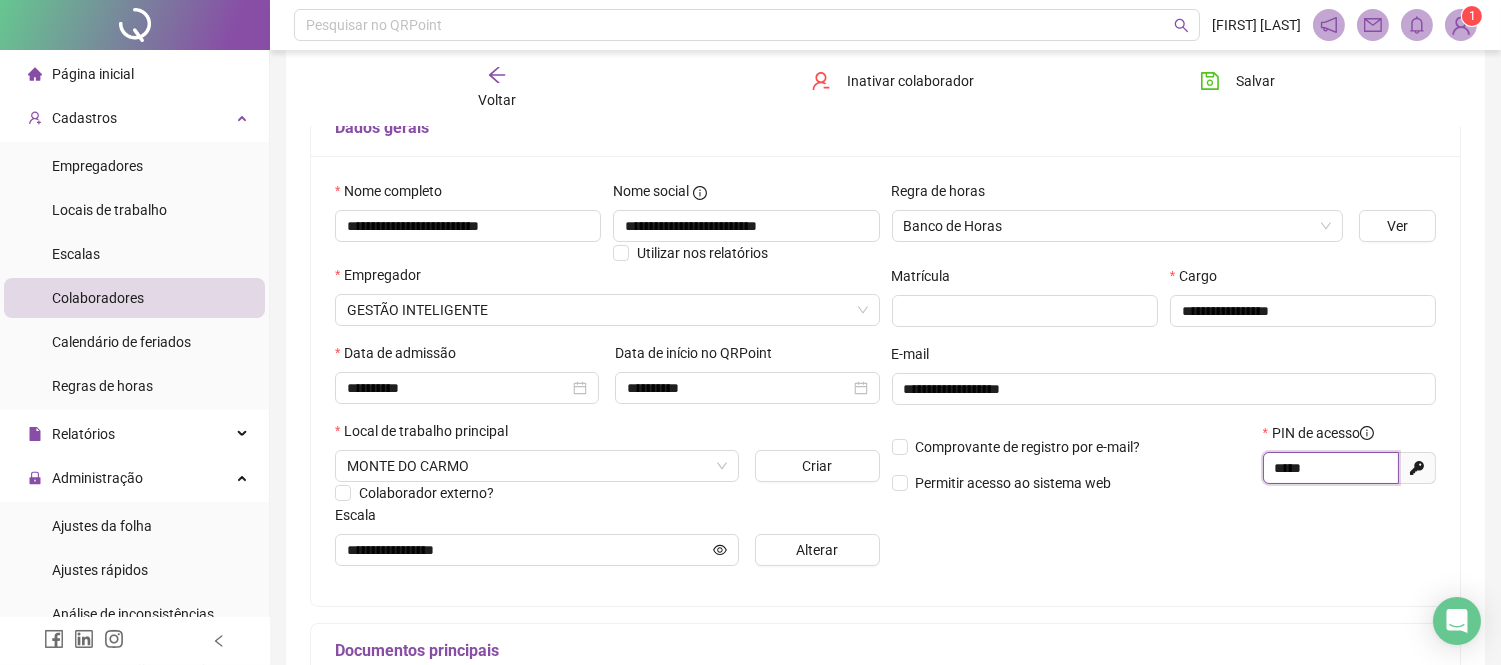 click on "Comprovante de registro por e-mail? Permitir acesso ao sistema web PIN de acesso  ***** Gerar novo pin" at bounding box center [1164, 465] 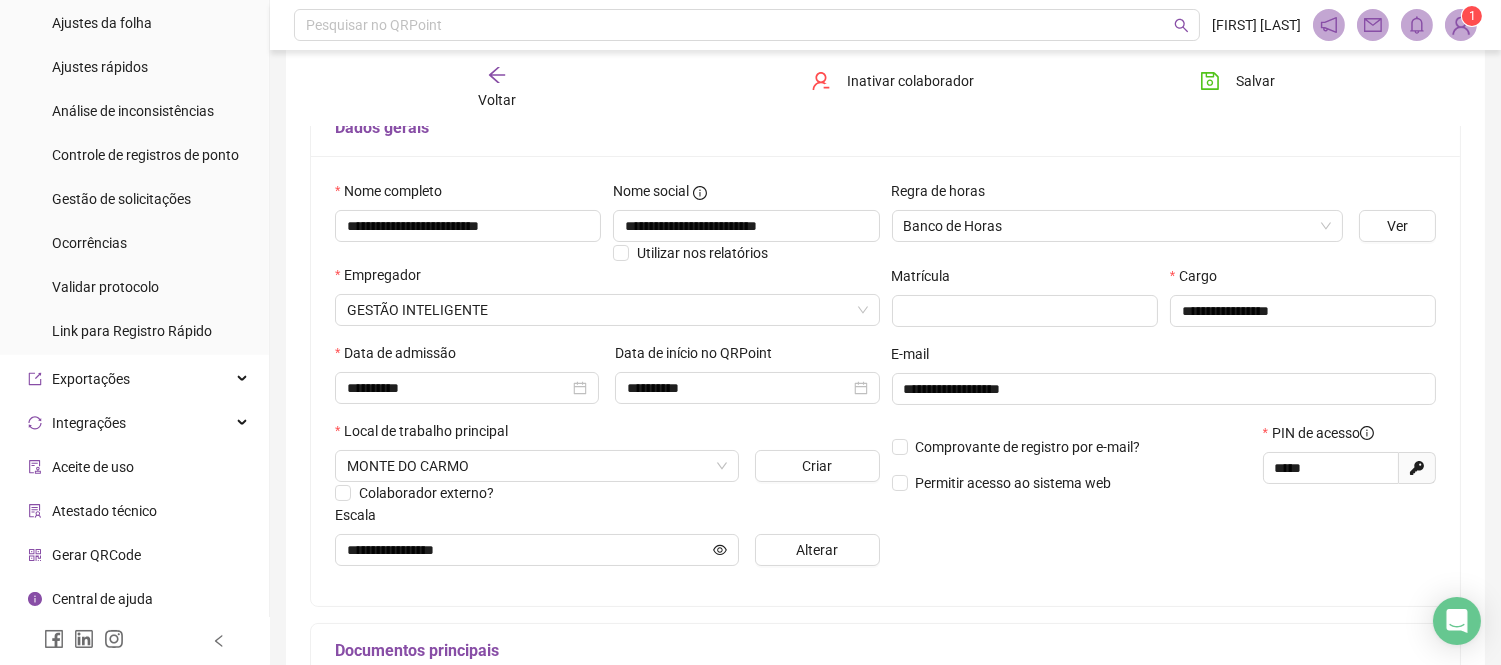 scroll, scrollTop: 504, scrollLeft: 0, axis: vertical 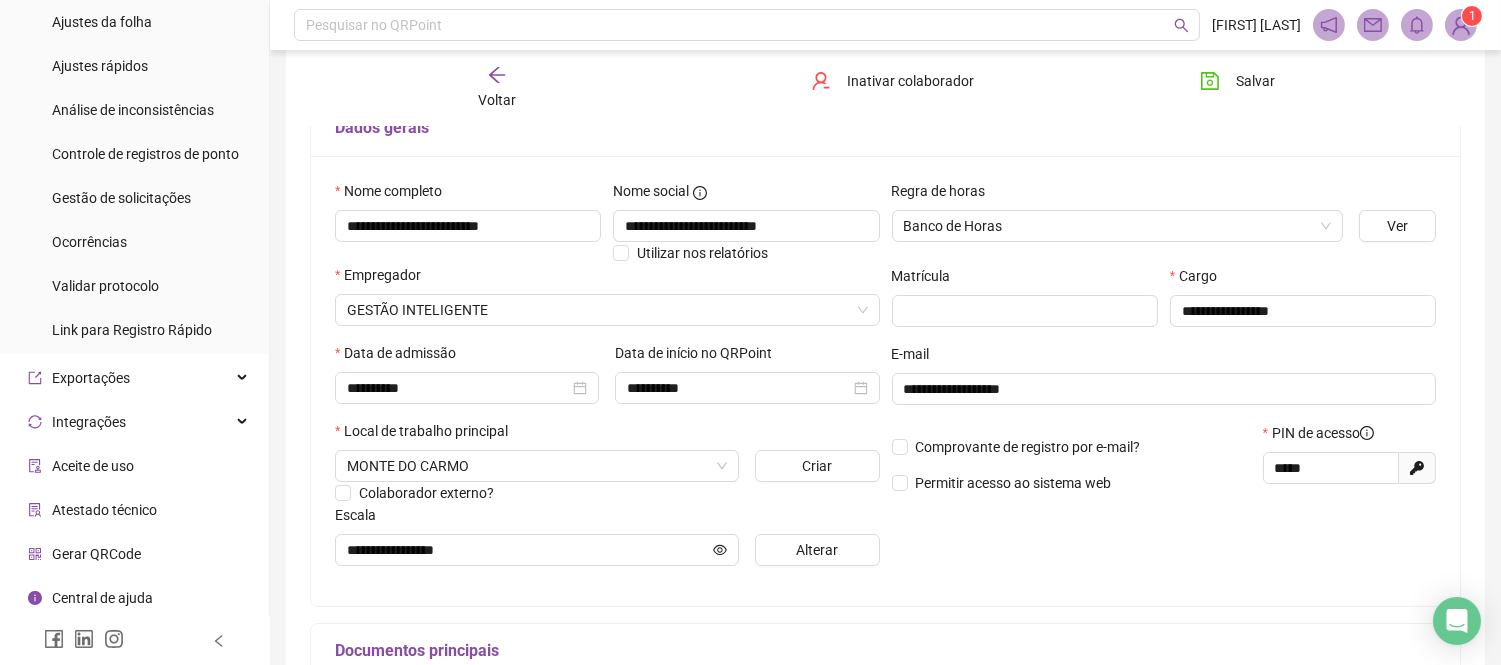 click on "Gerar QRCode" at bounding box center [96, 554] 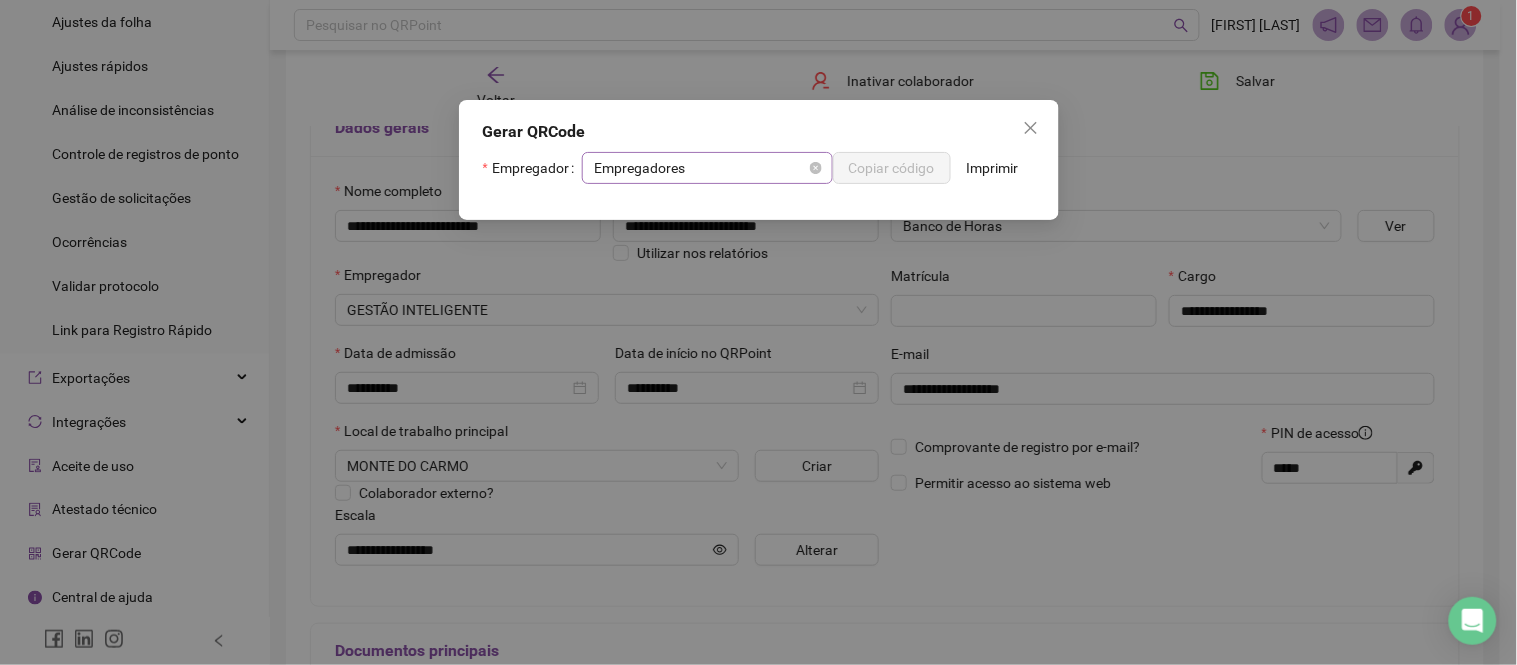 click on "Empregadores" at bounding box center [707, 168] 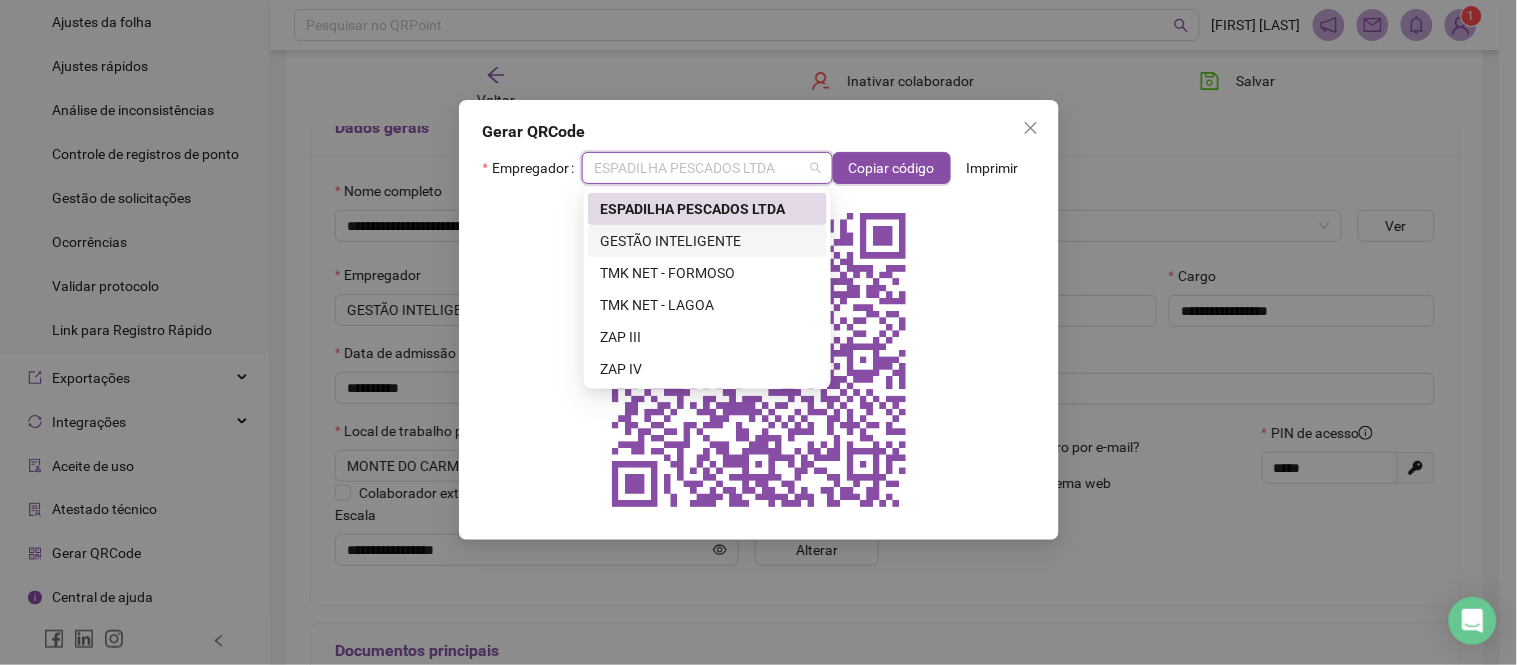 click on "GESTÃO INTELIGENTE" at bounding box center (707, 241) 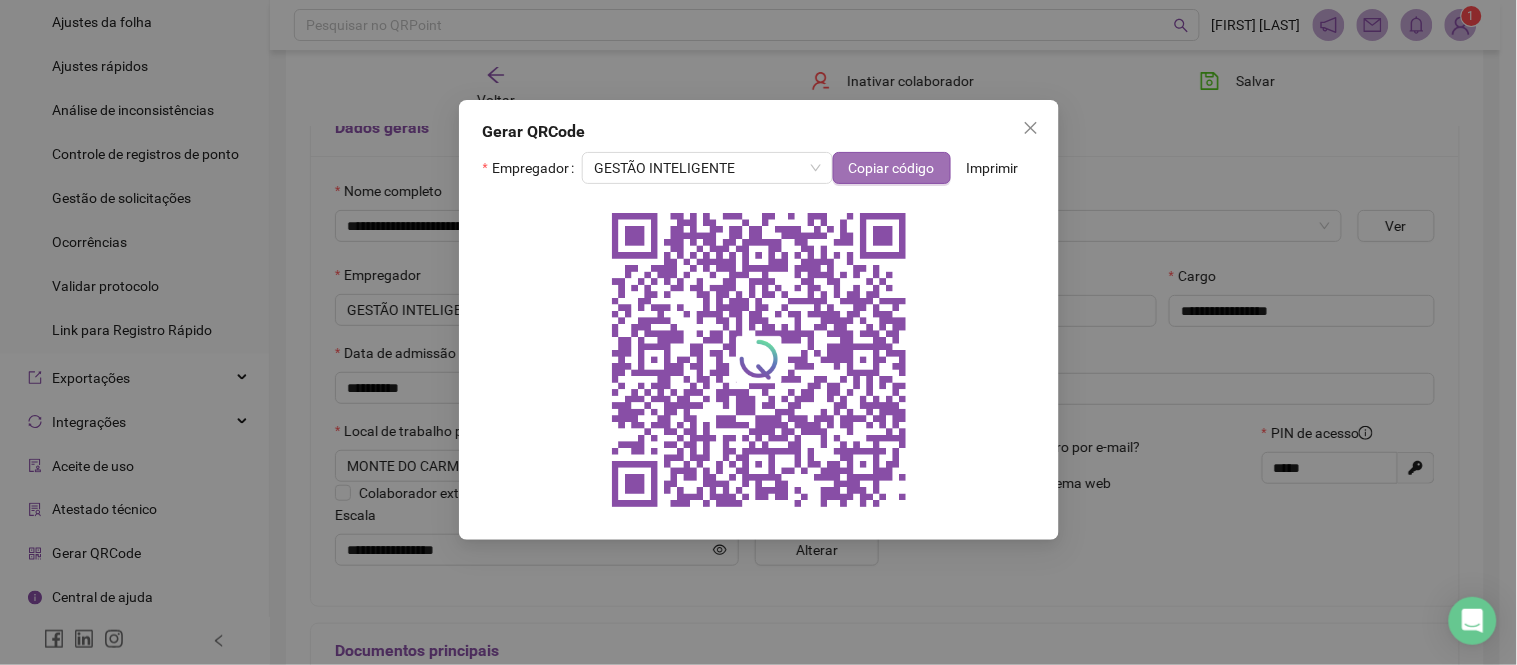 click on "Copiar código" at bounding box center (892, 168) 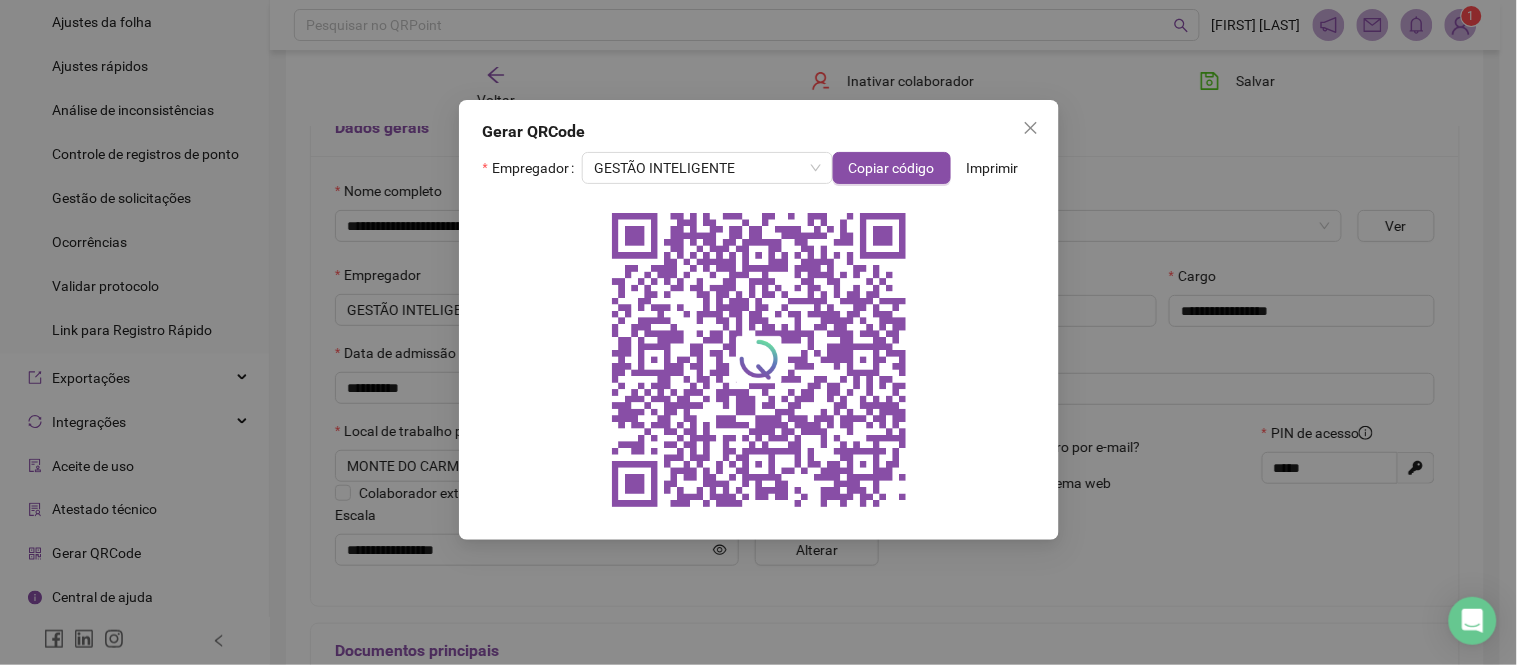 click 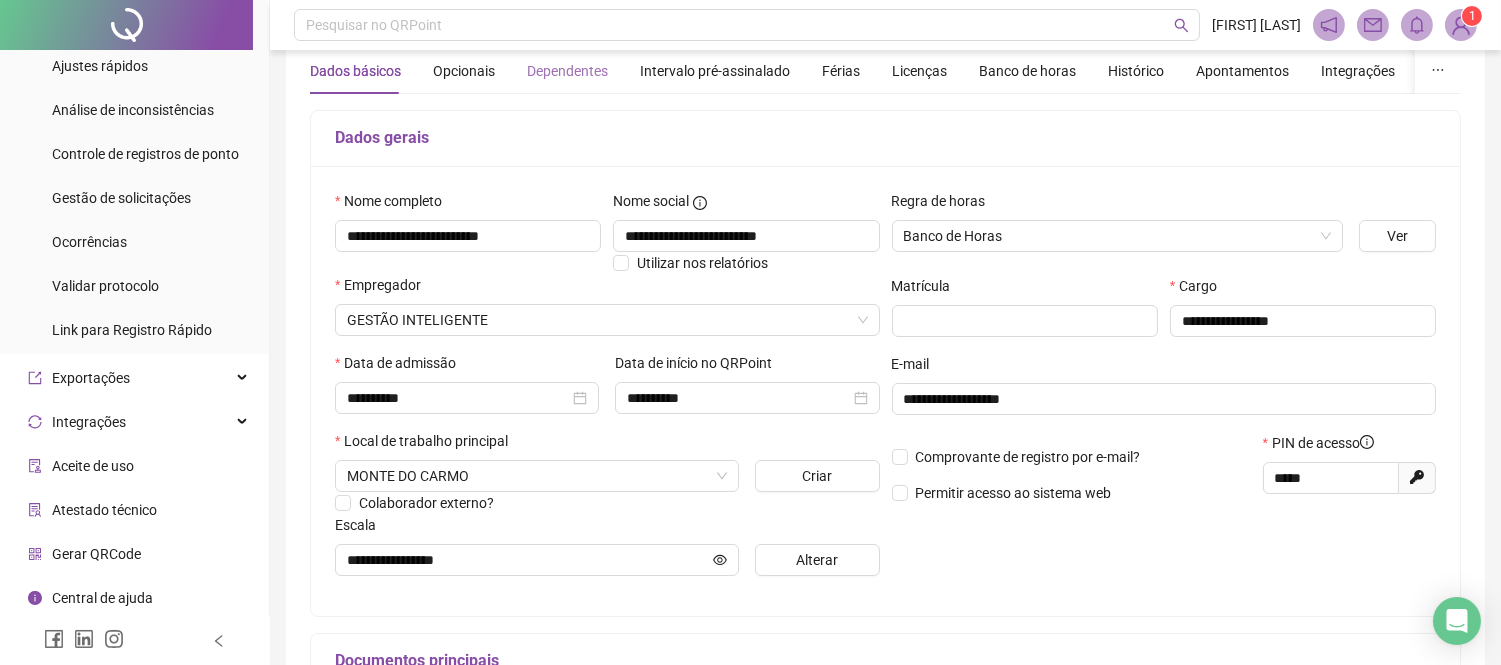 scroll, scrollTop: 0, scrollLeft: 0, axis: both 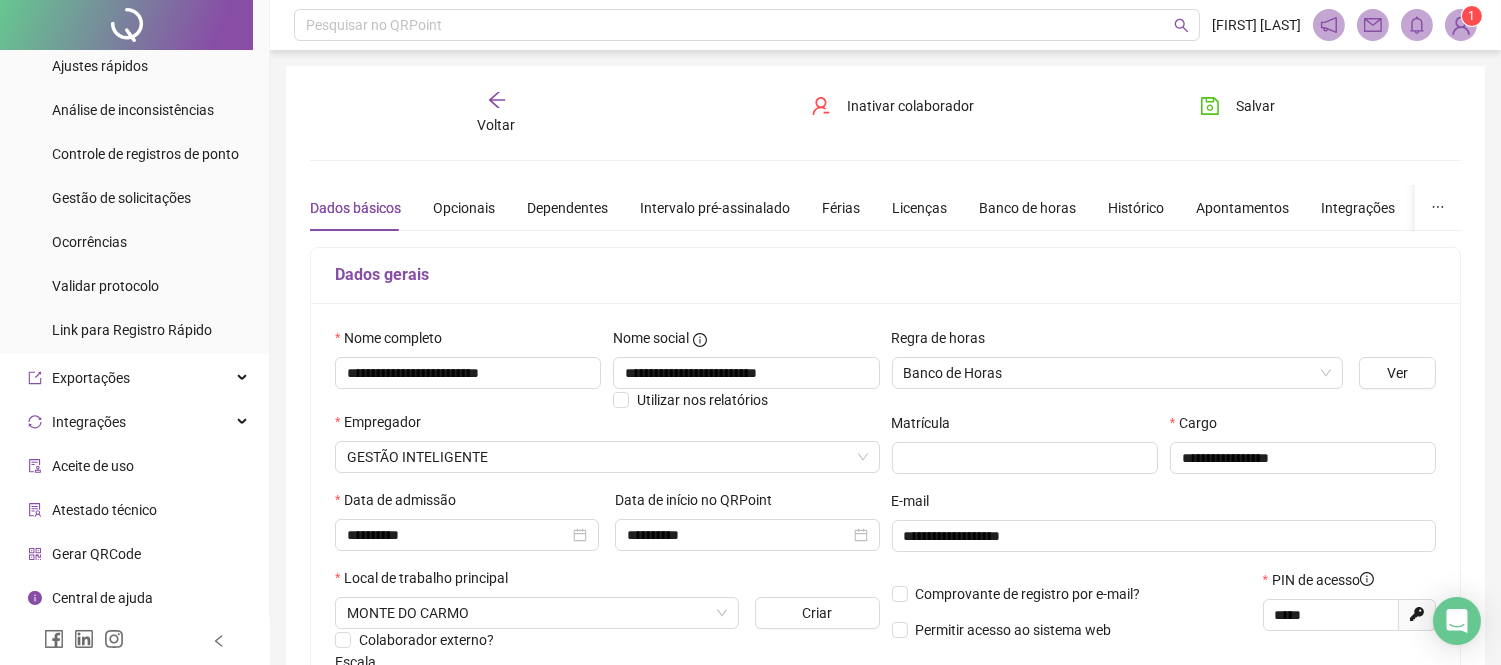 click 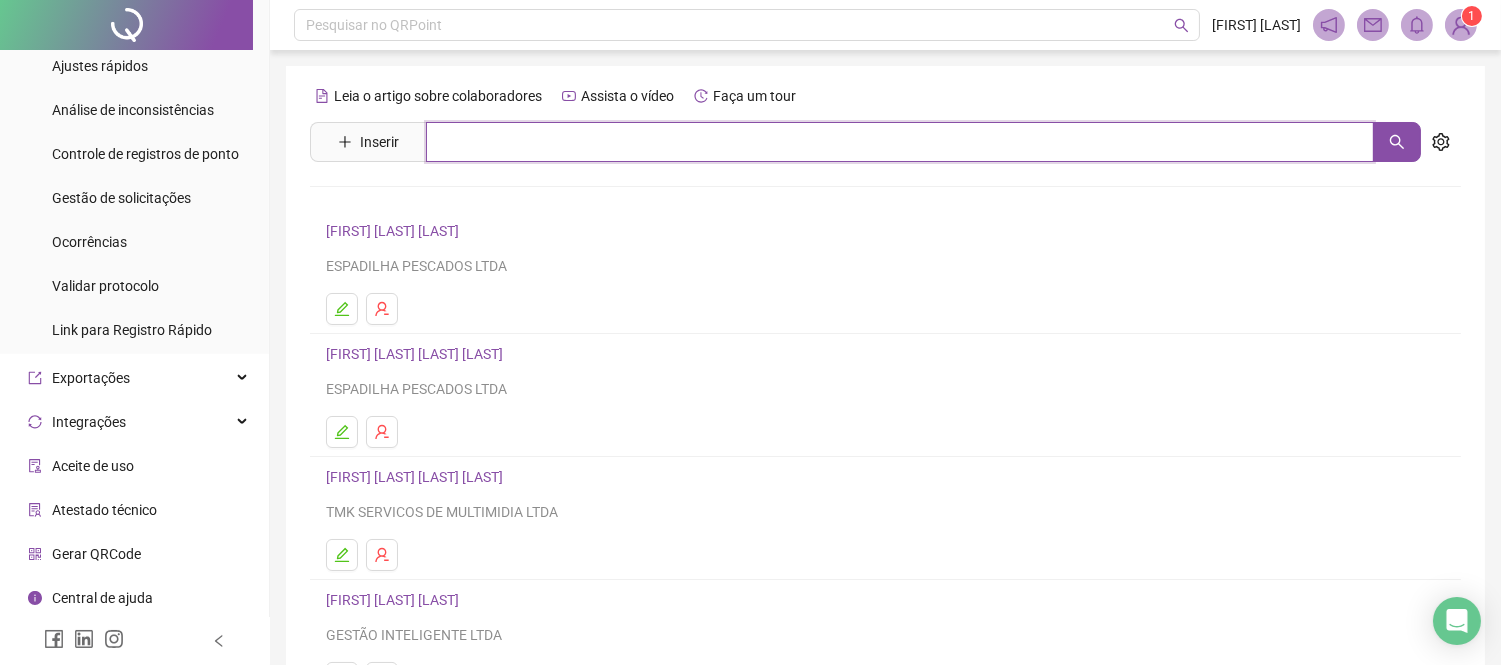 click at bounding box center [900, 142] 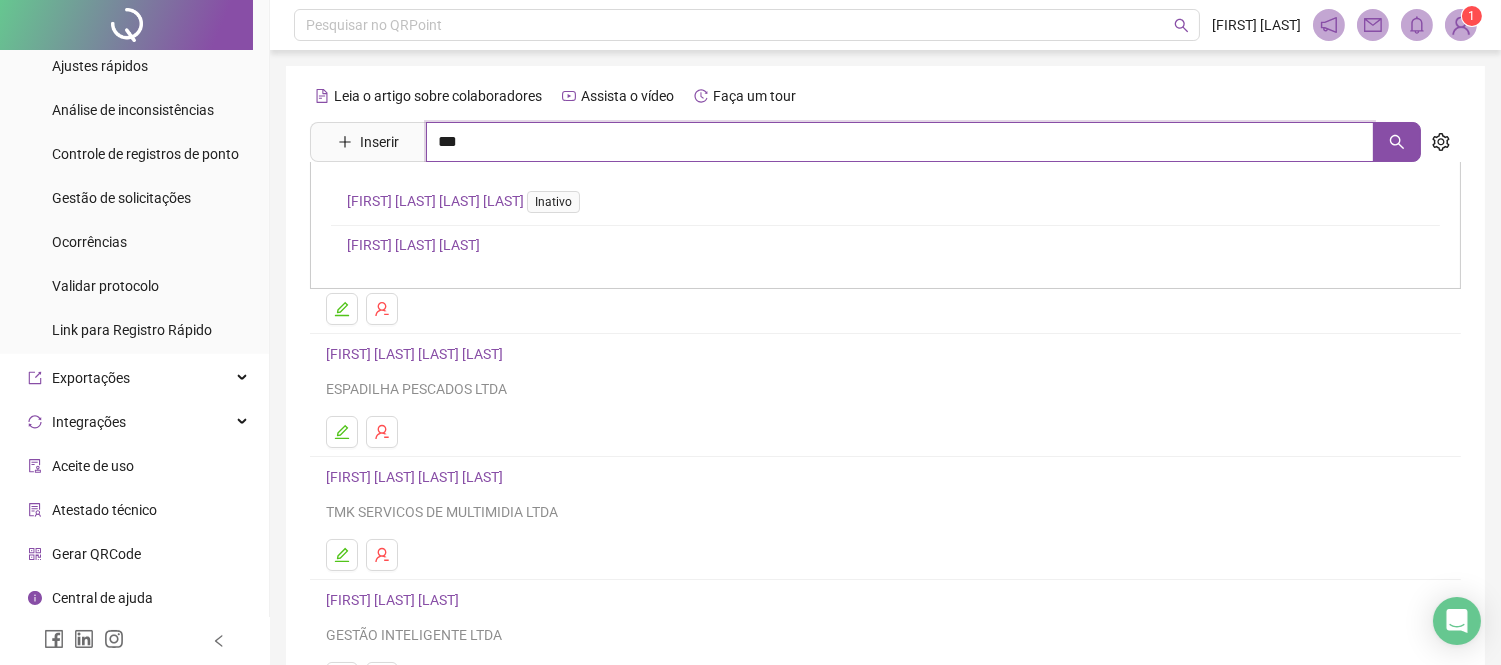 type on "***" 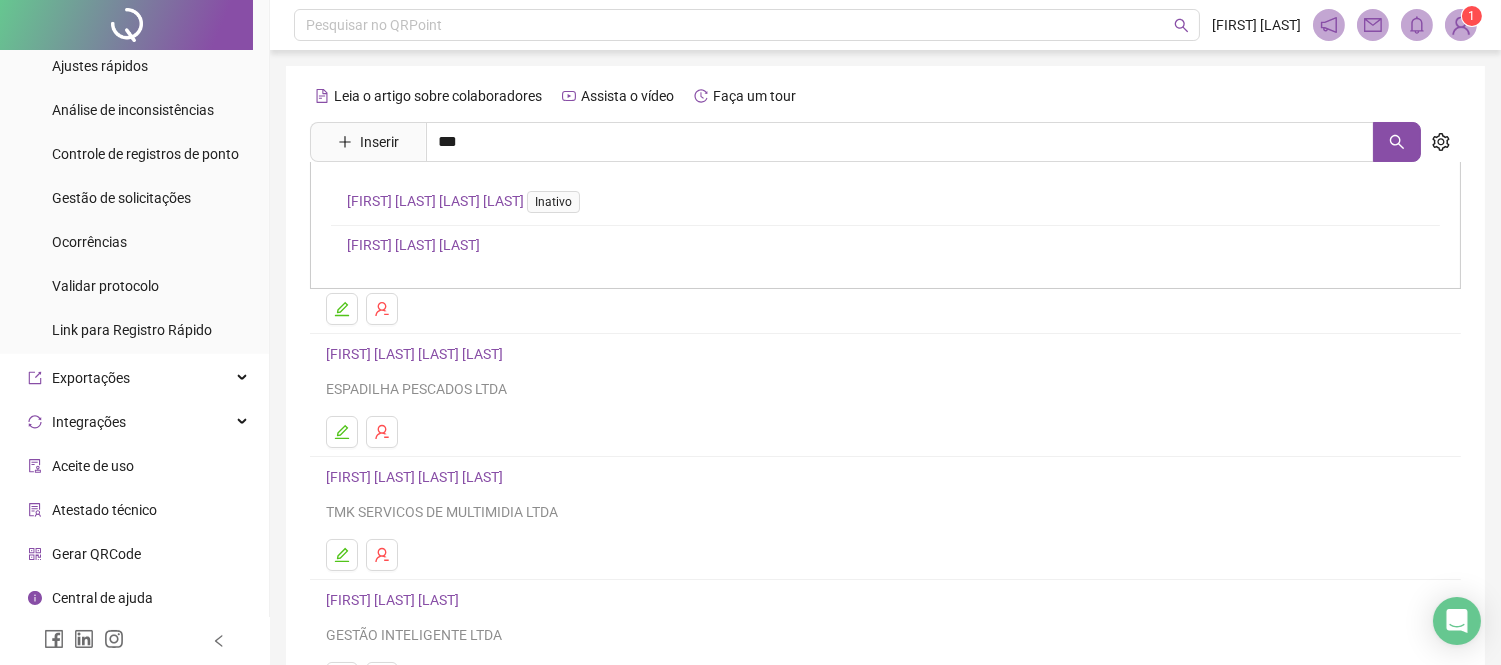 click on "[FIRST] [LAST] [LAST]" at bounding box center [413, 245] 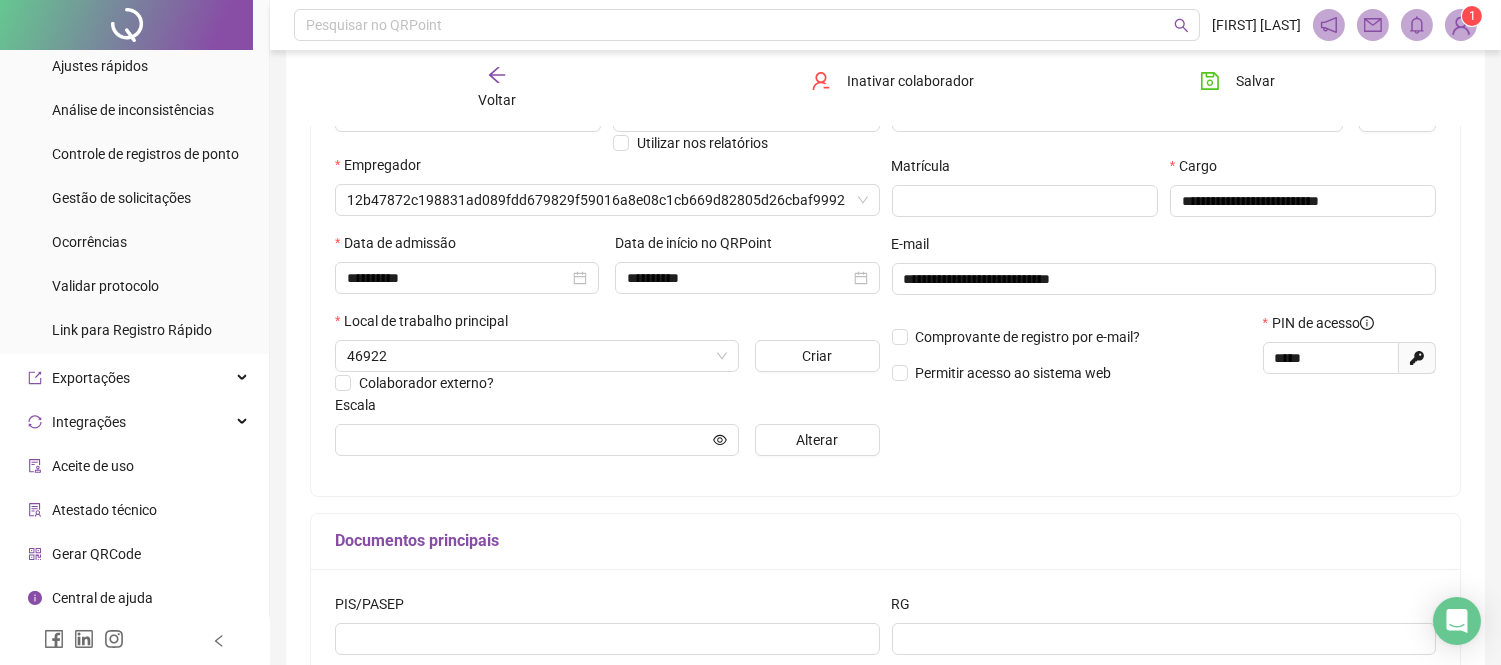 scroll, scrollTop: 333, scrollLeft: 0, axis: vertical 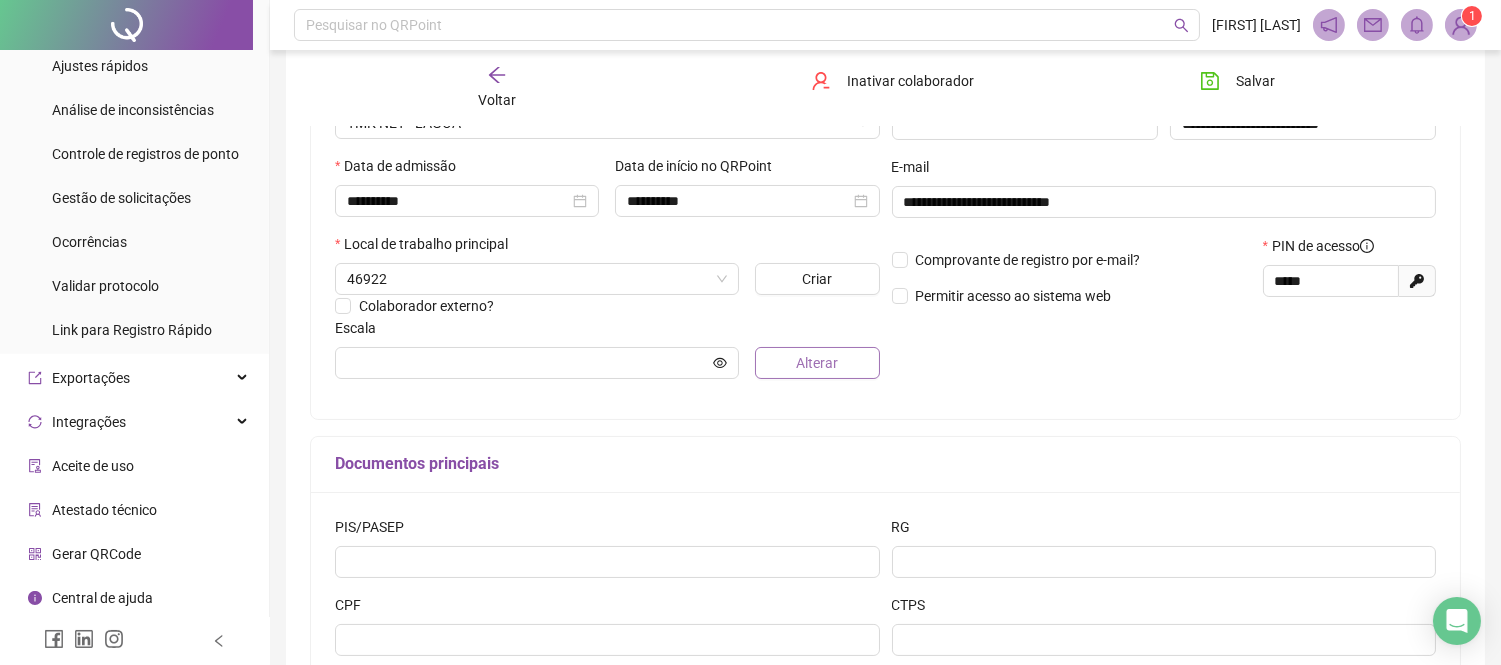 click on "Alterar" at bounding box center (817, 363) 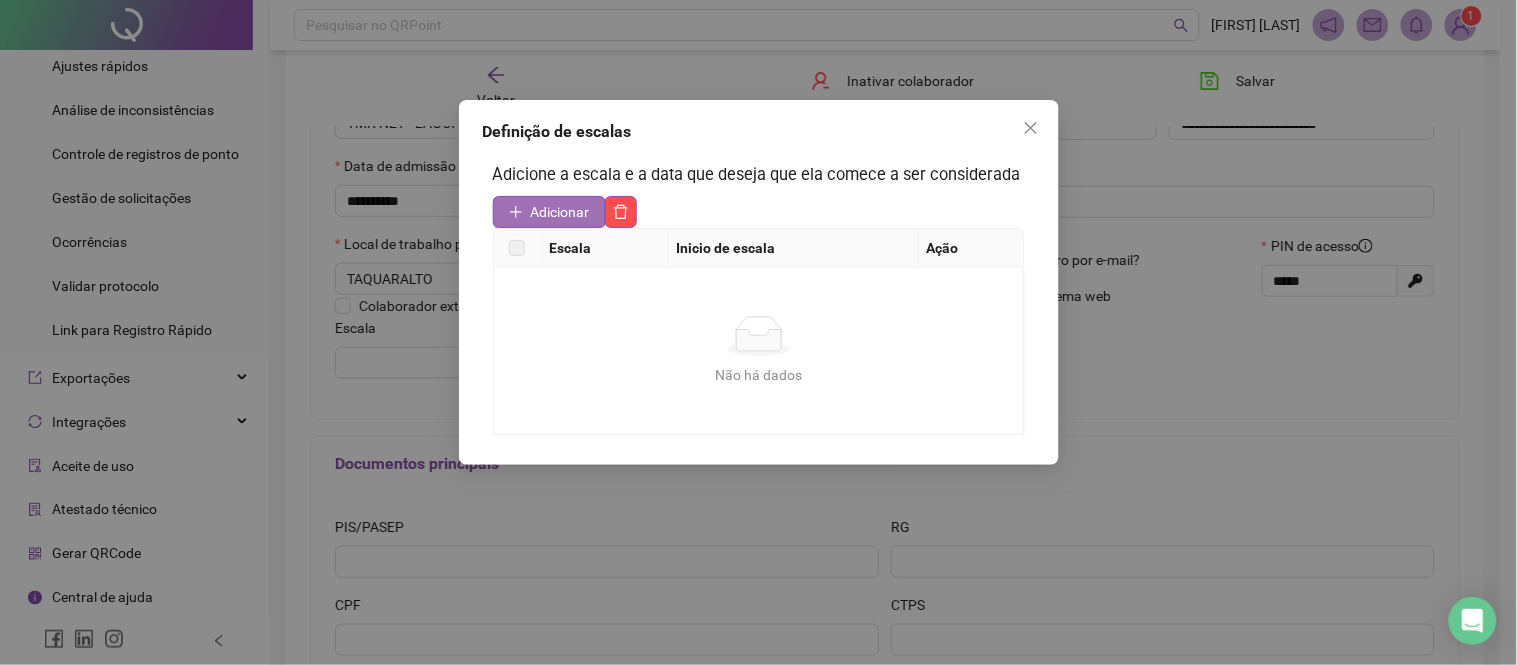 click on "Adicionar" at bounding box center [560, 212] 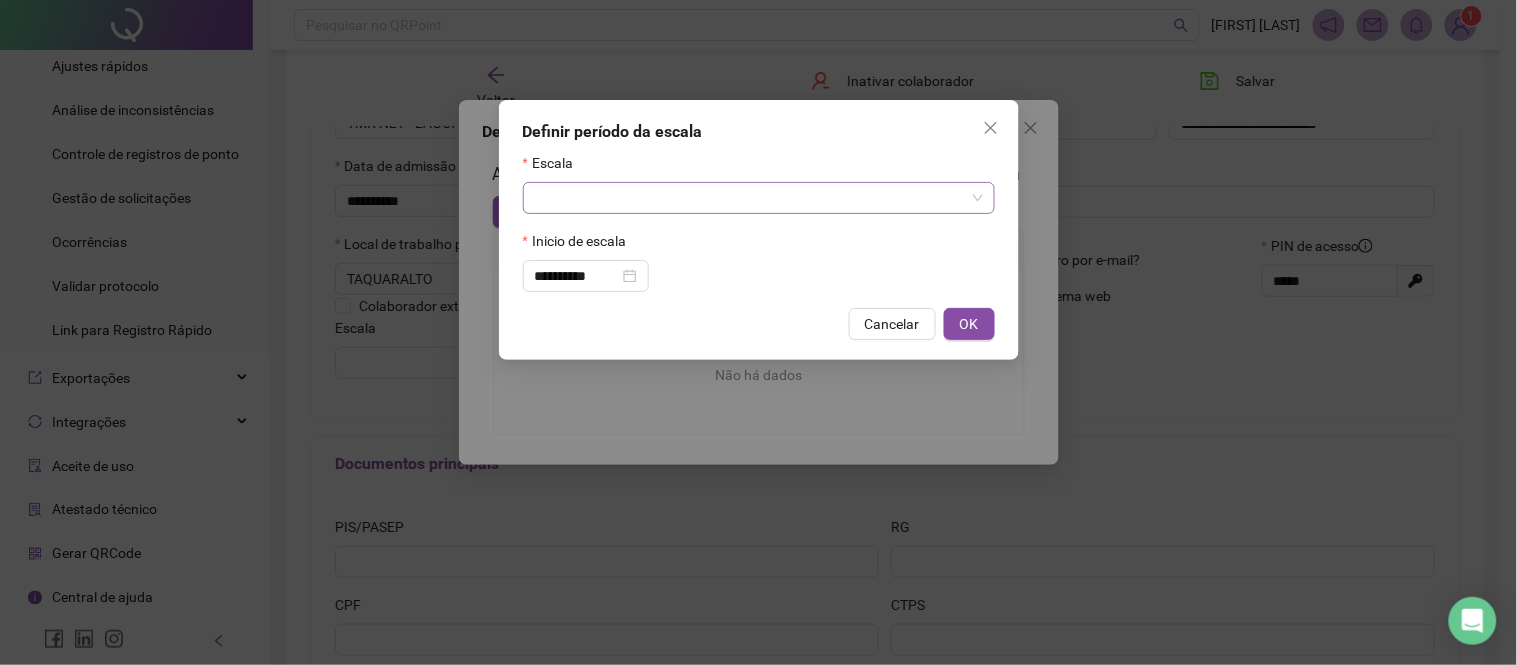 click at bounding box center [753, 198] 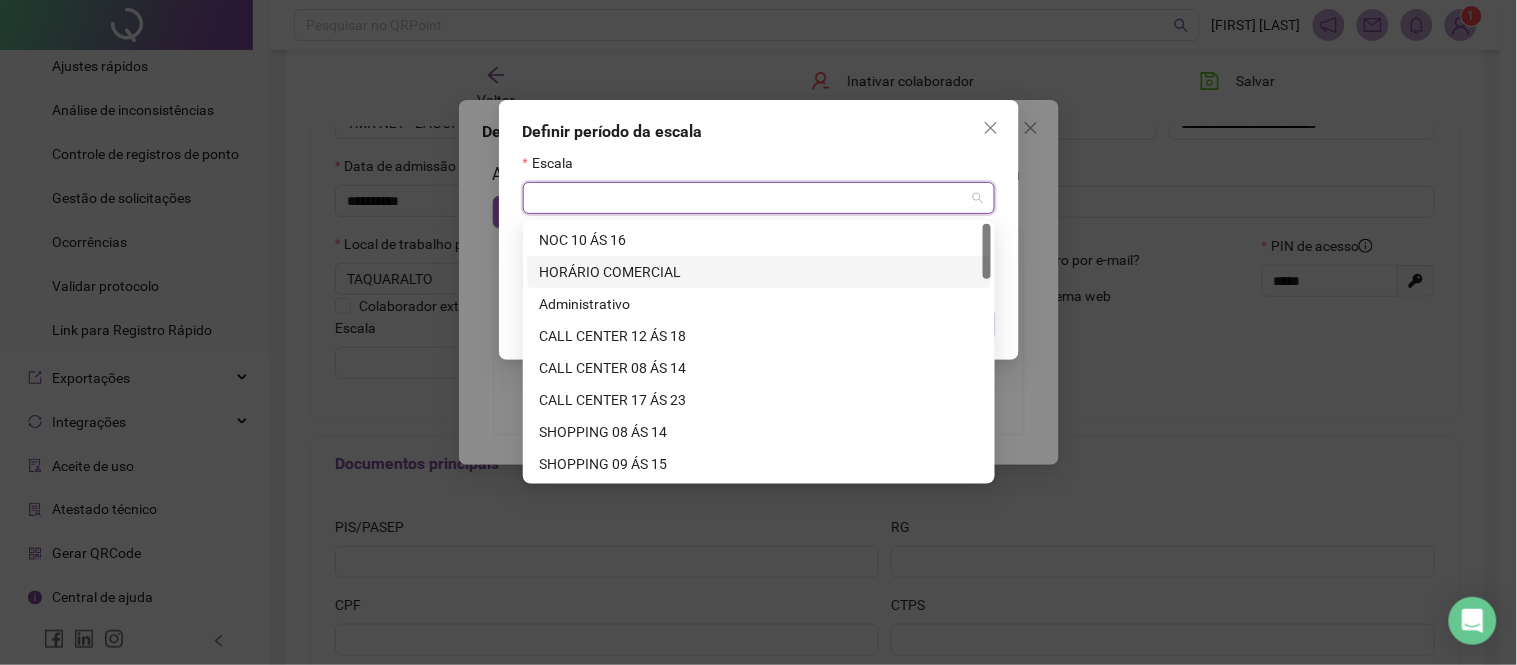 click on "HORÁRIO COMERCIAL" at bounding box center (759, 272) 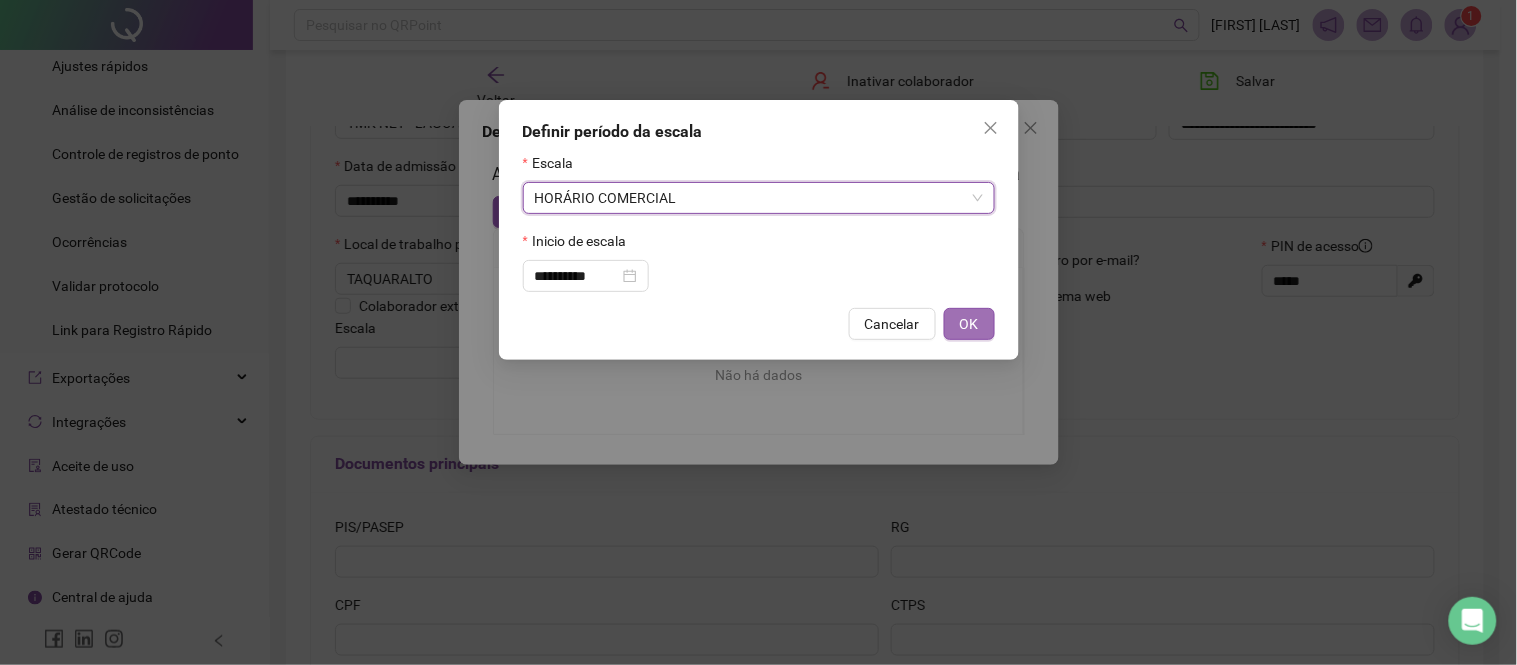 click on "OK" at bounding box center (969, 324) 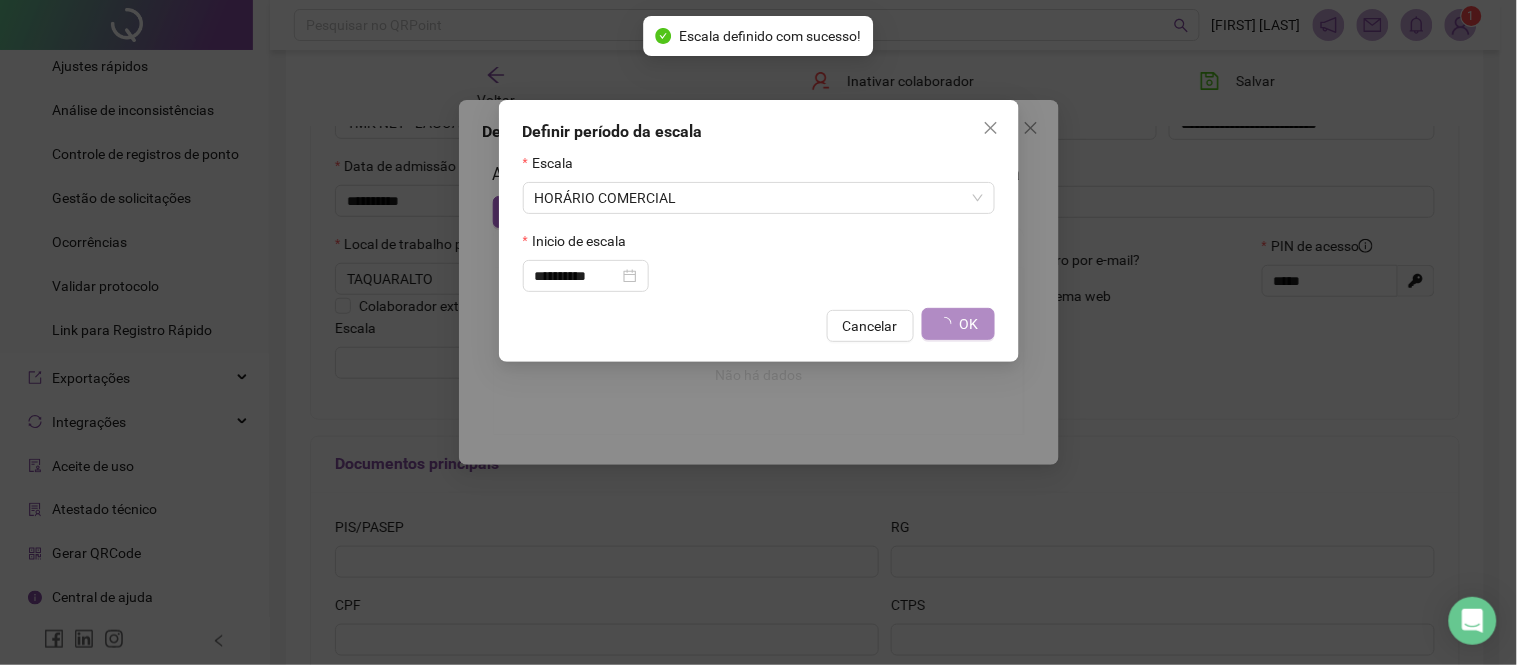 type on "**********" 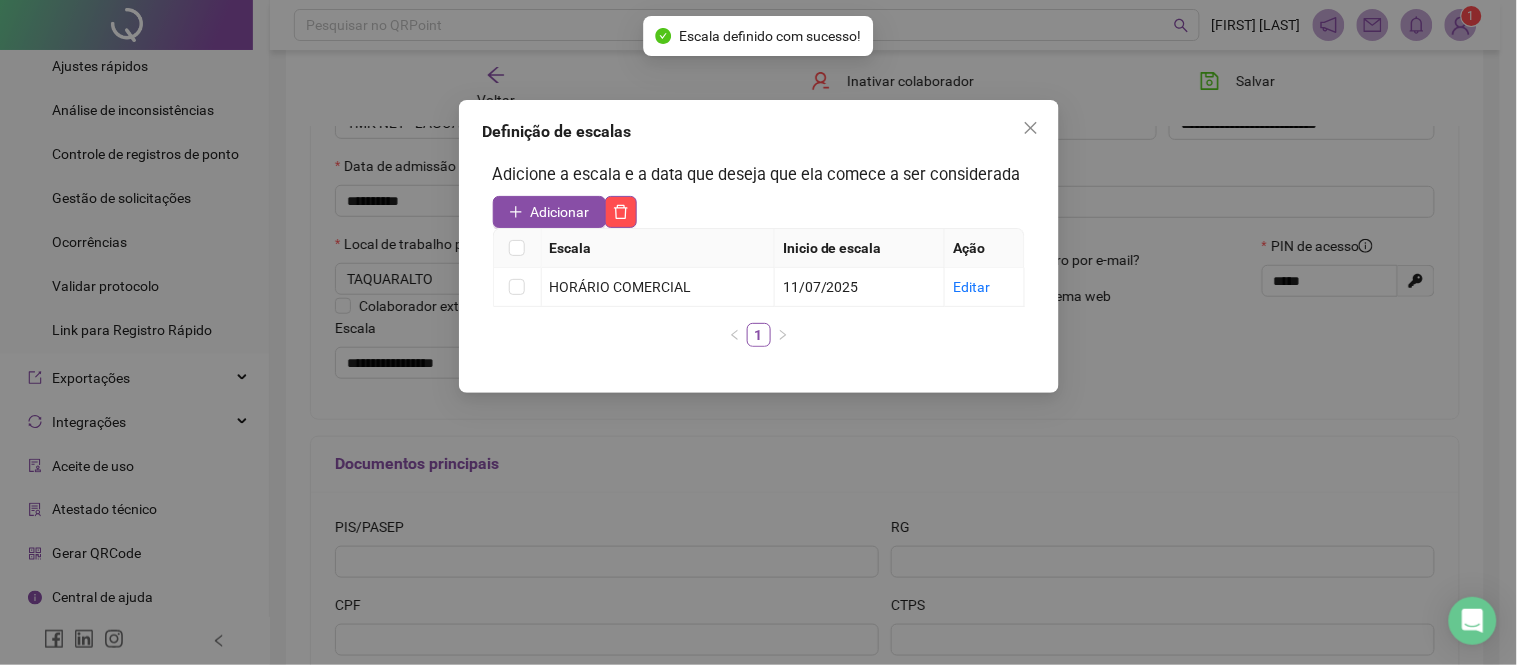 click at bounding box center [1031, 128] 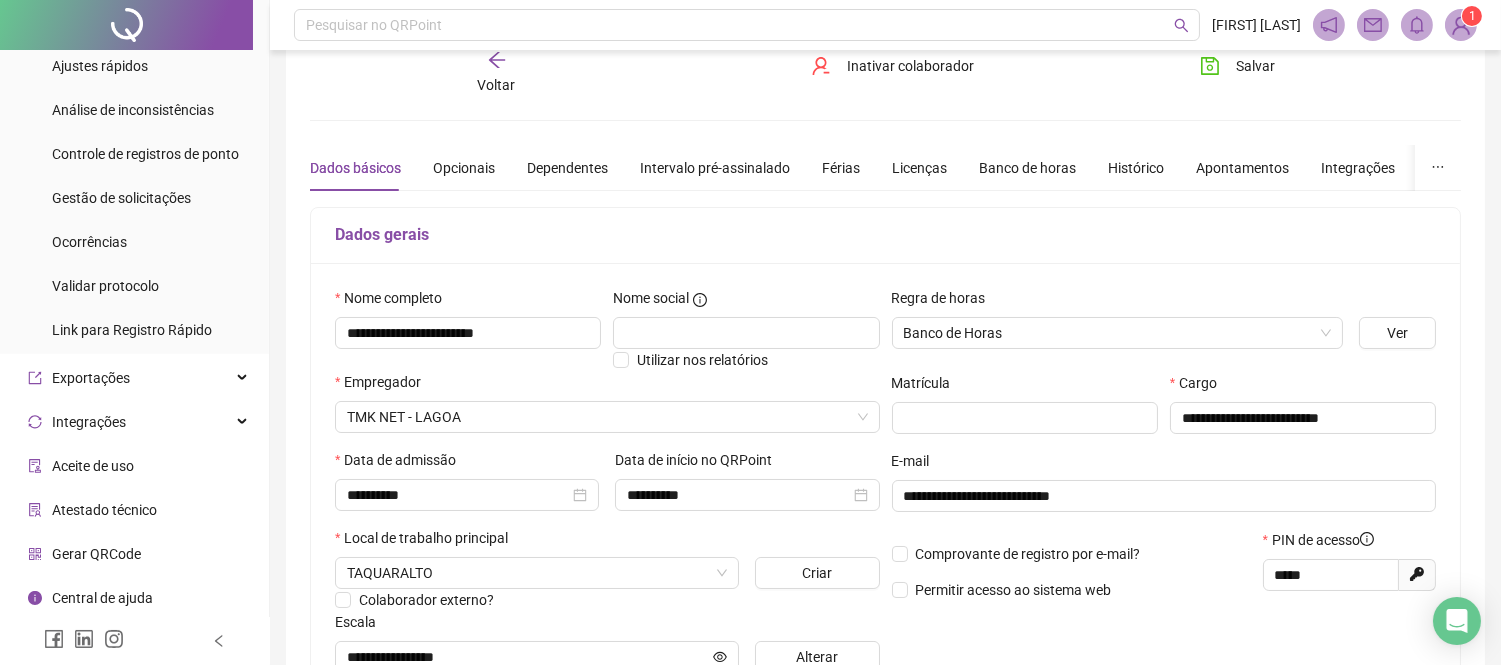 scroll, scrollTop: 0, scrollLeft: 0, axis: both 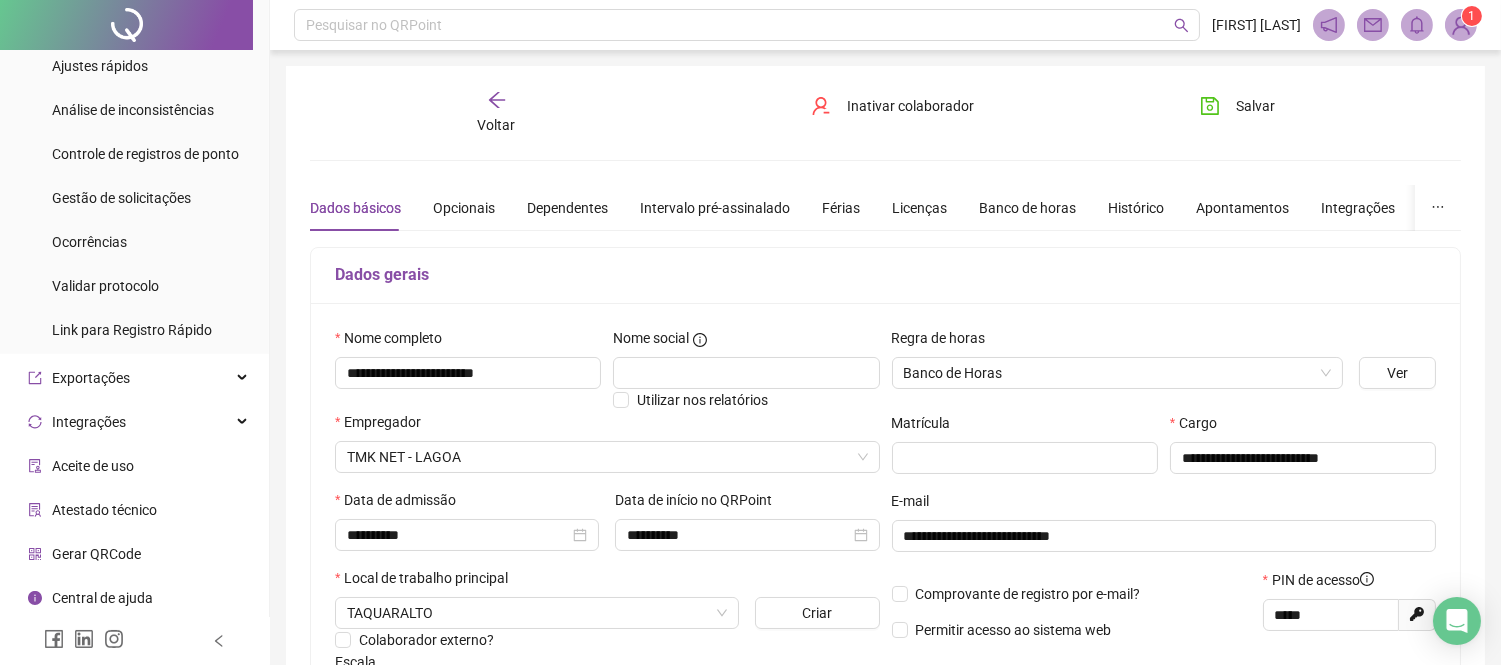 click on "Voltar" at bounding box center [496, 113] 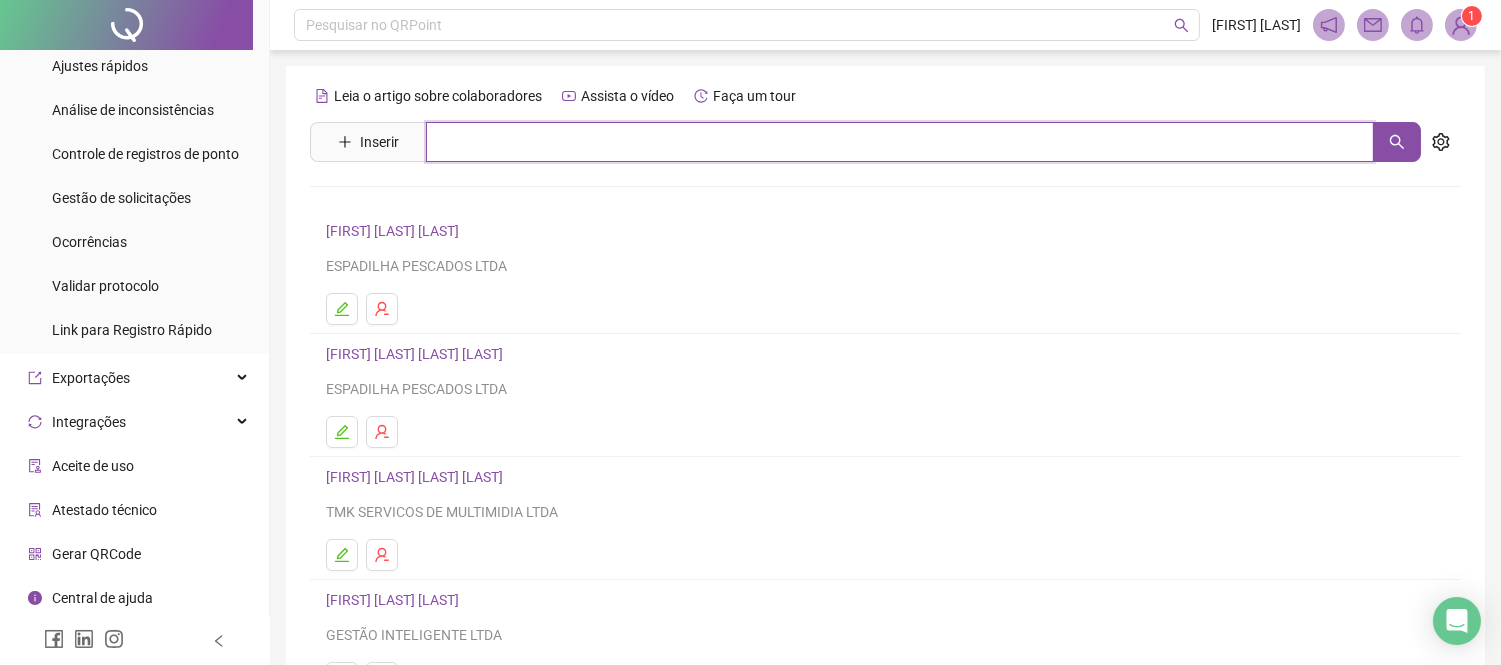click at bounding box center [900, 142] 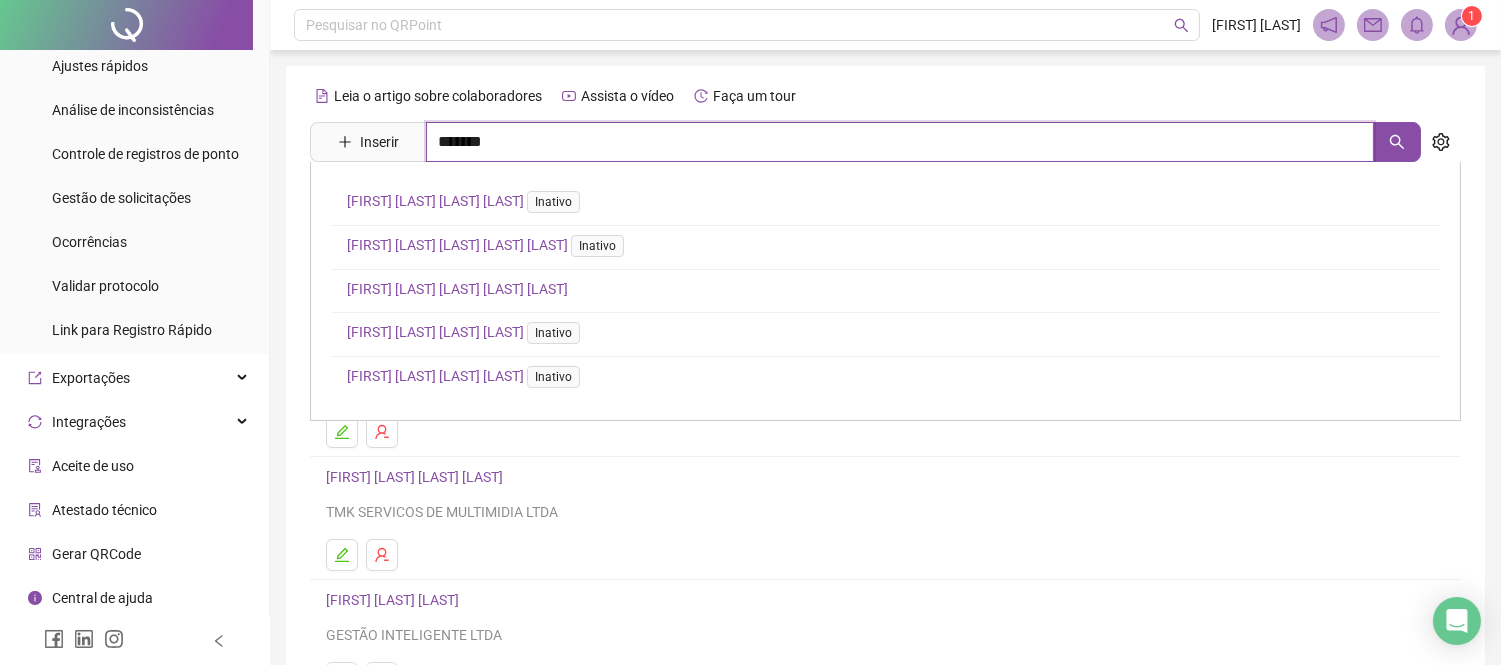 type on "*******" 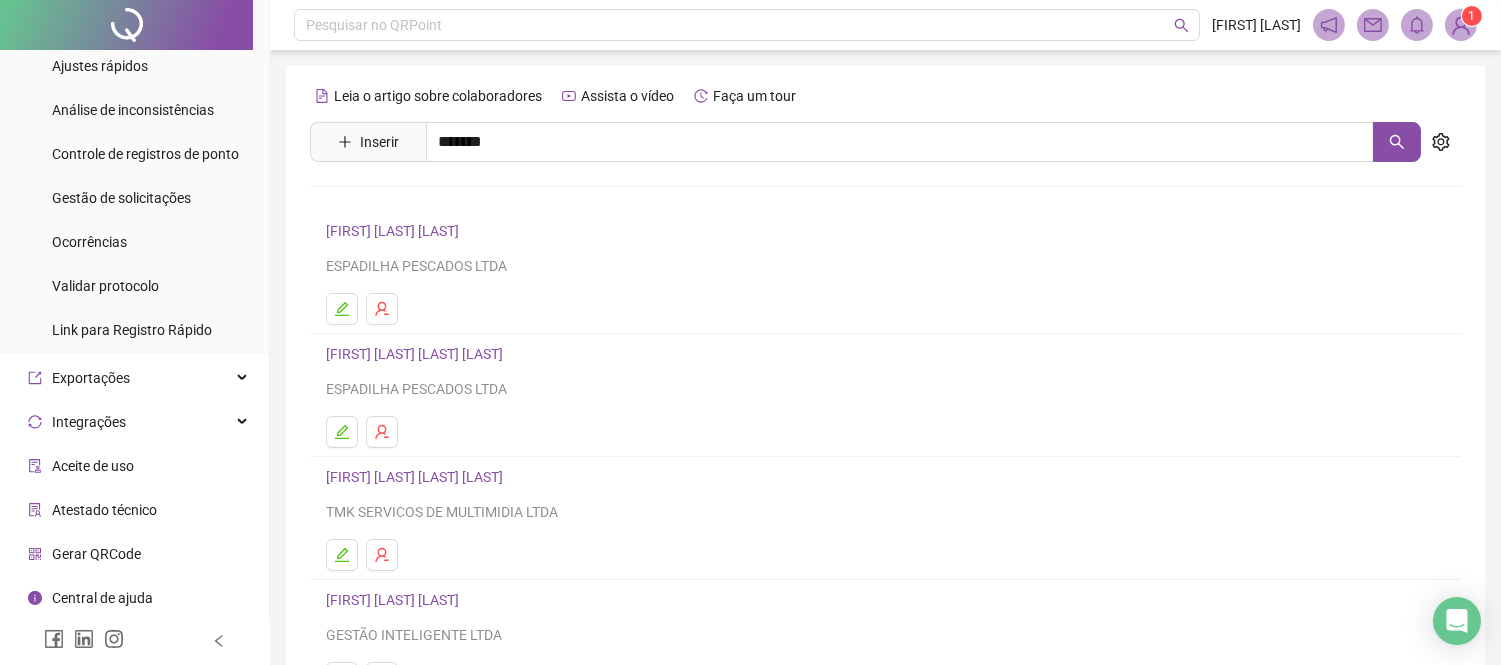 click on "[FIRST] [LAST] [LAST]" at bounding box center [413, 201] 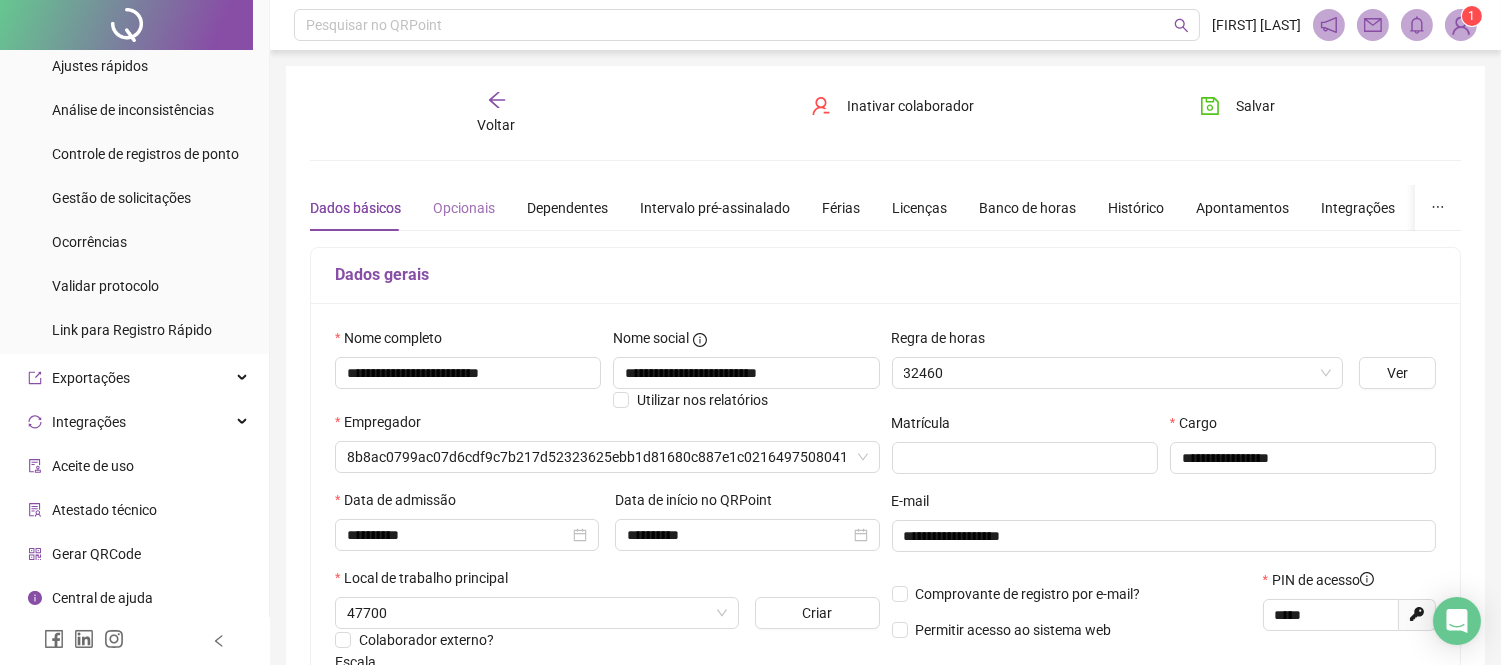 type on "**********" 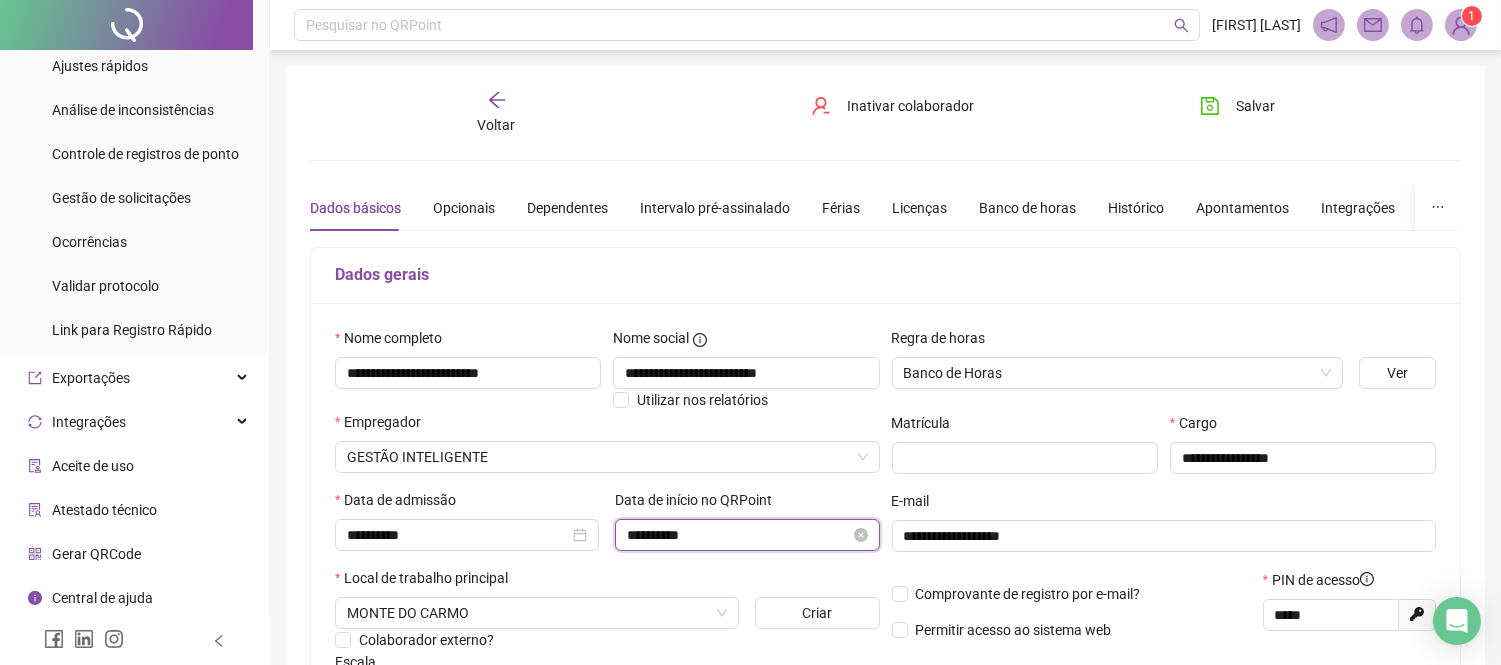 click on "**********" at bounding box center (738, 535) 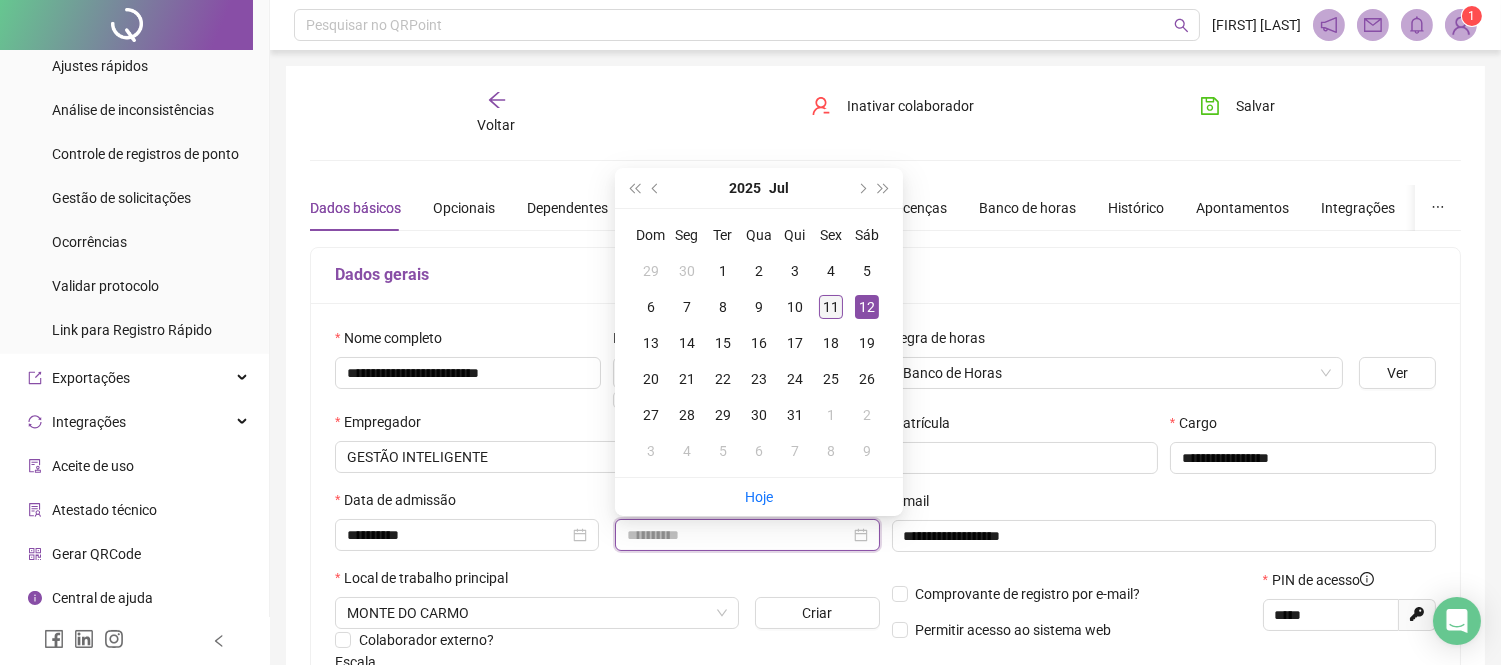 type on "**********" 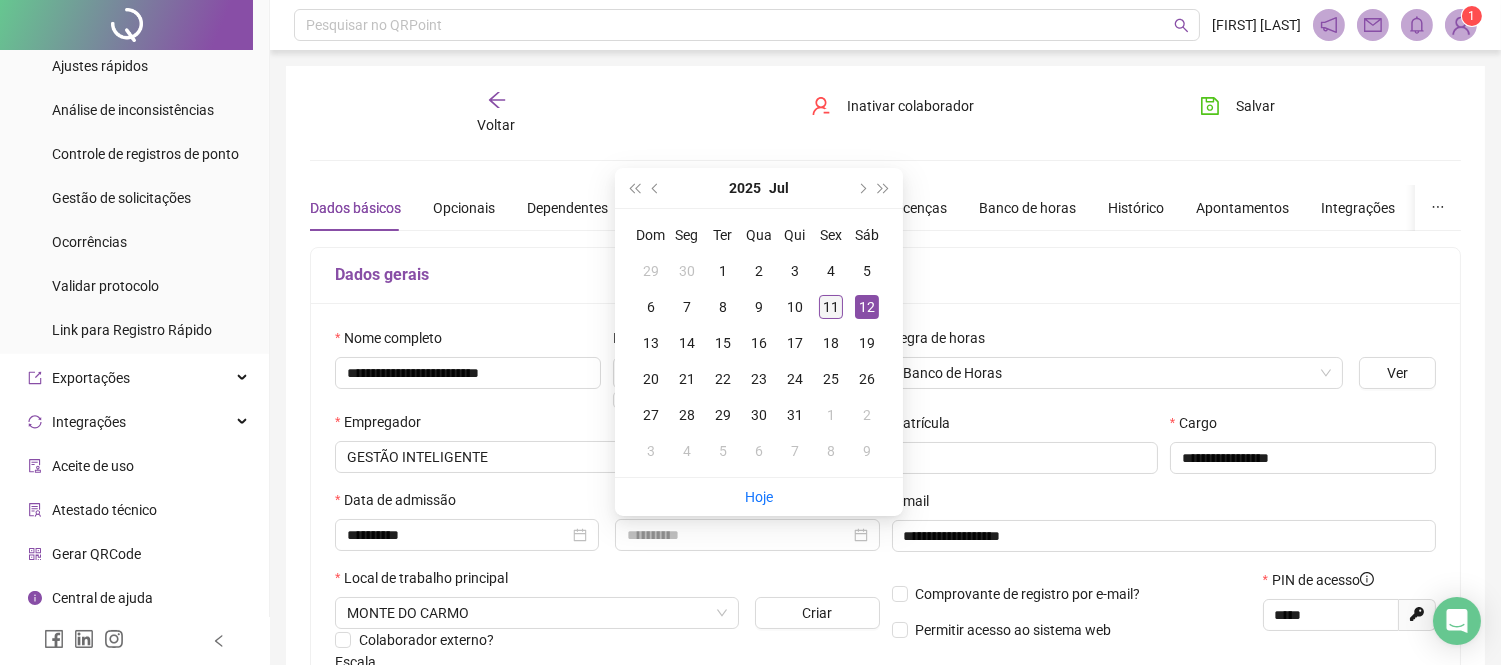 click on "11" at bounding box center (831, 307) 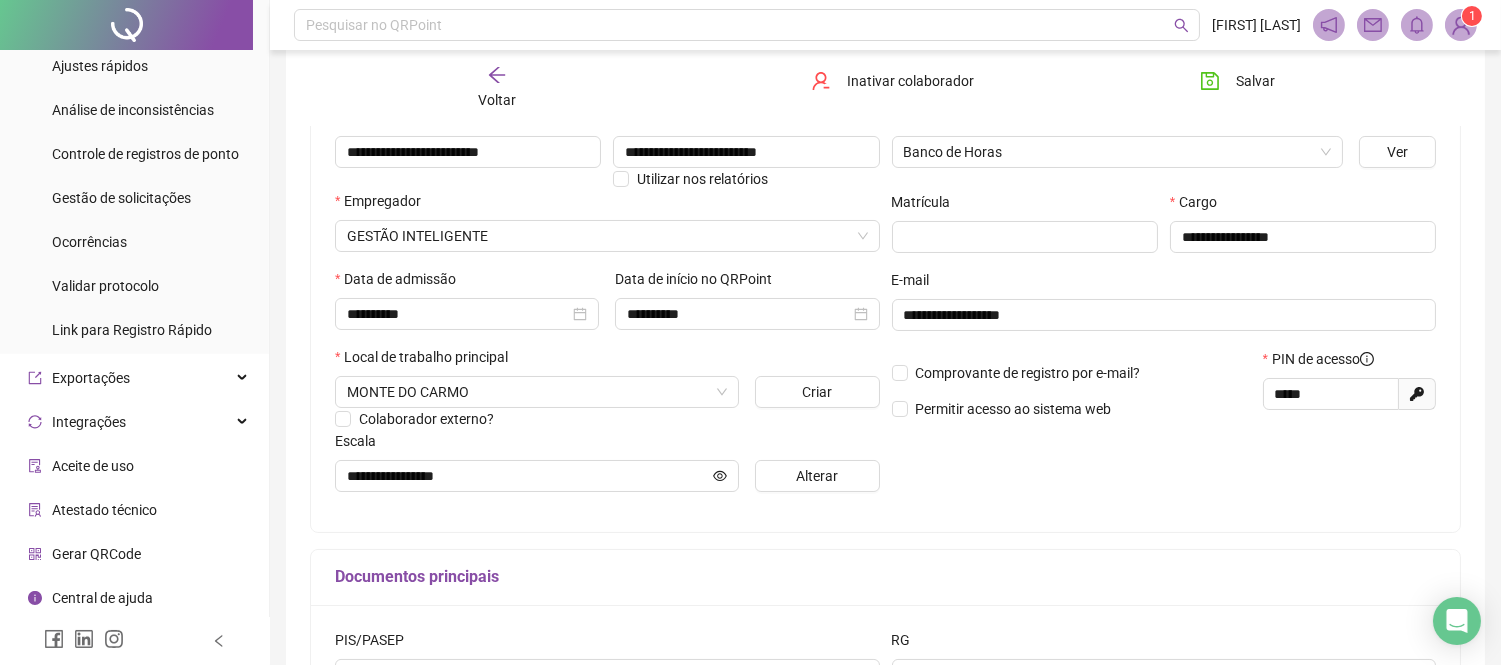 scroll, scrollTop: 222, scrollLeft: 0, axis: vertical 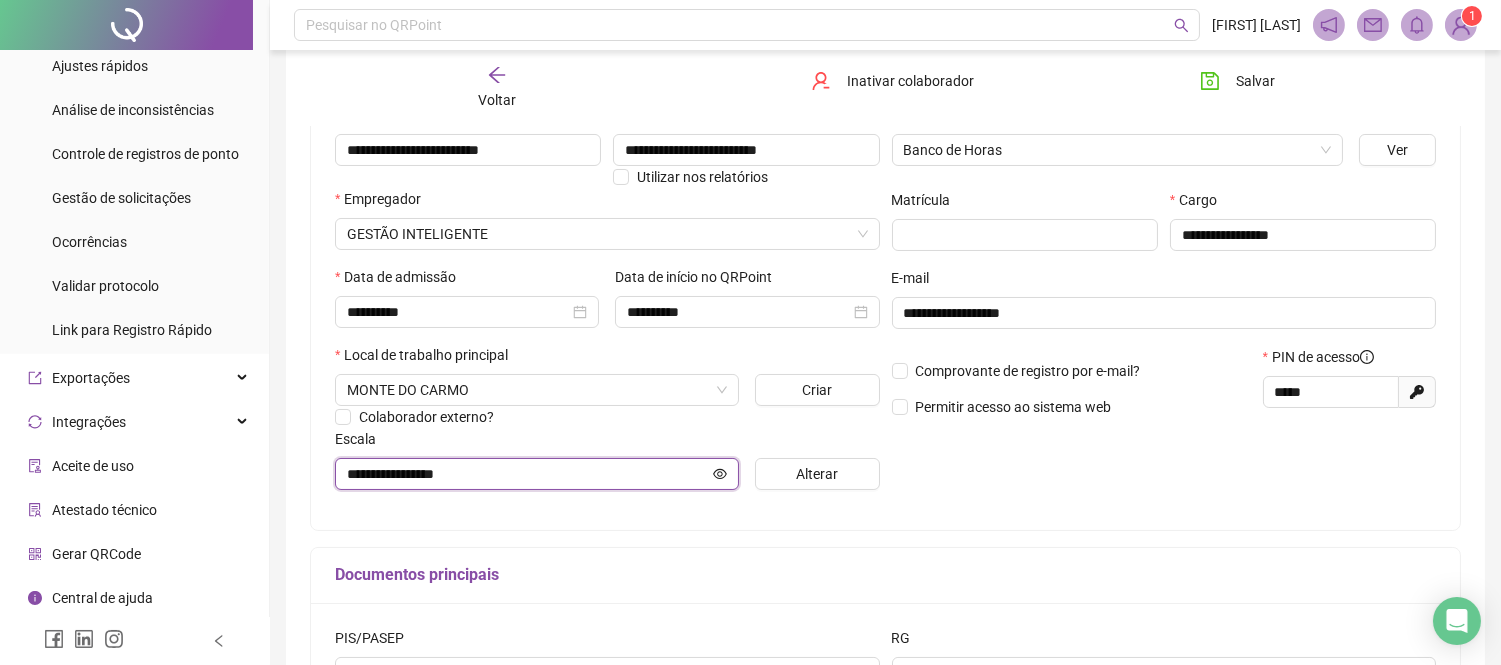 click on "**********" at bounding box center [528, 474] 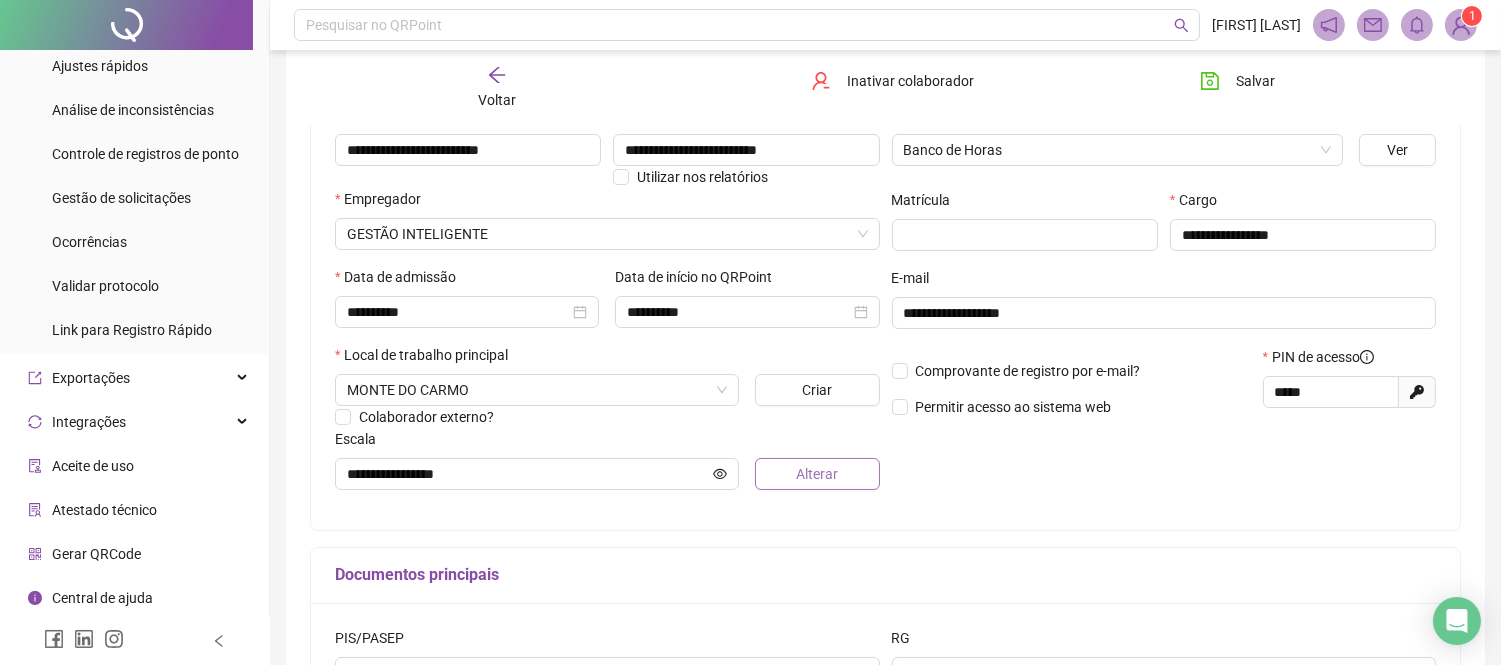 click on "Alterar" at bounding box center (817, 474) 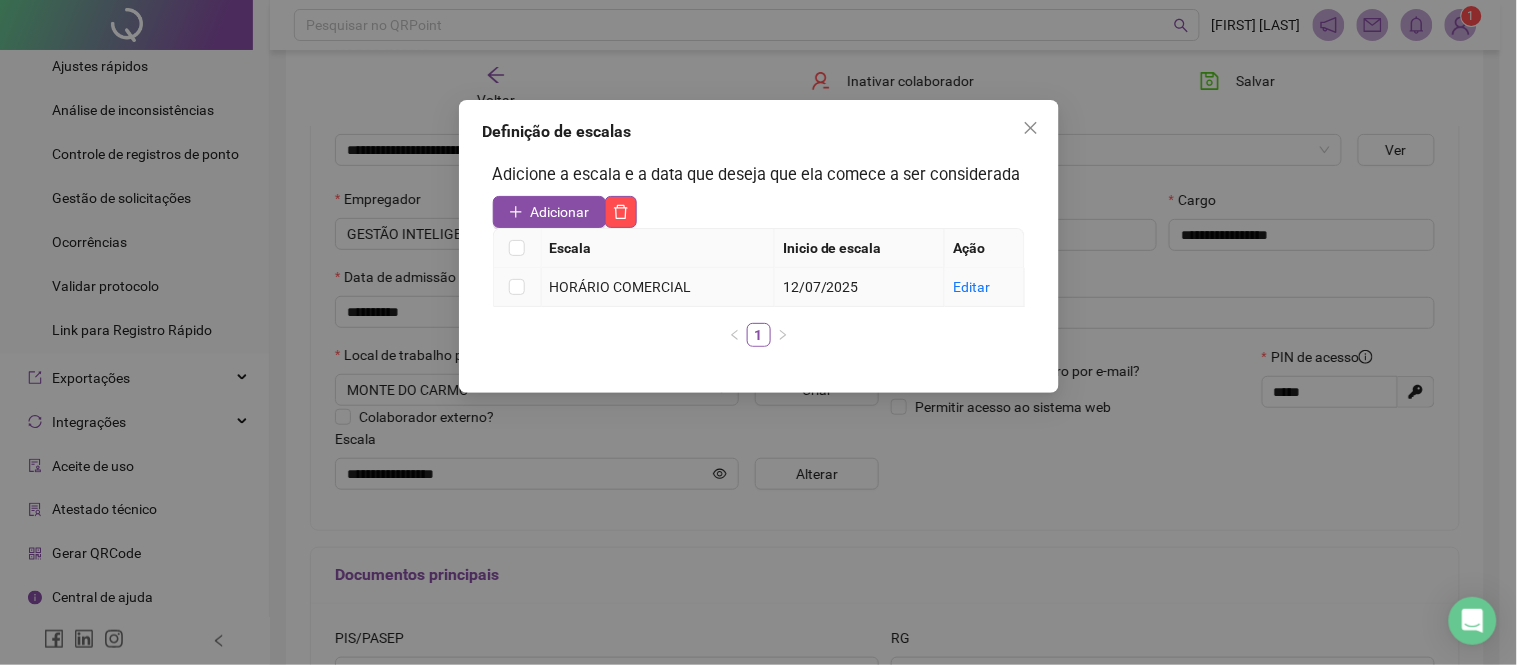 click on "12/07/2025" at bounding box center [821, 287] 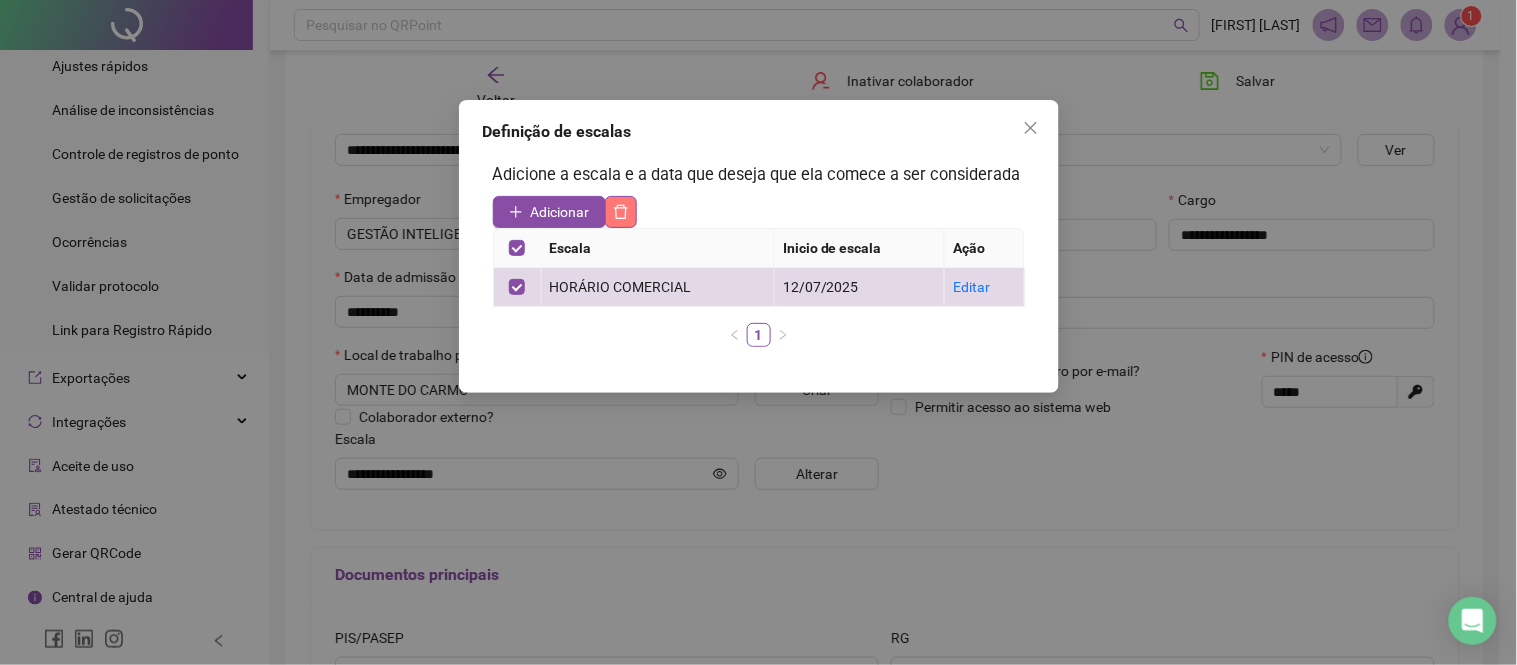 click 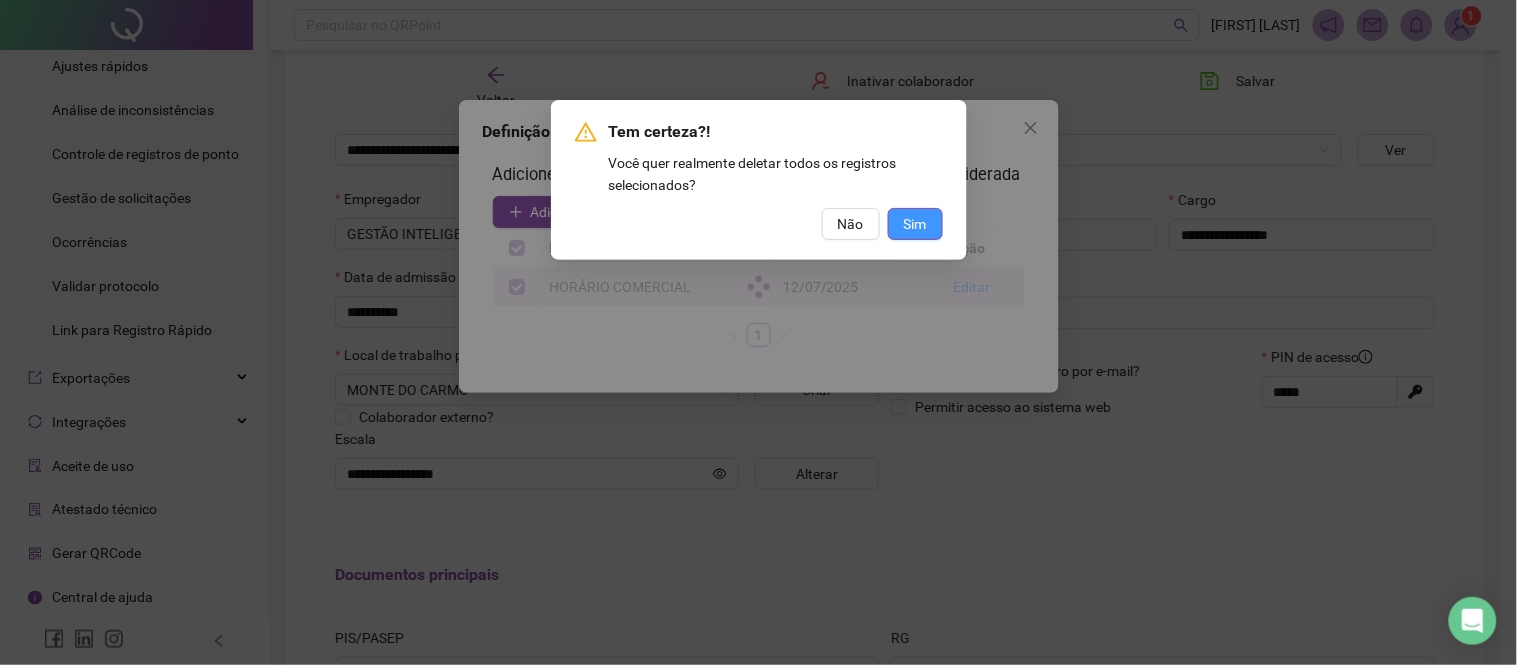 click on "Sim" at bounding box center [915, 224] 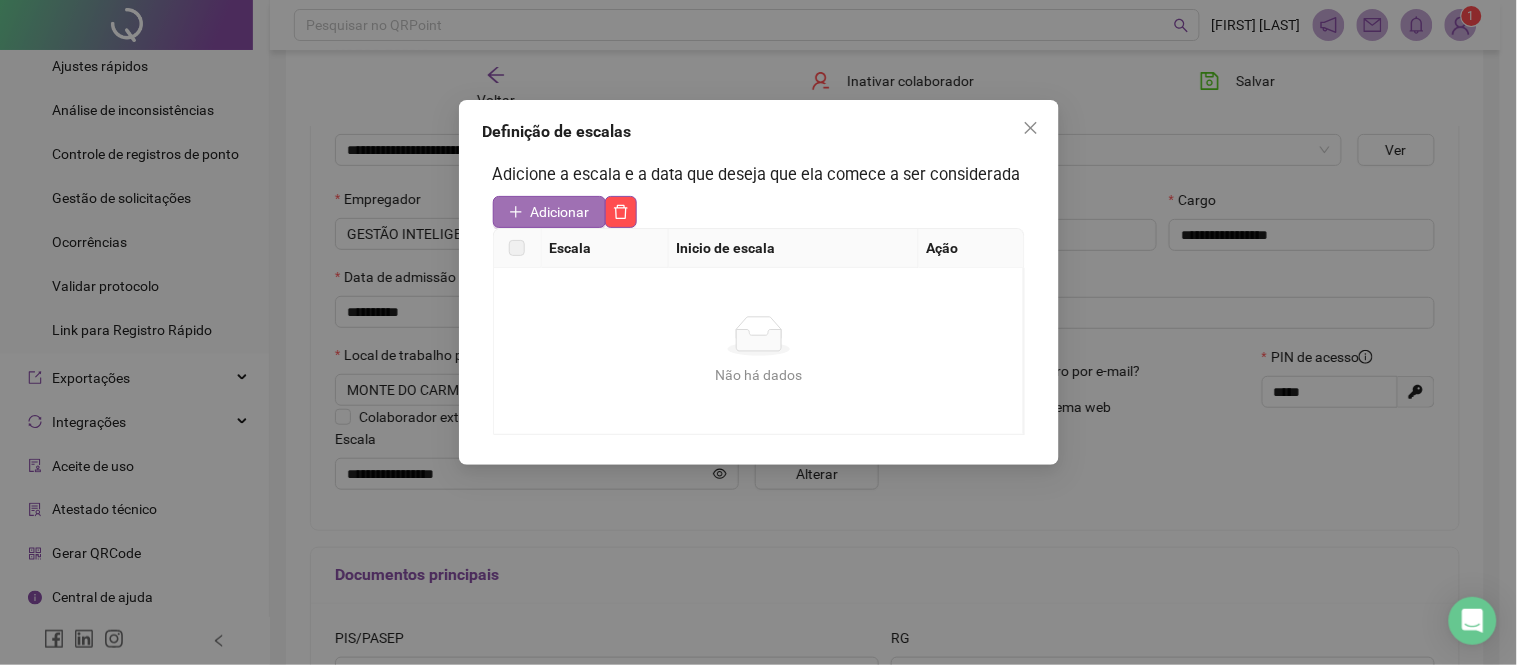 click on "Adicionar" at bounding box center (560, 212) 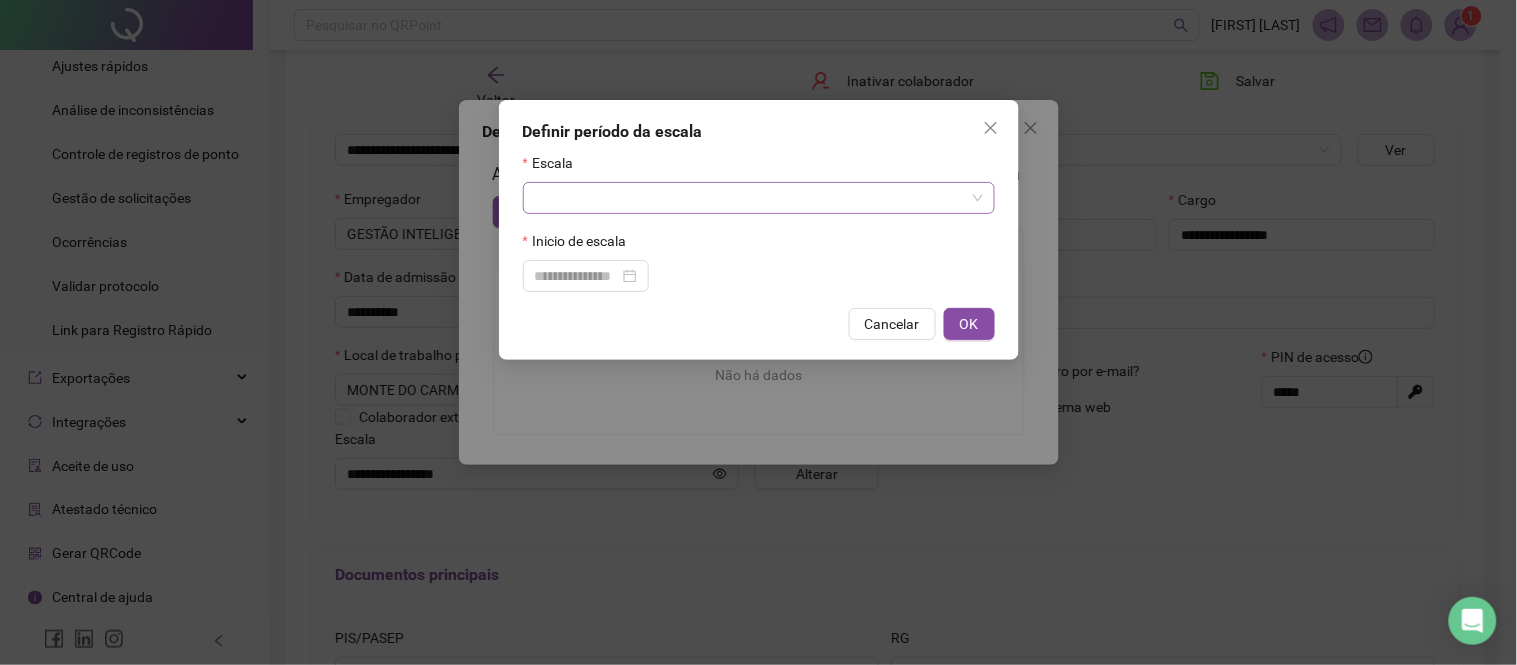 click at bounding box center [753, 198] 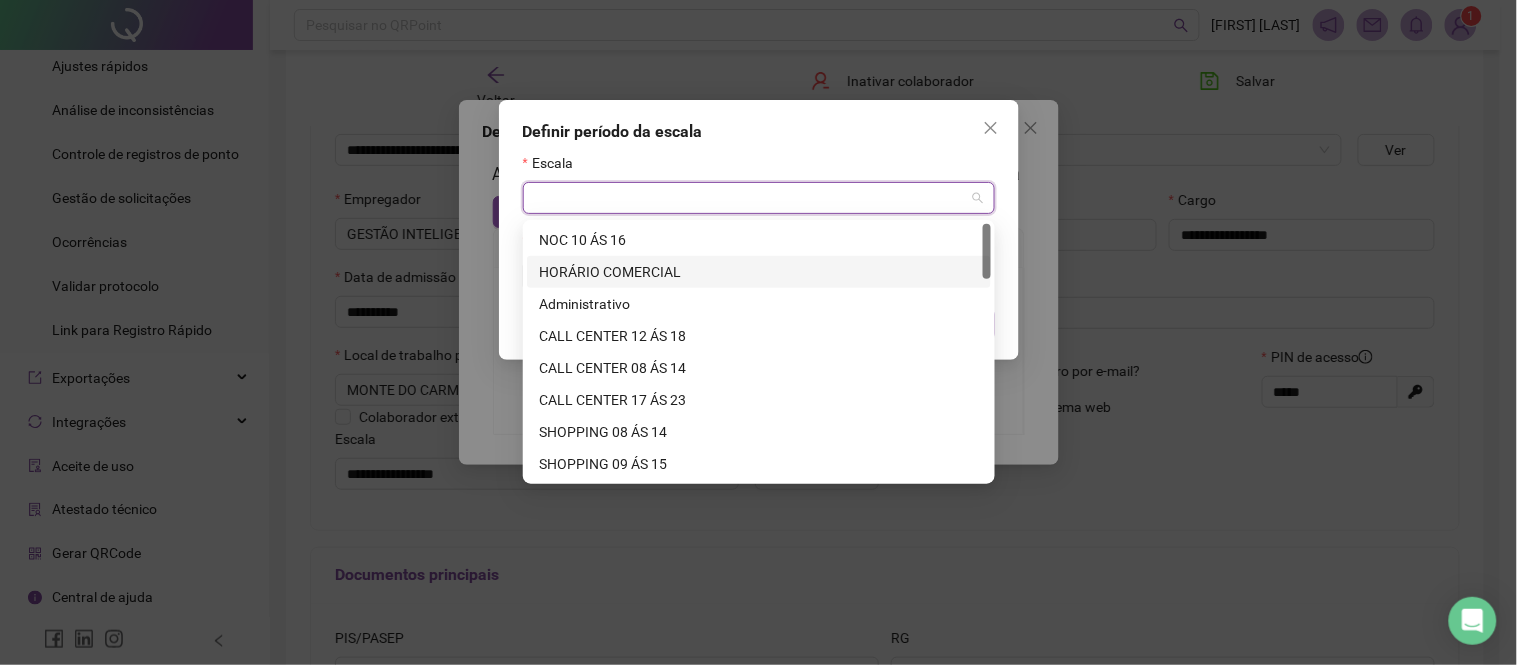 click on "HORÁRIO COMERCIAL" at bounding box center (759, 272) 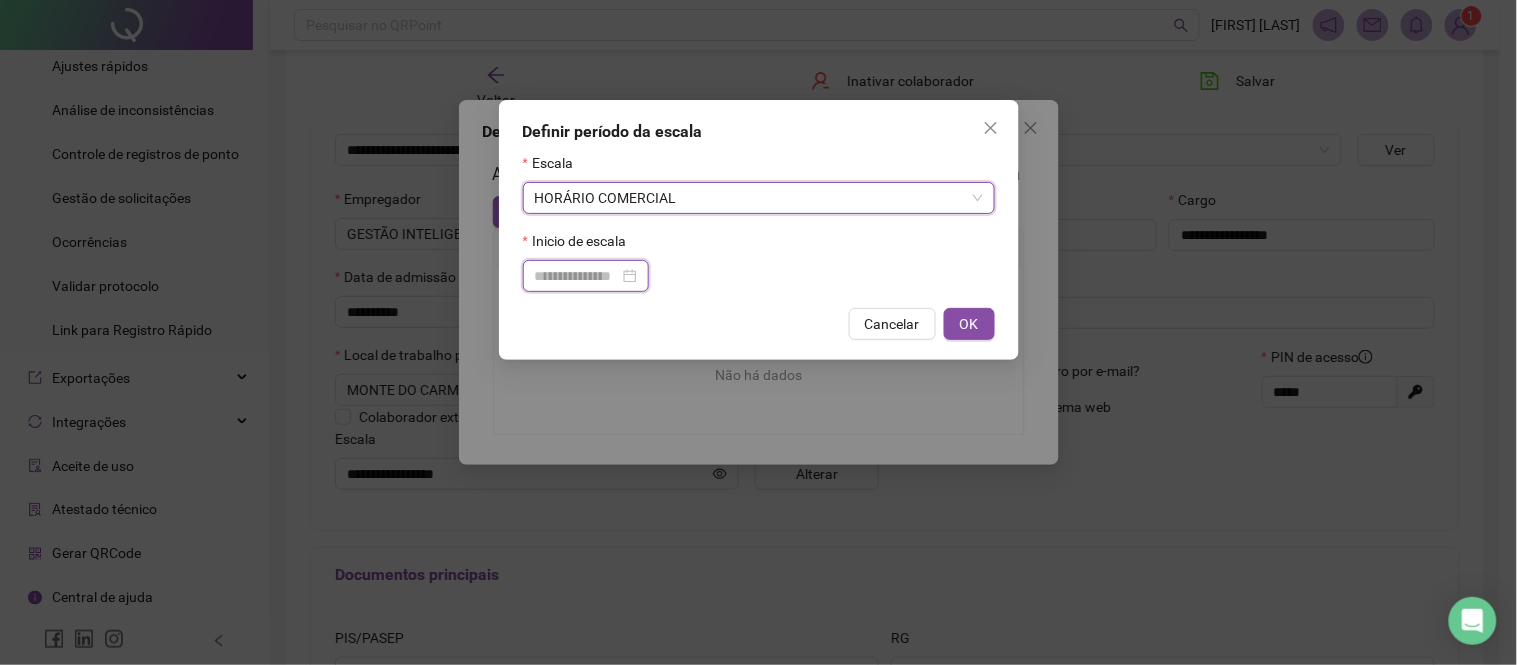 click at bounding box center [577, 276] 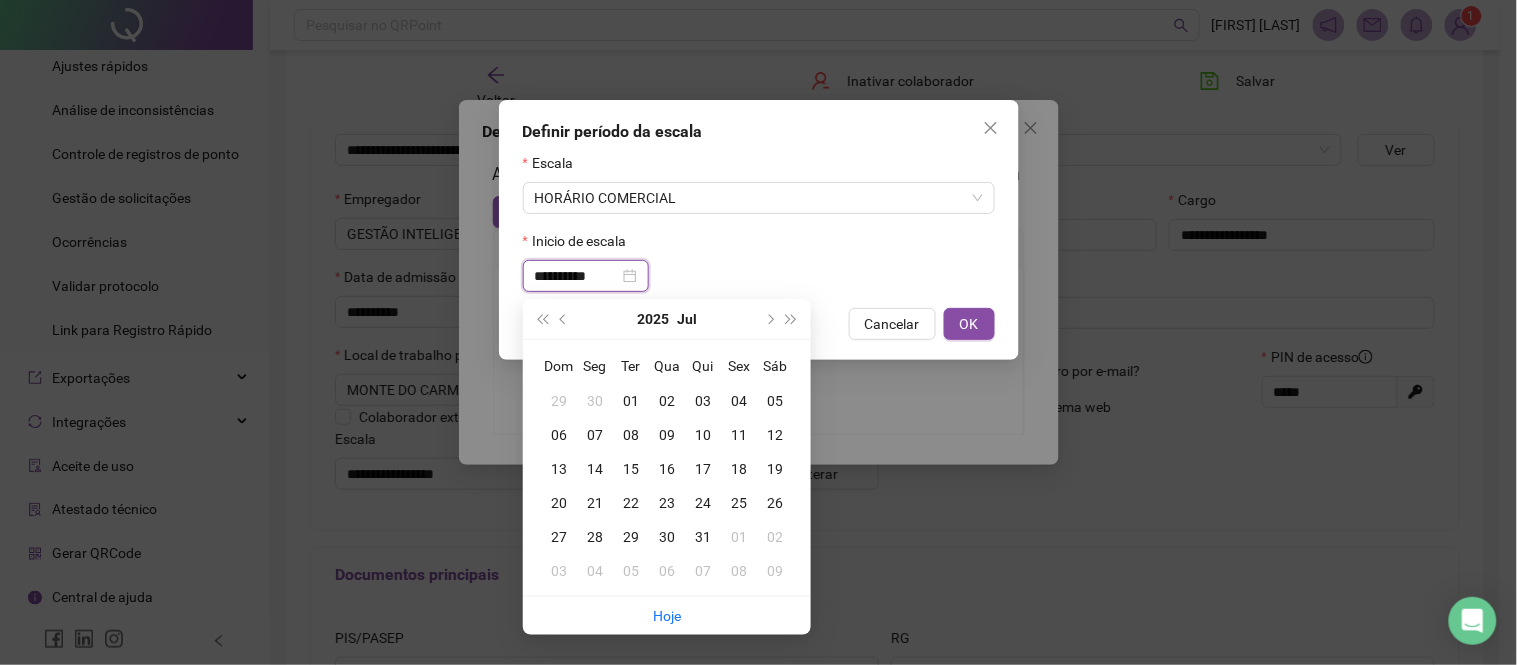 type on "**********" 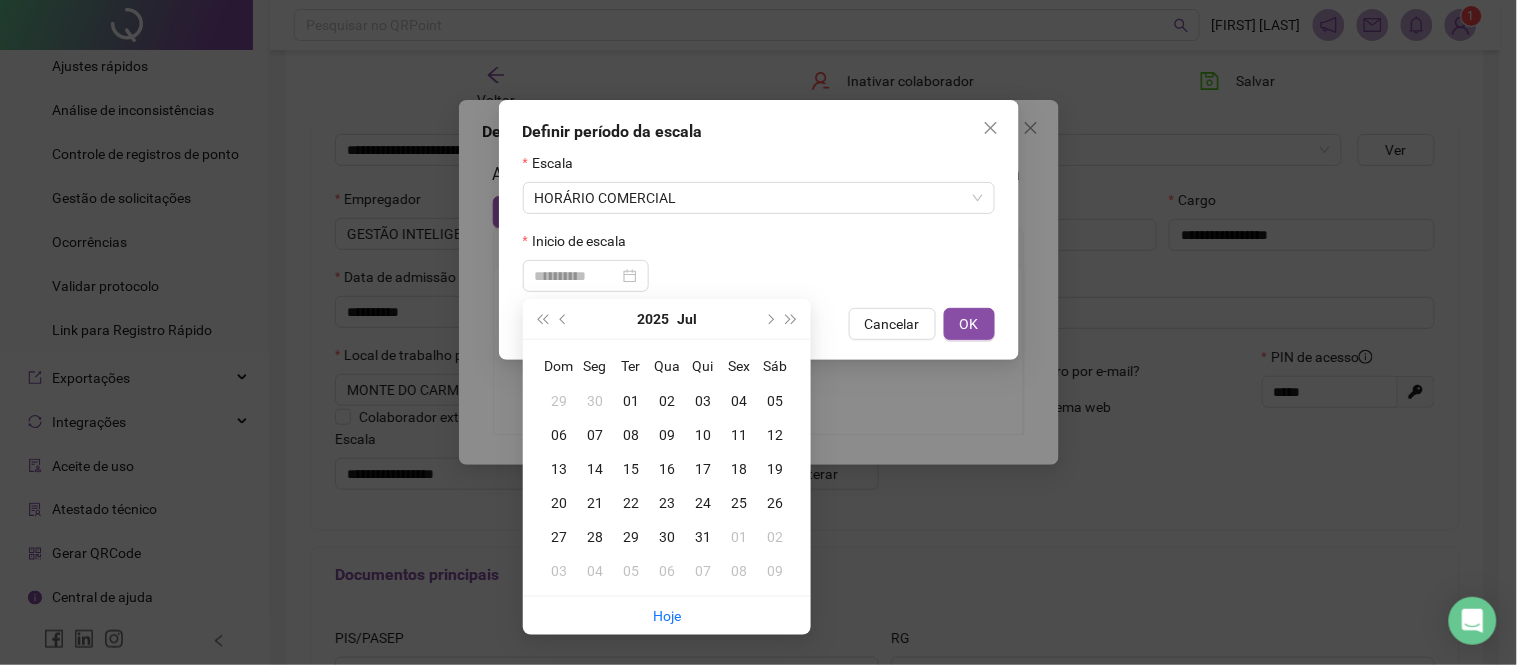 click on "11" at bounding box center [739, 435] 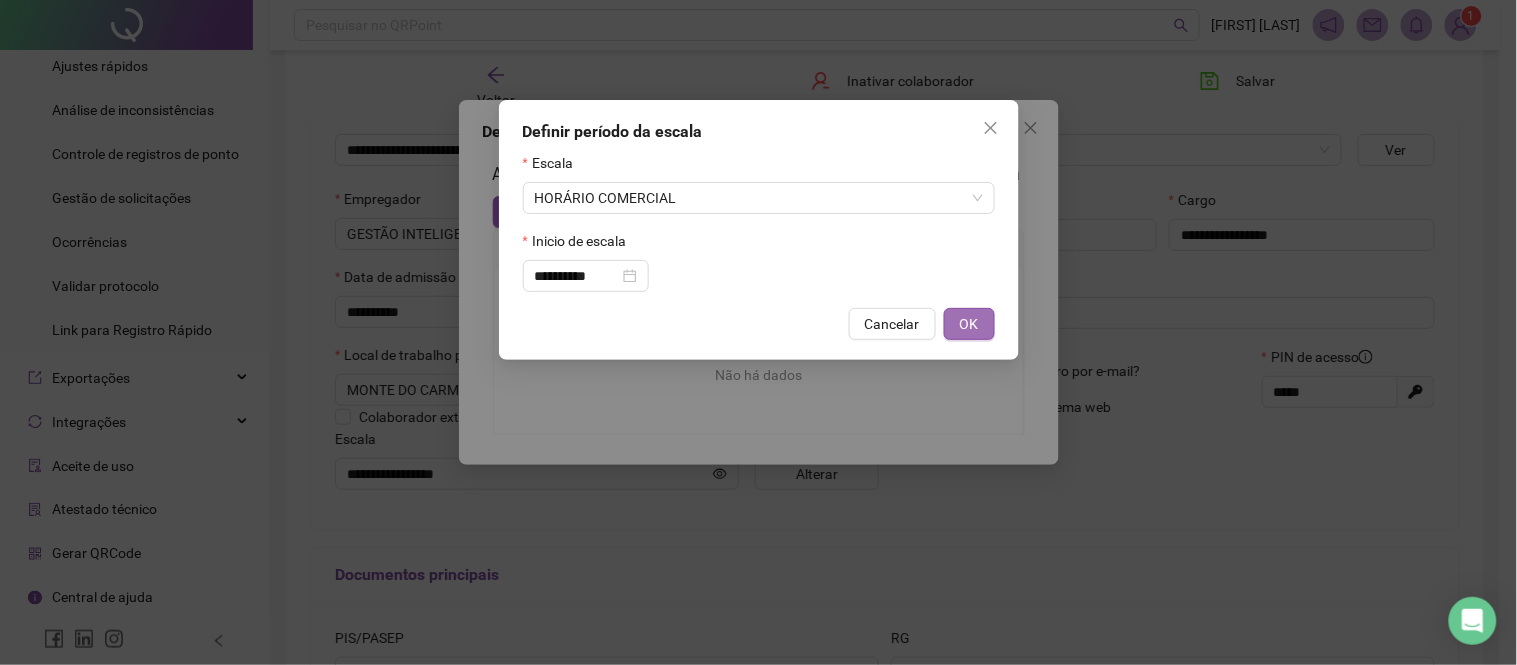 click on "OK" at bounding box center (969, 324) 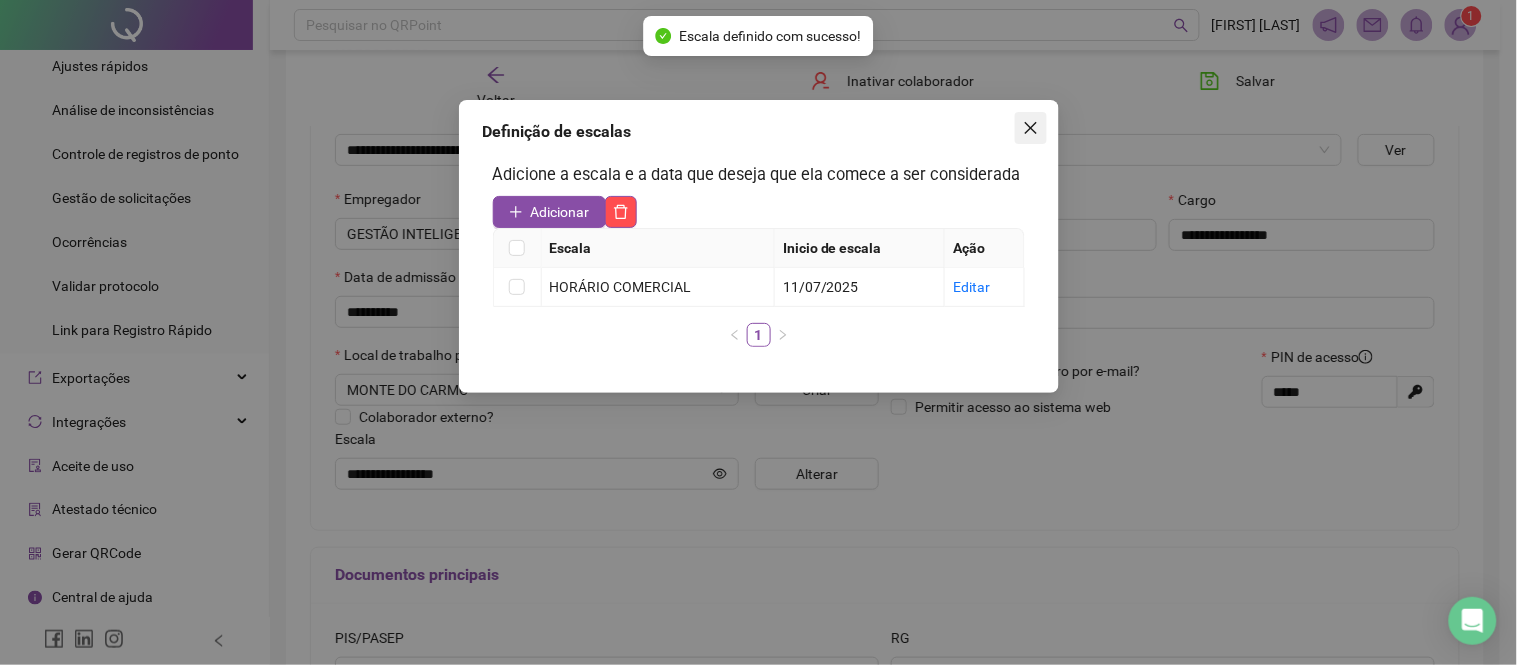 click 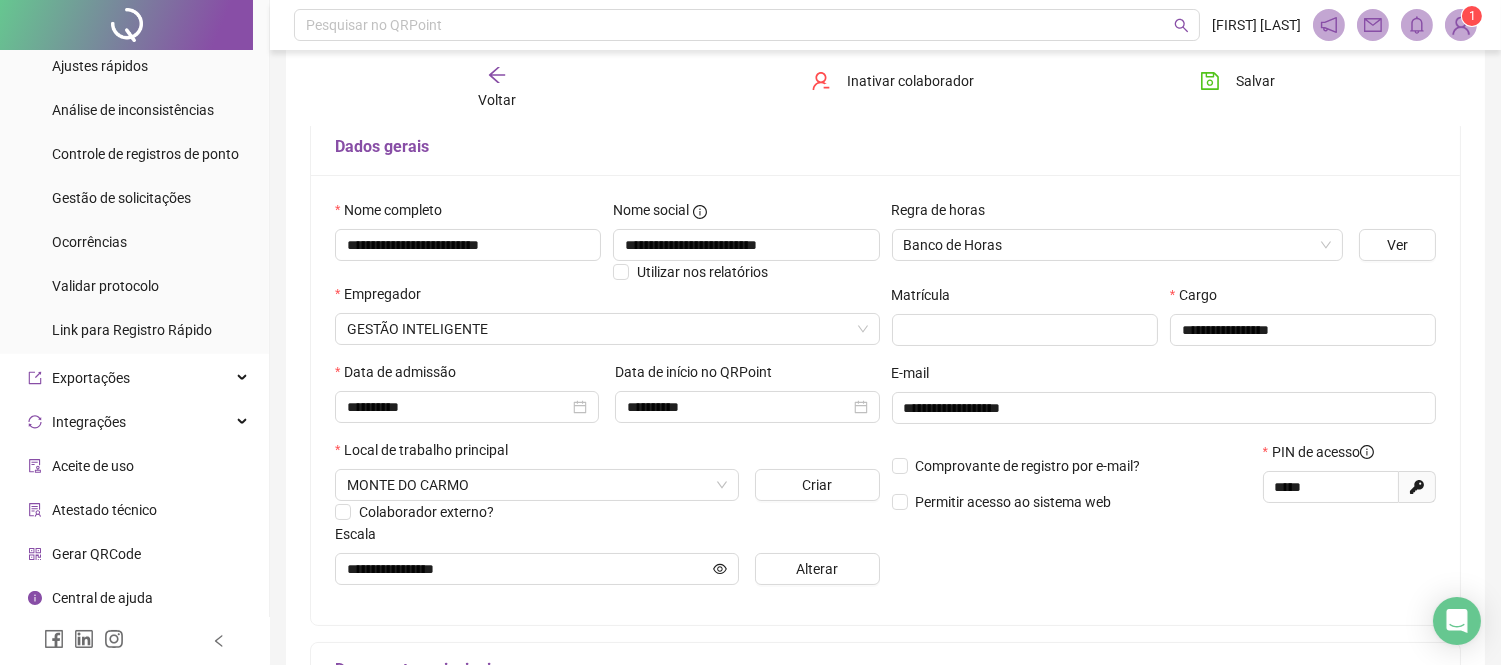 scroll, scrollTop: 0, scrollLeft: 0, axis: both 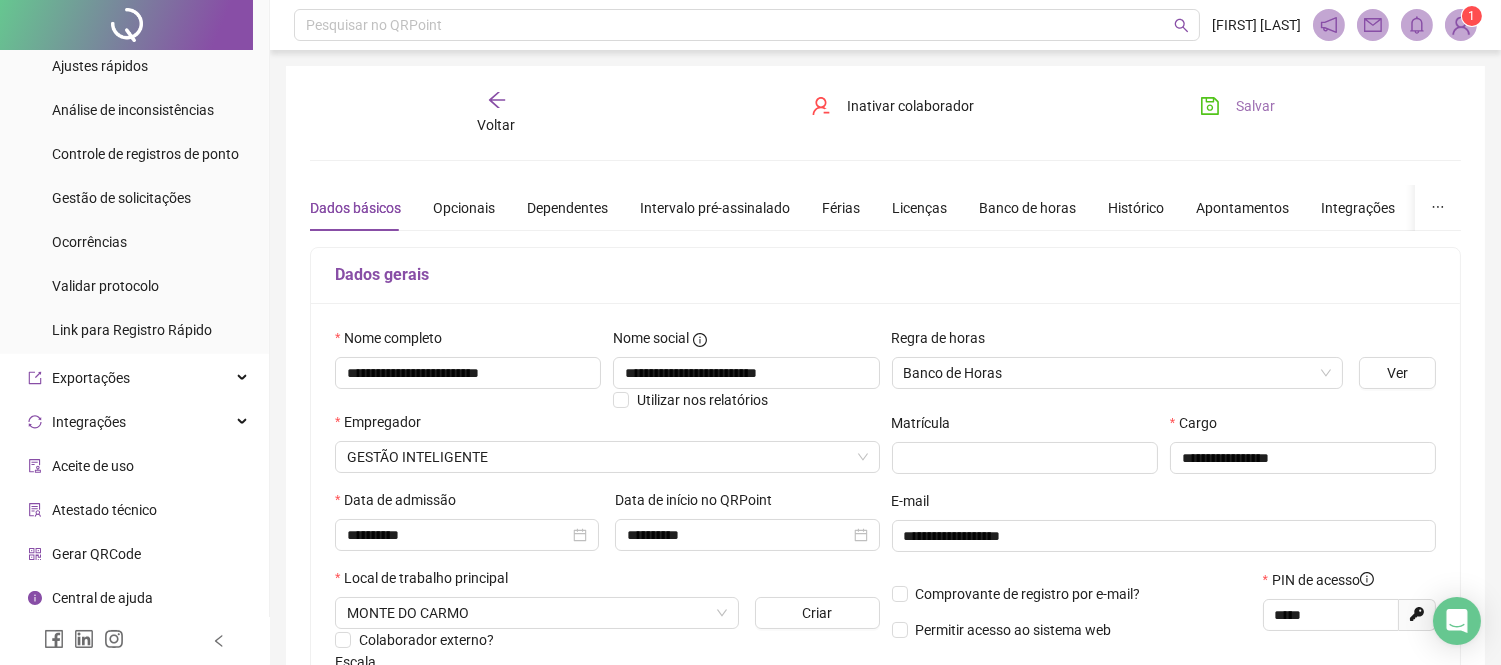 click on "Salvar" at bounding box center [1255, 106] 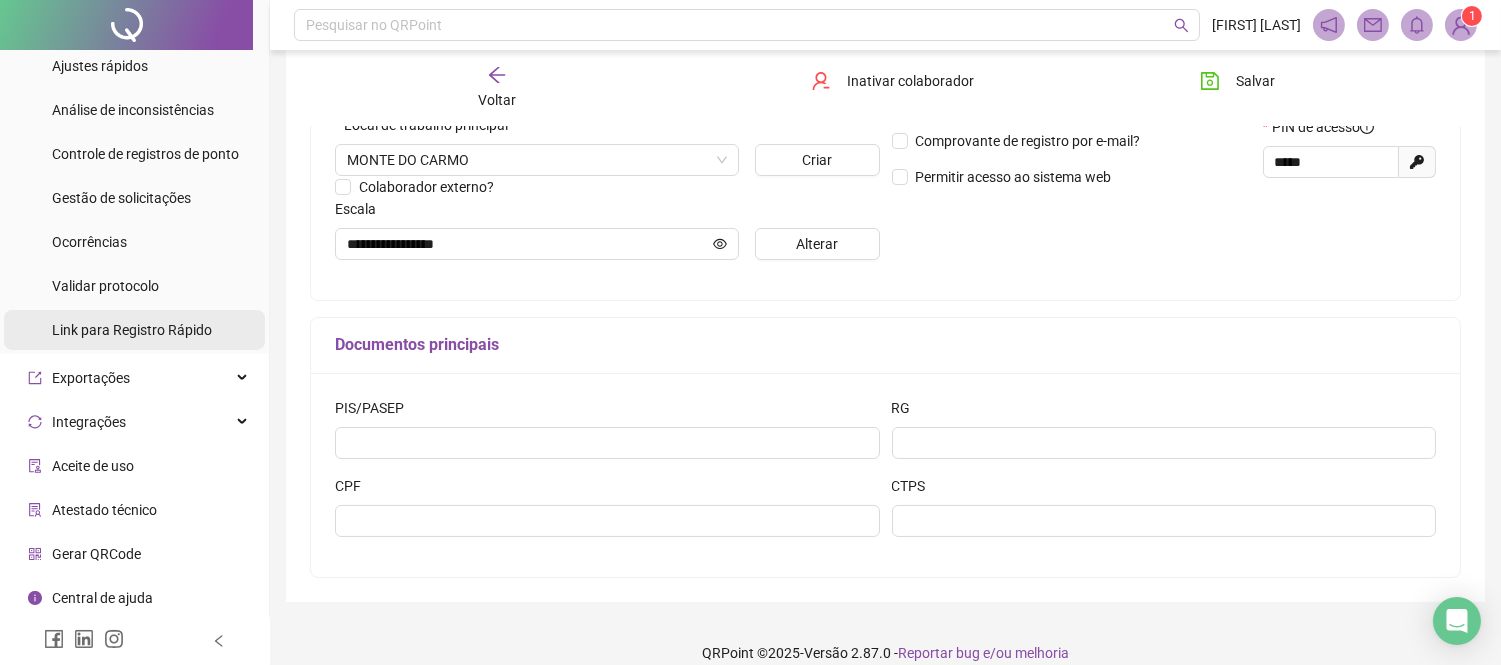 scroll, scrollTop: 480, scrollLeft: 0, axis: vertical 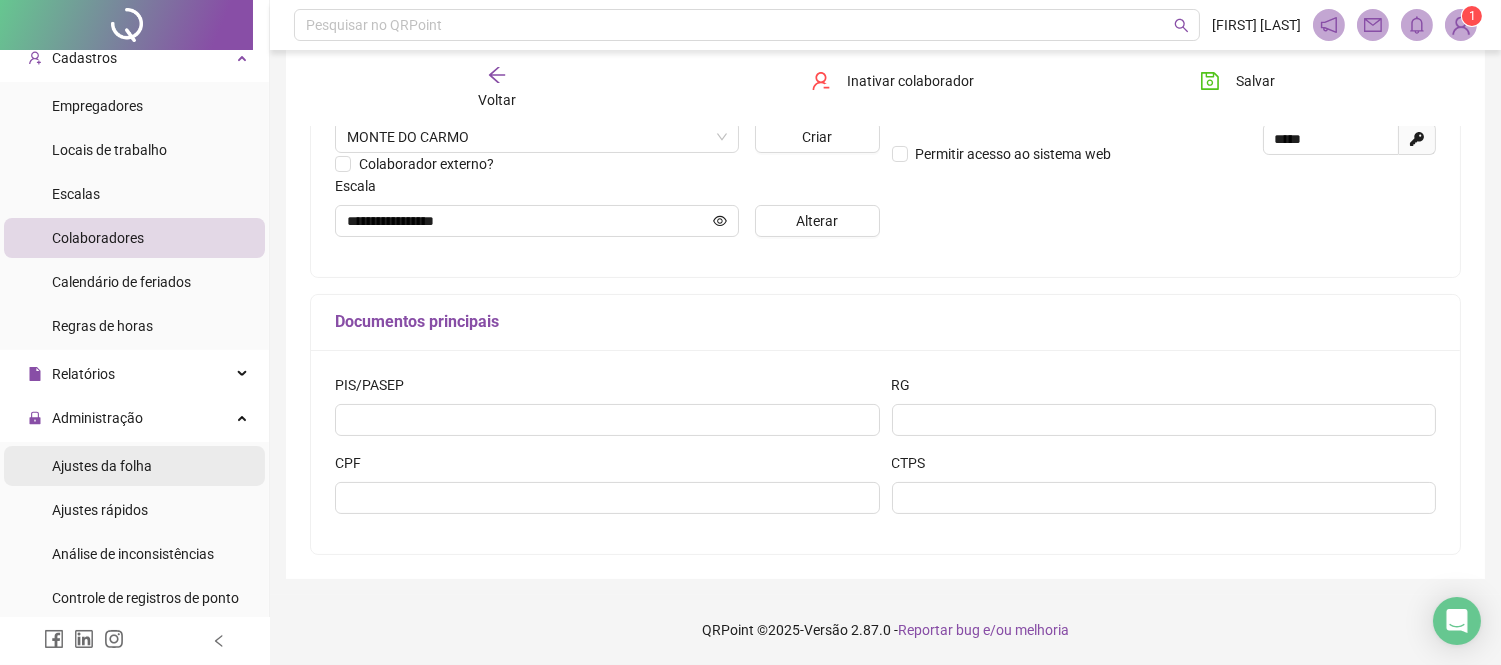 click on "Ajustes da folha" at bounding box center (102, 466) 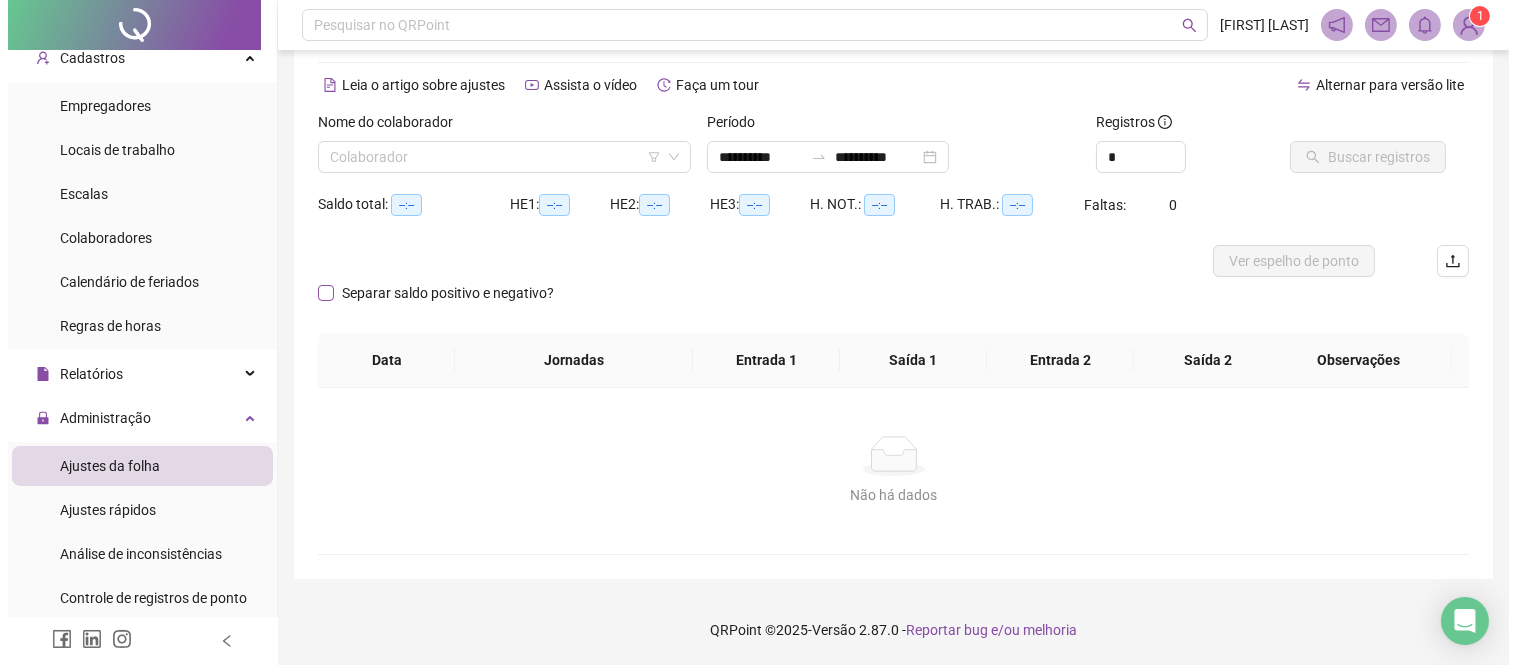 scroll, scrollTop: 72, scrollLeft: 0, axis: vertical 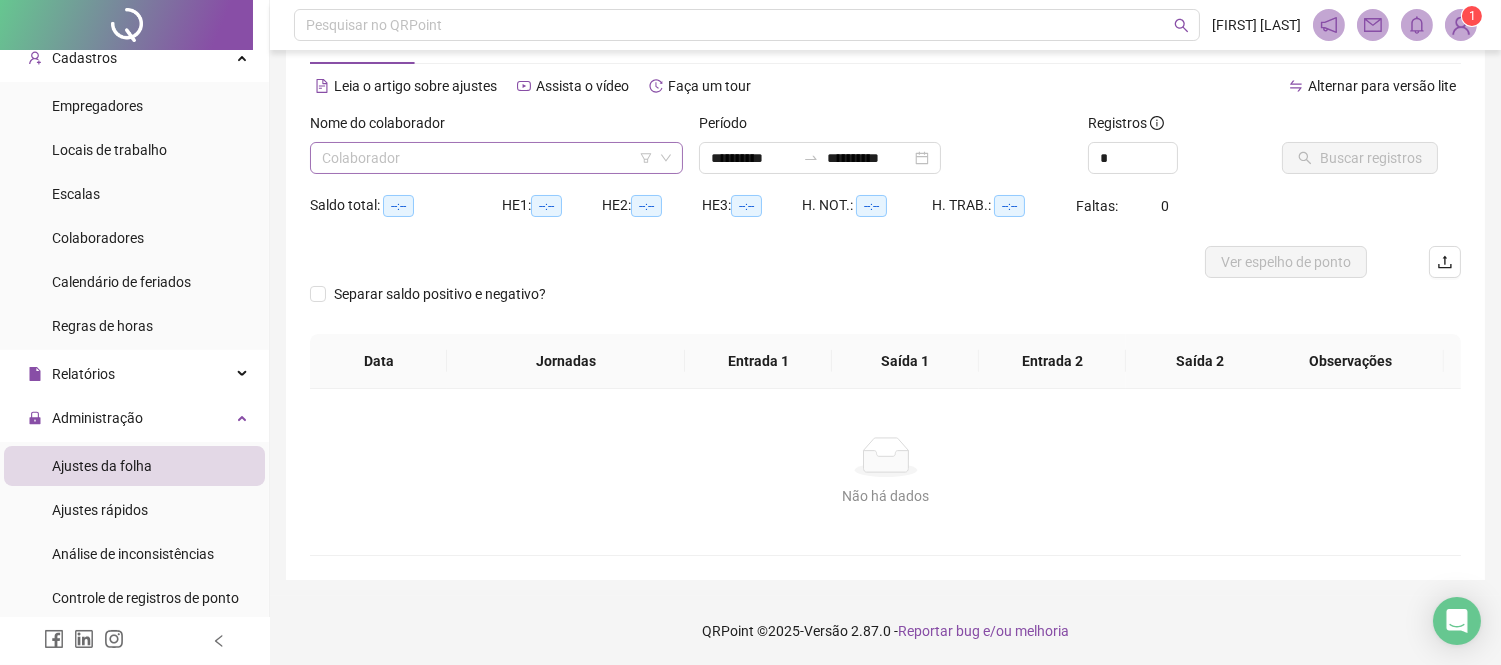 click at bounding box center (490, 158) 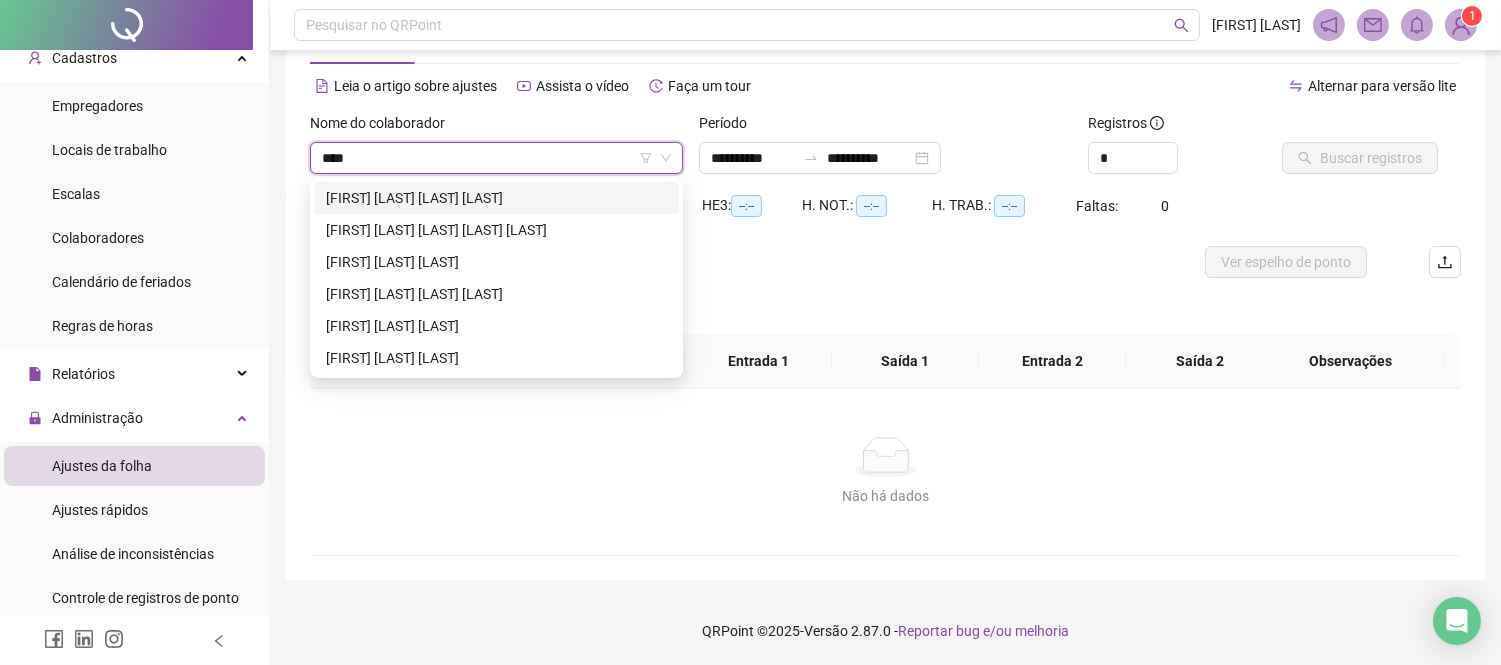 type on "*****" 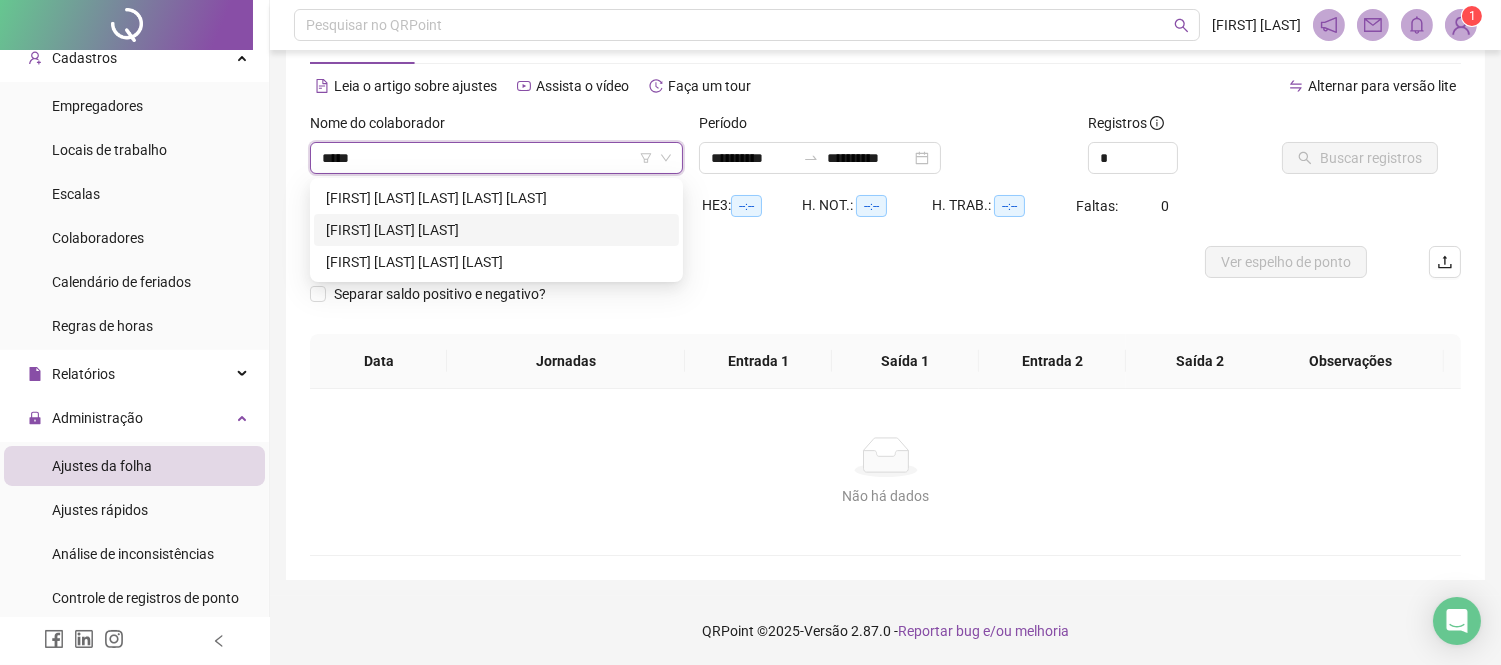type 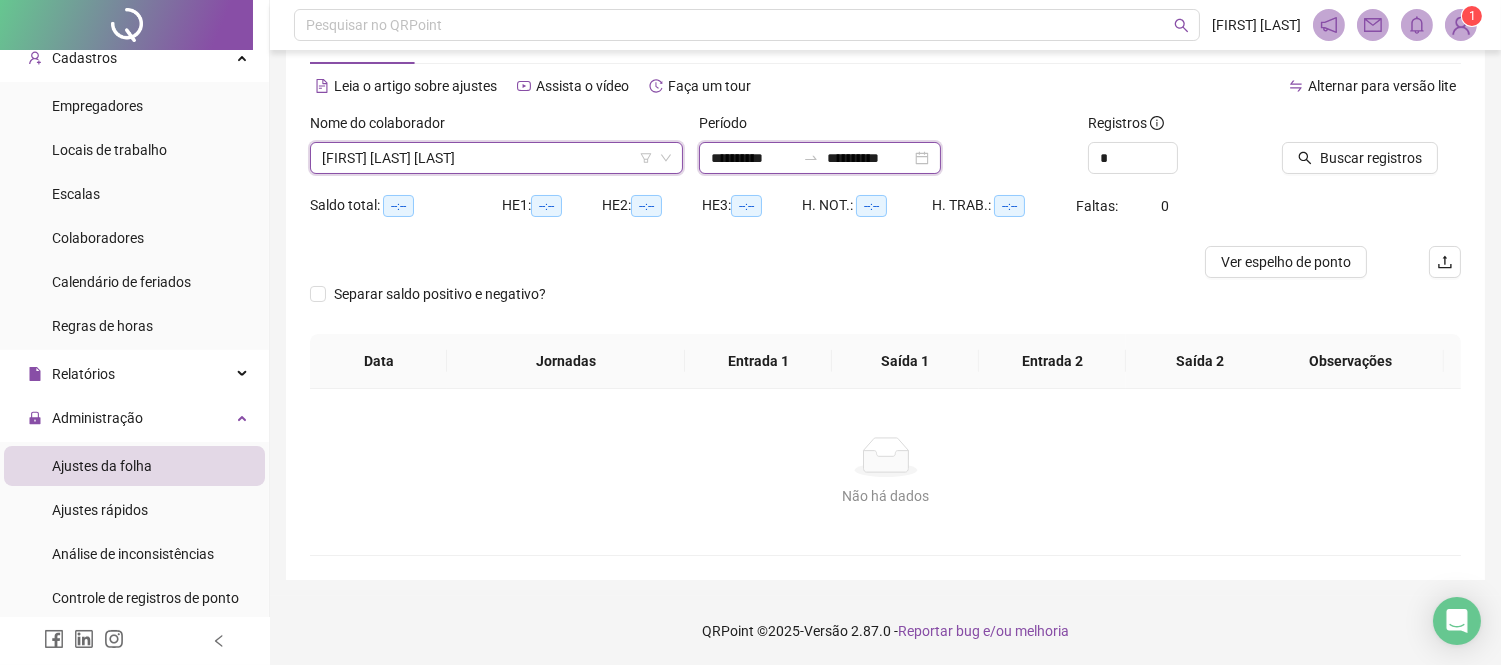 click on "**********" at bounding box center [869, 158] 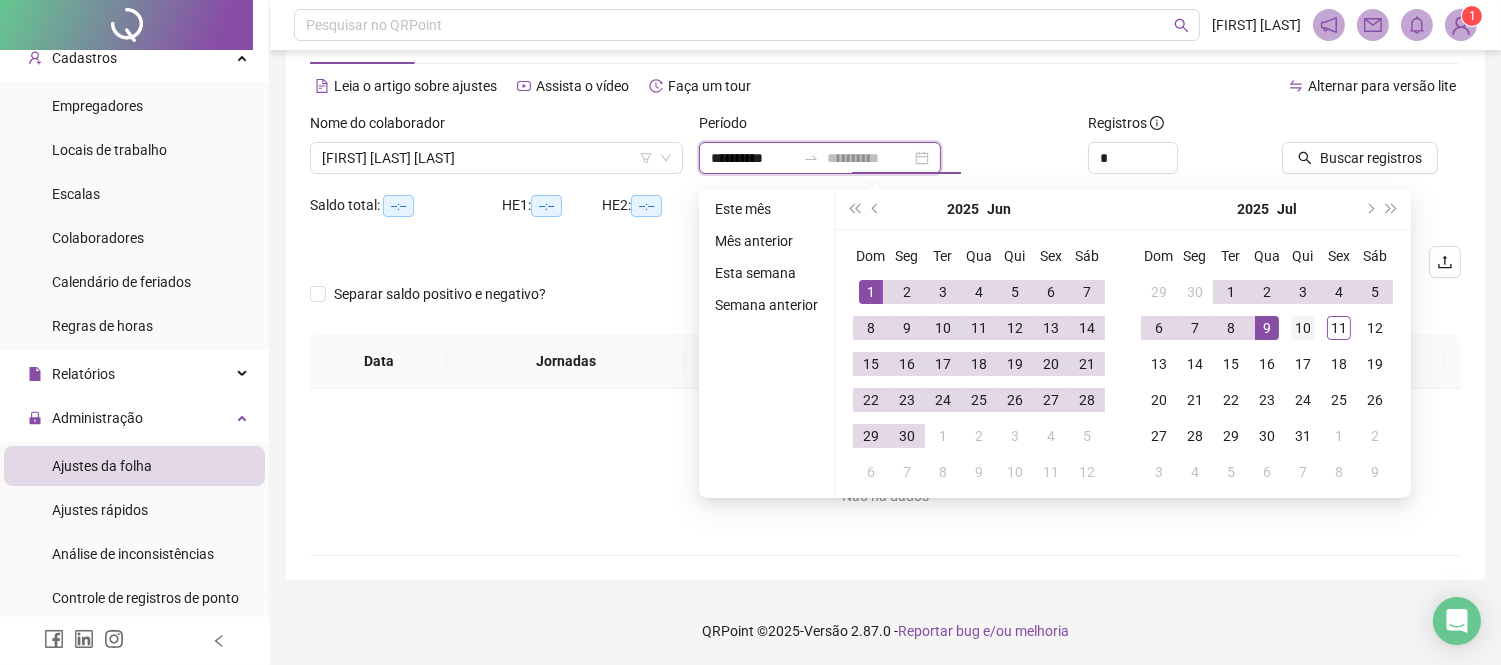 type on "**********" 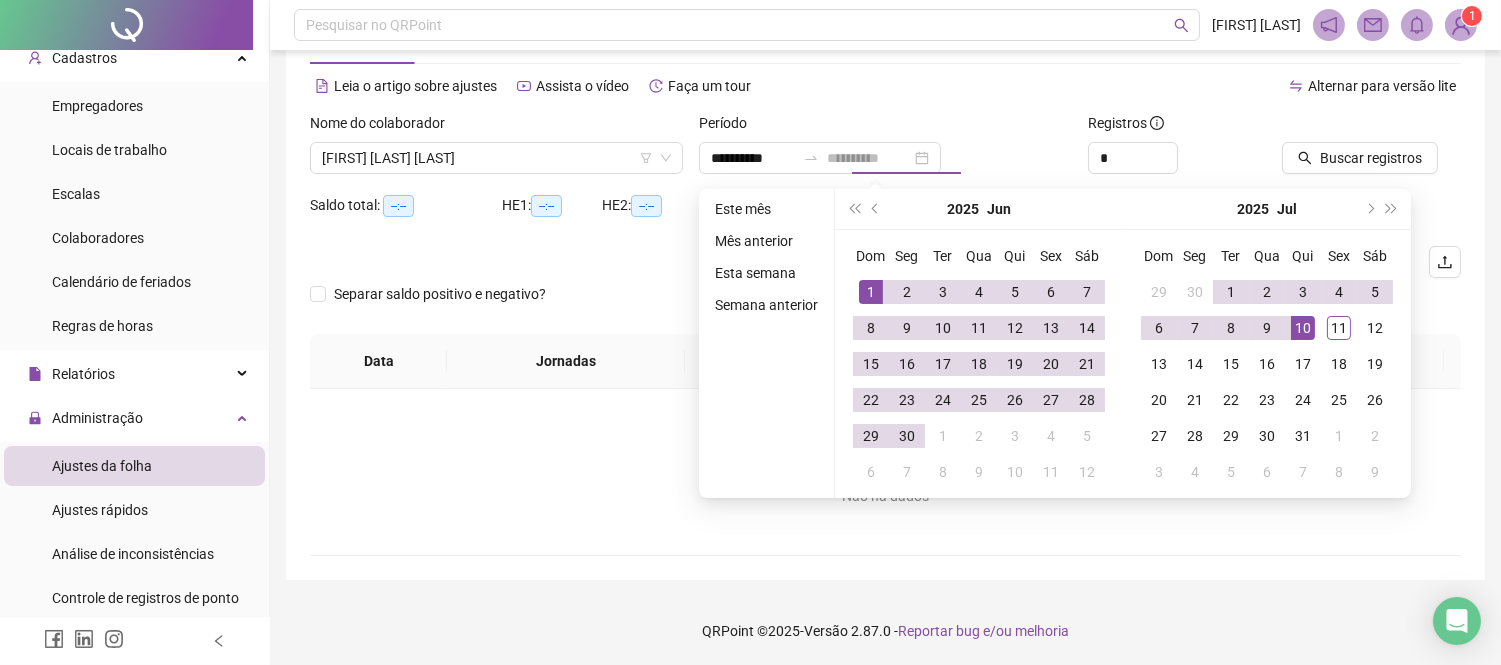 click on "10" at bounding box center [1303, 328] 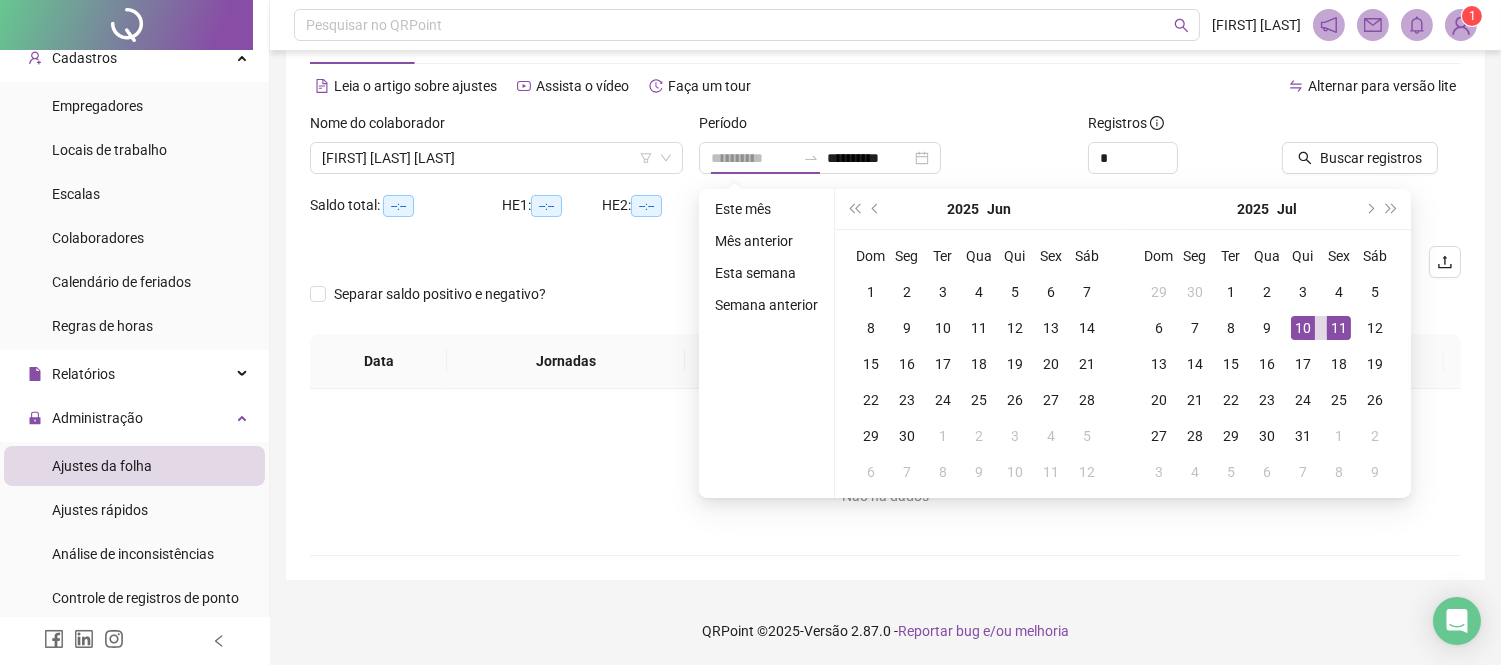 click on "11" at bounding box center (1339, 328) 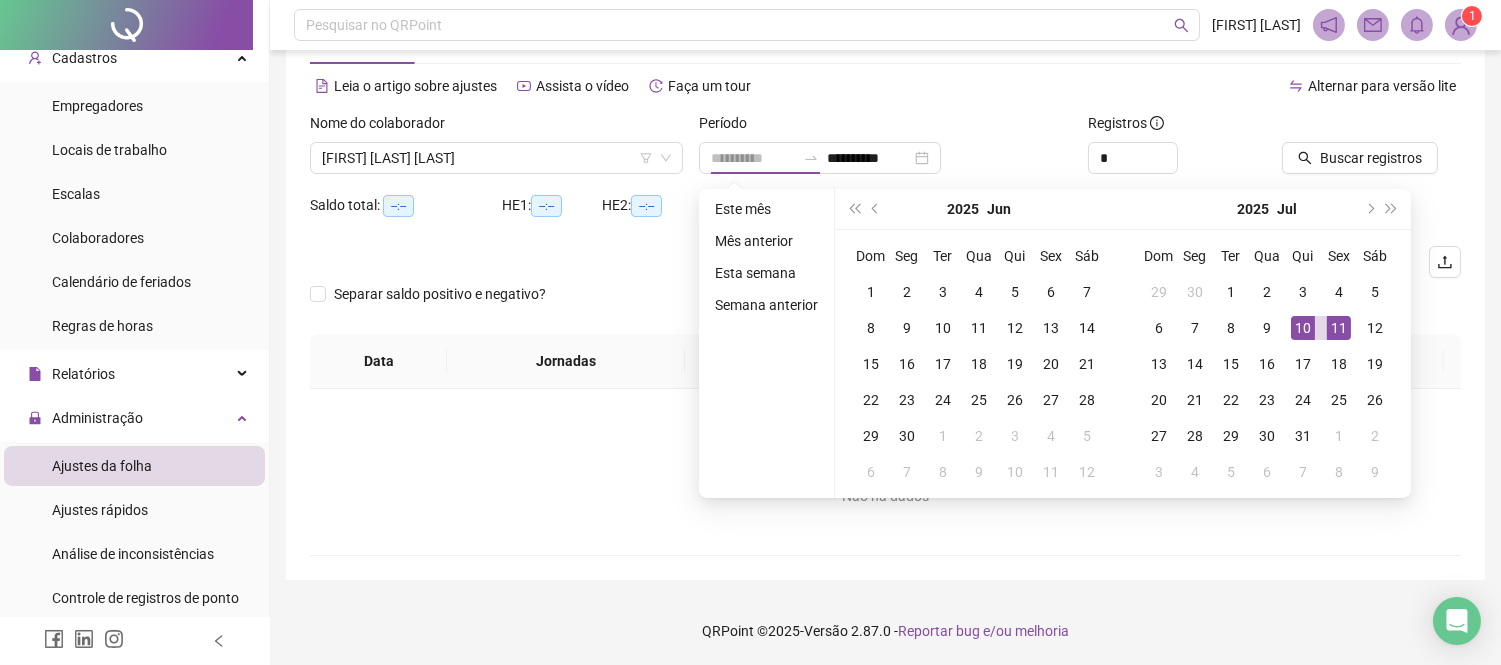 type on "**********" 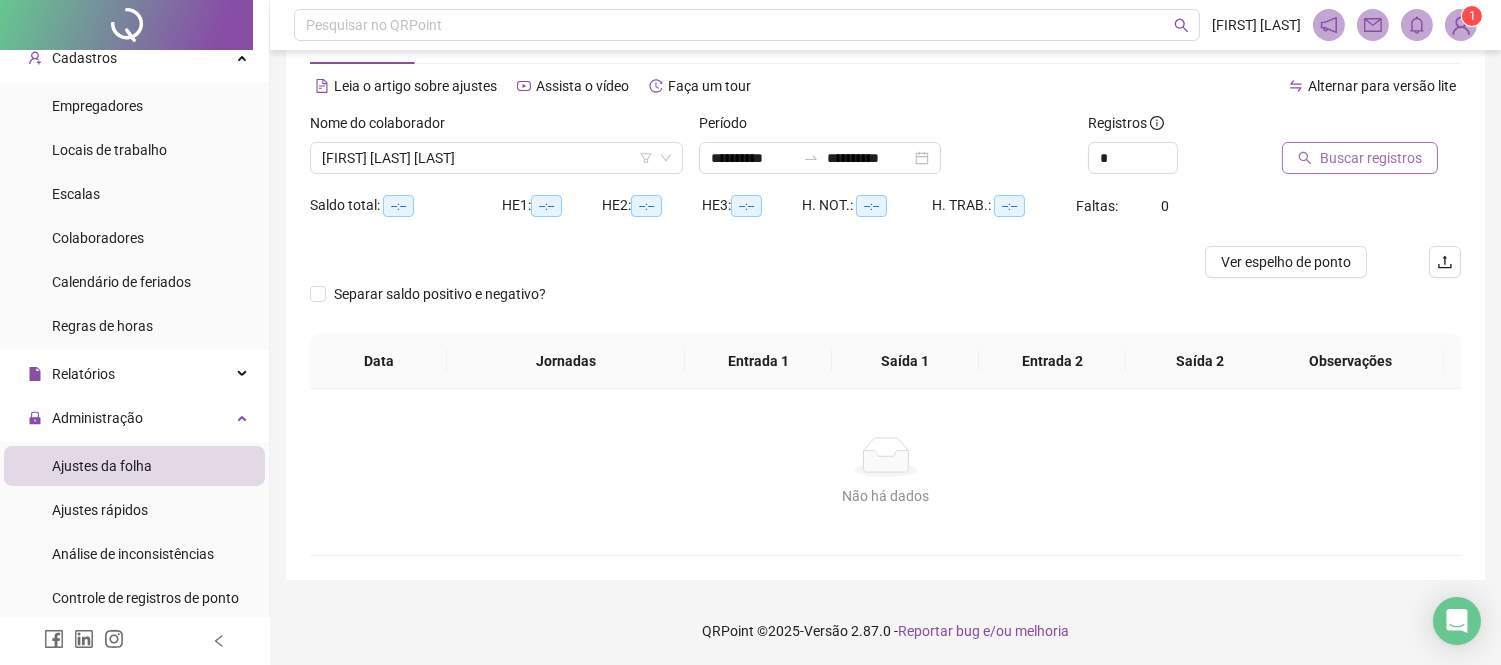 click on "Buscar registros" at bounding box center [1371, 158] 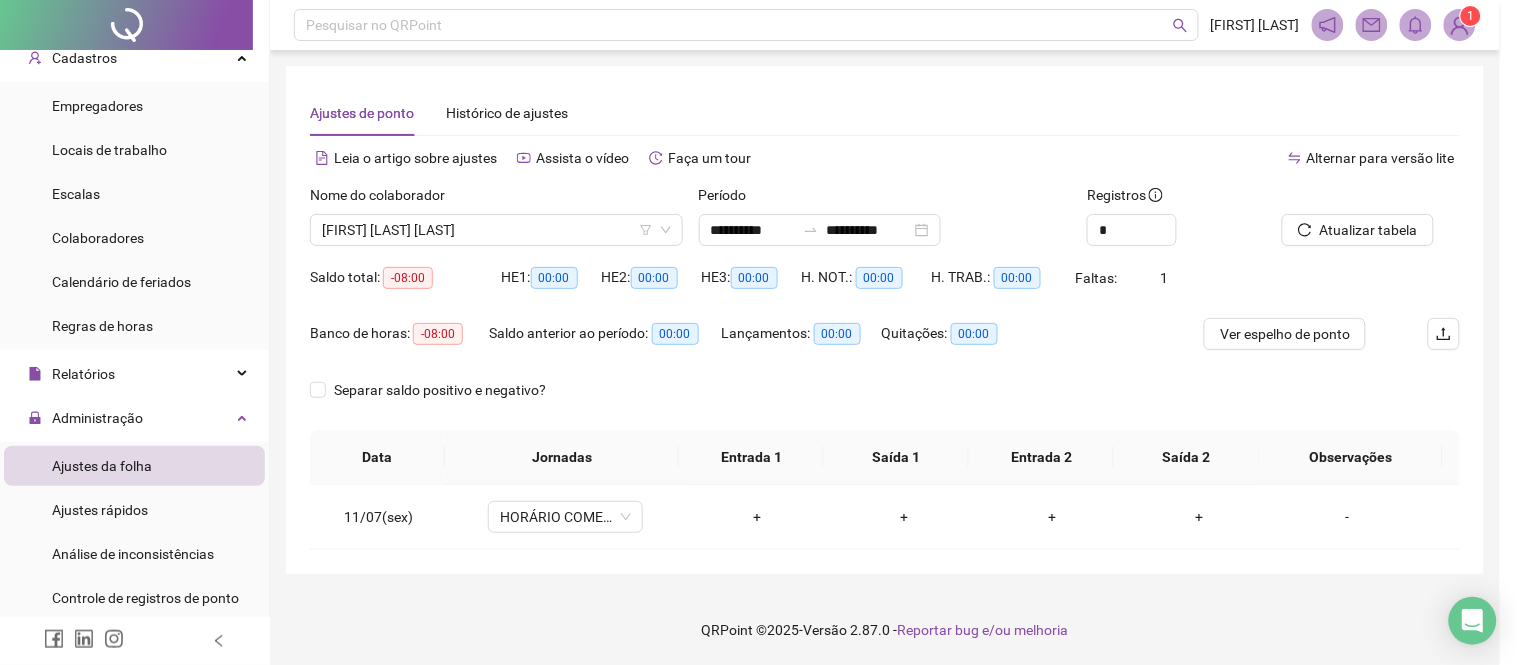 scroll, scrollTop: 0, scrollLeft: 0, axis: both 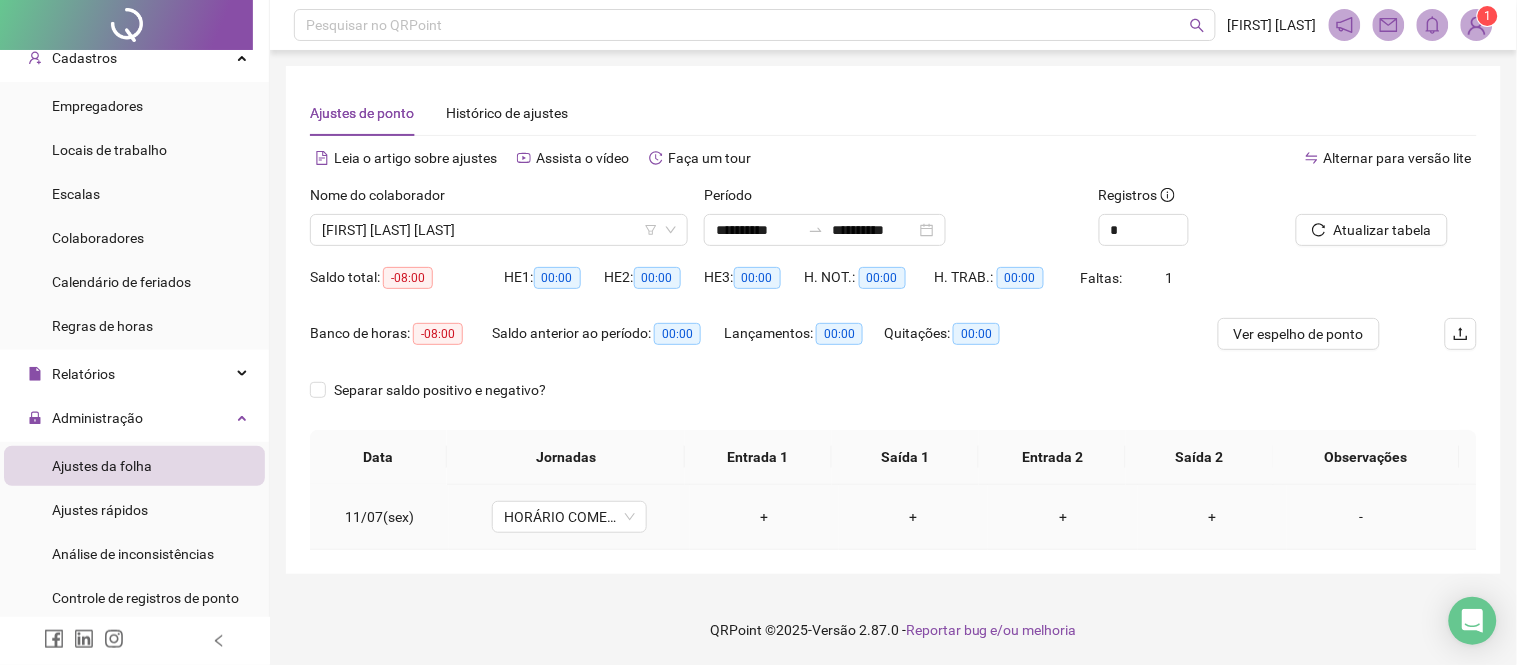 click on "+" at bounding box center [764, 517] 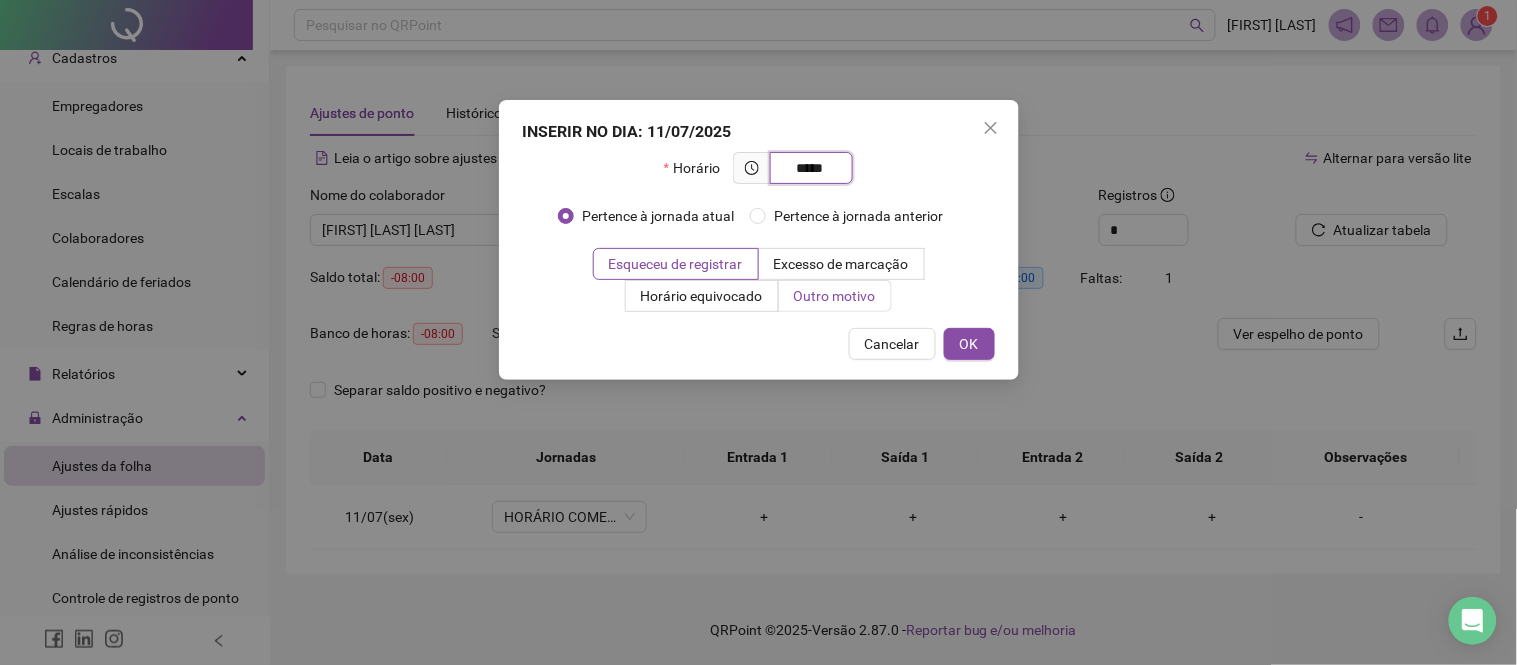 type on "*****" 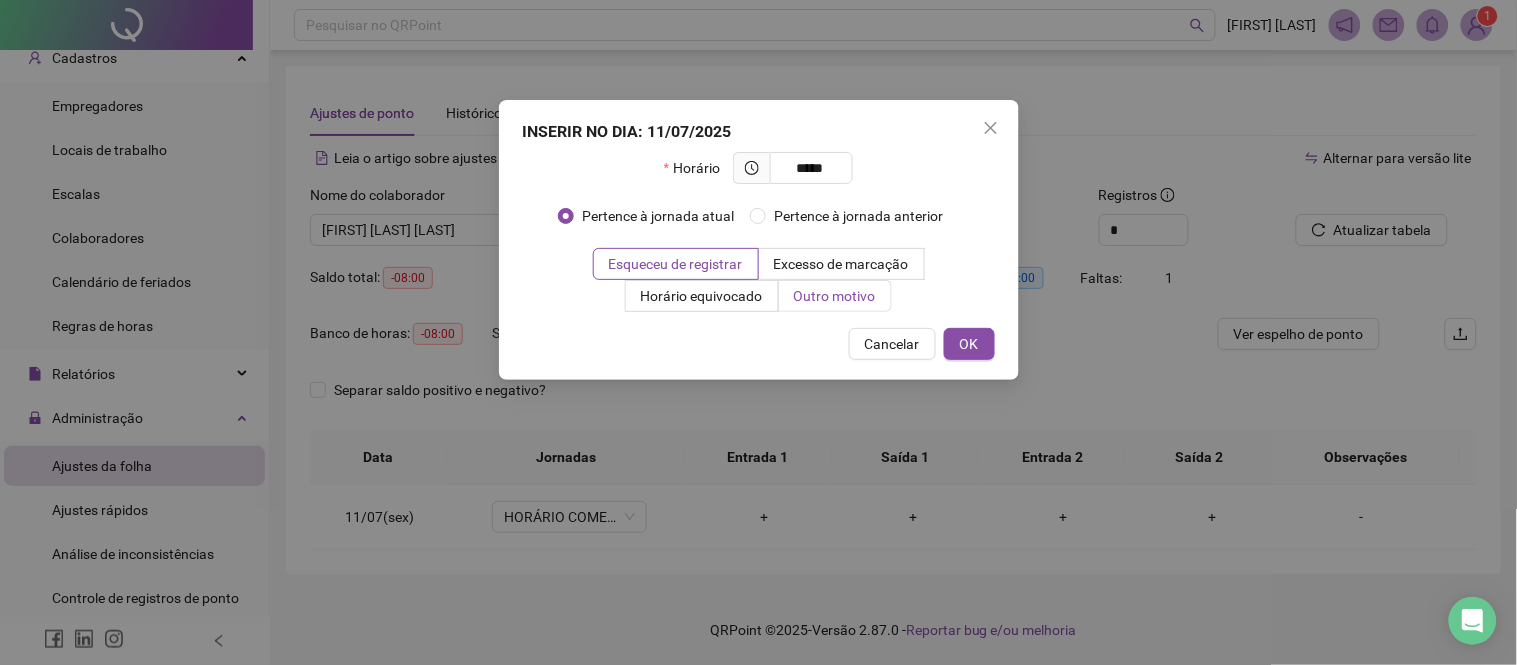 click on "Outro motivo" at bounding box center [835, 296] 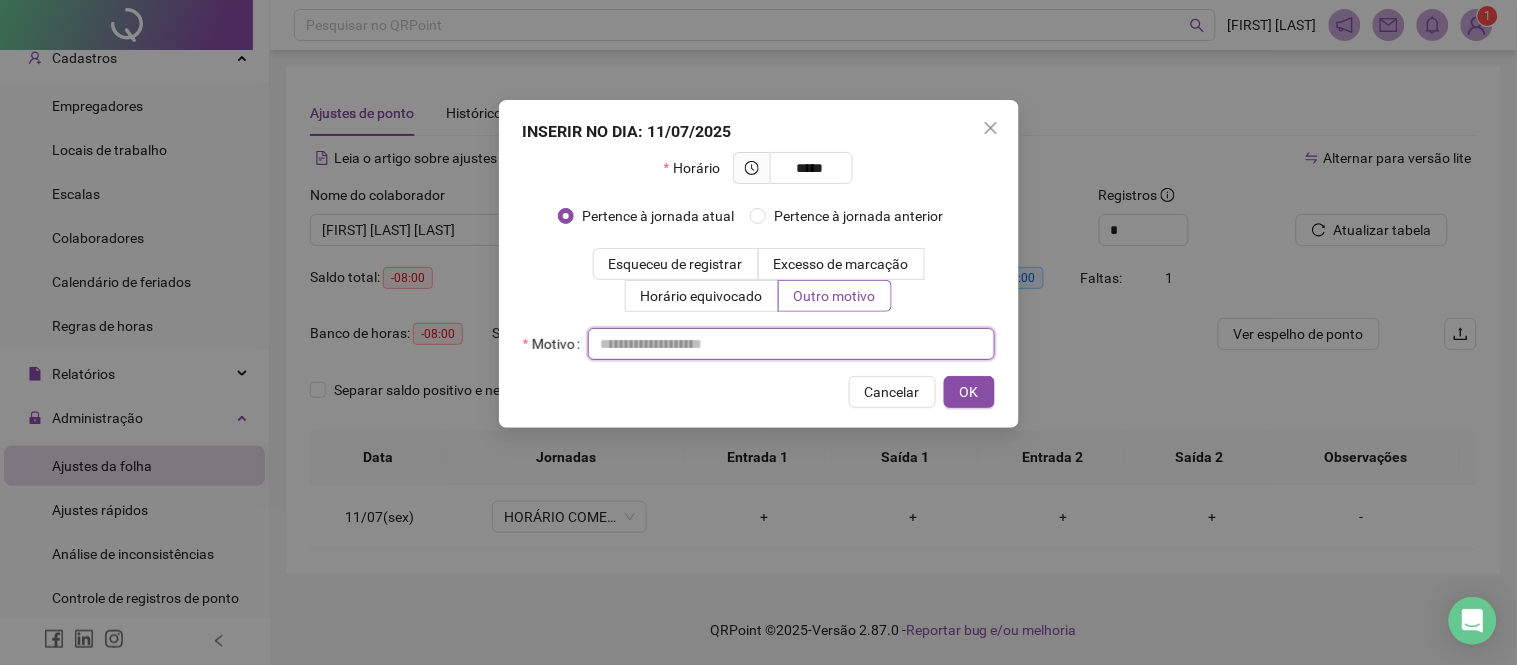 click at bounding box center [791, 344] 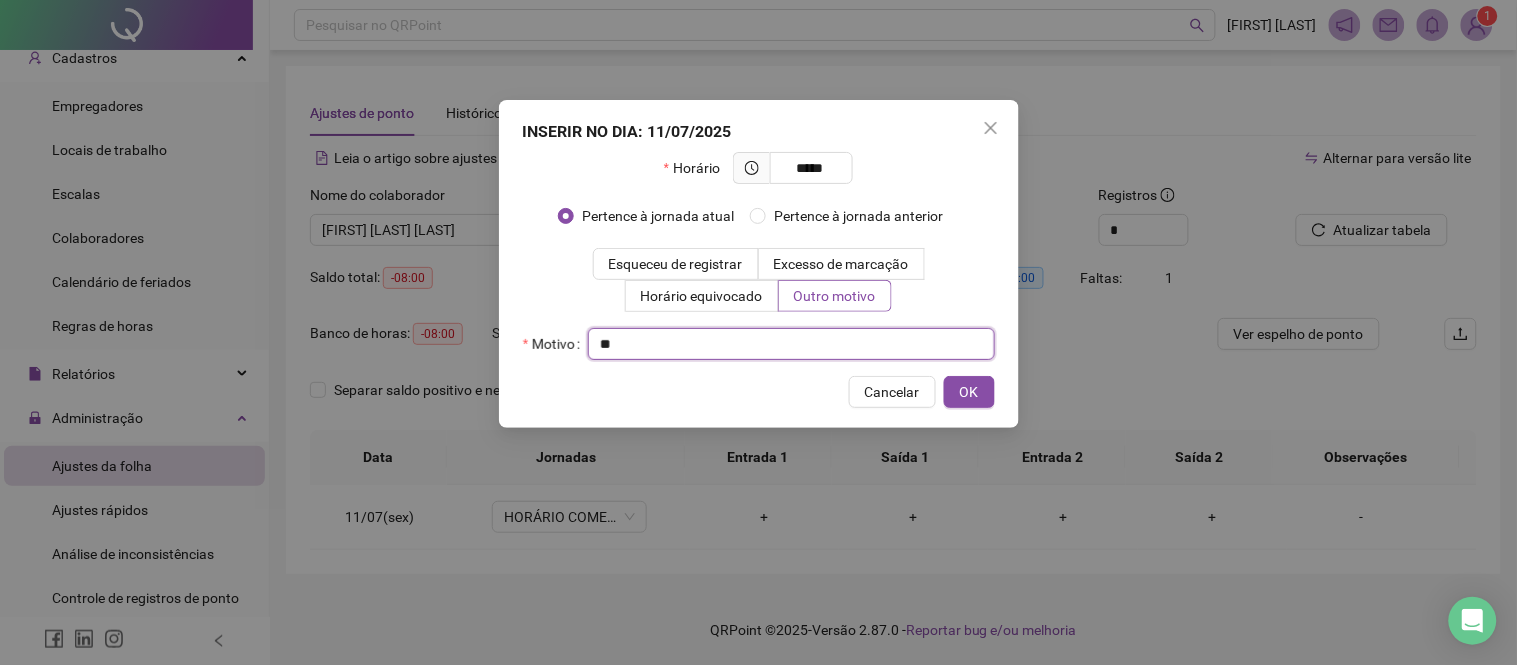 type on "*" 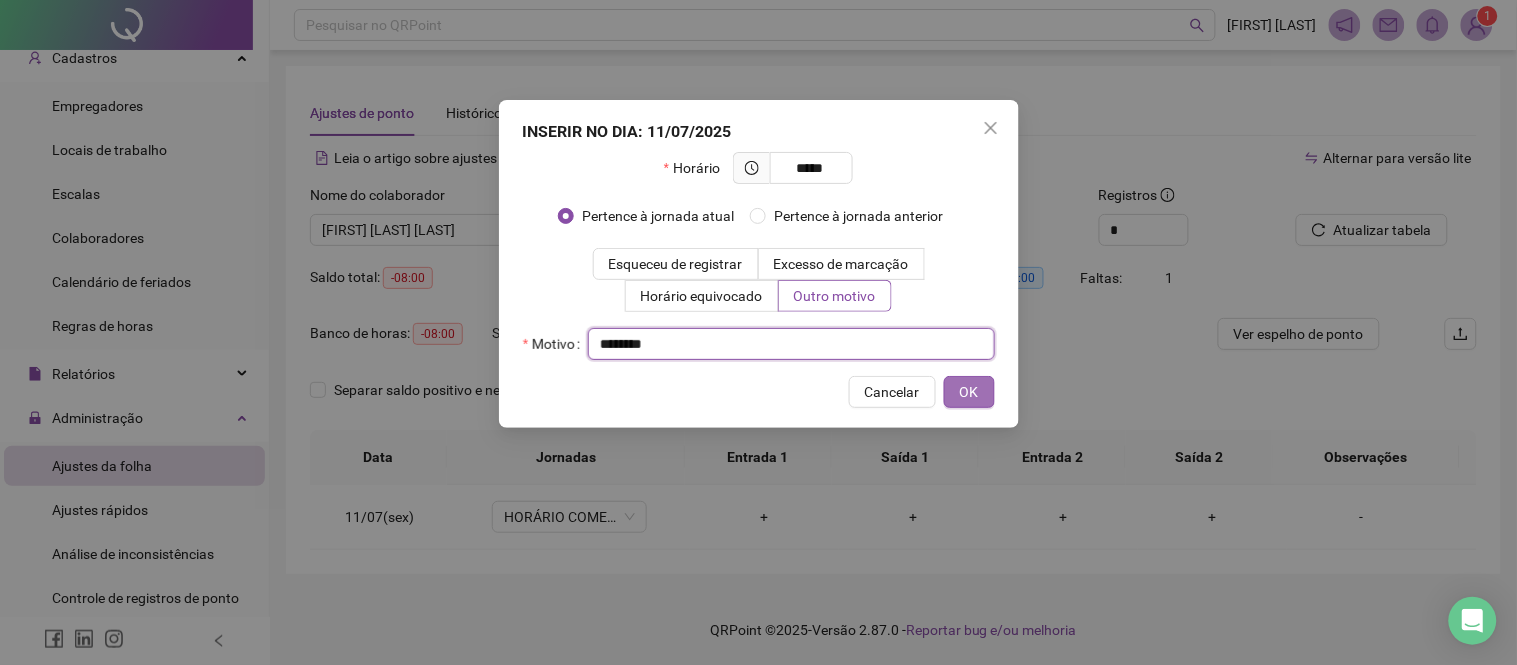 type on "********" 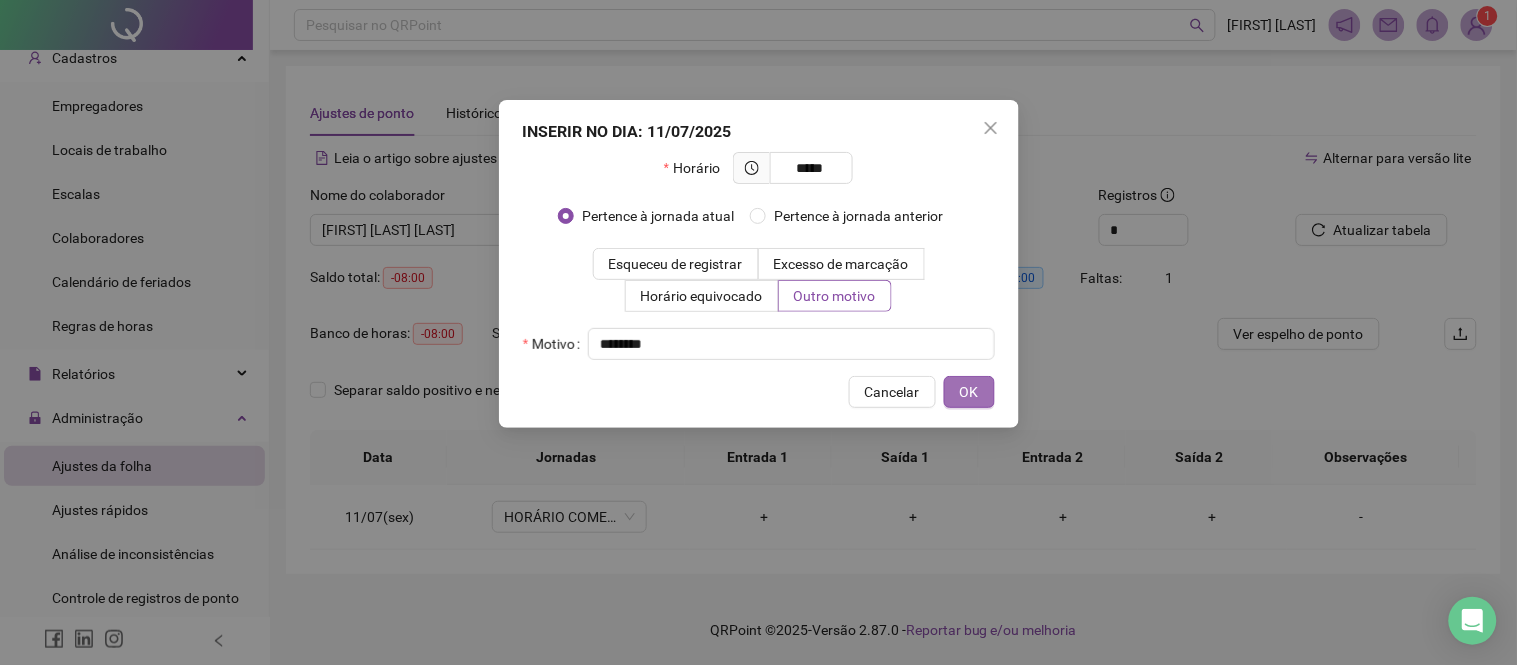 click on "OK" at bounding box center (969, 392) 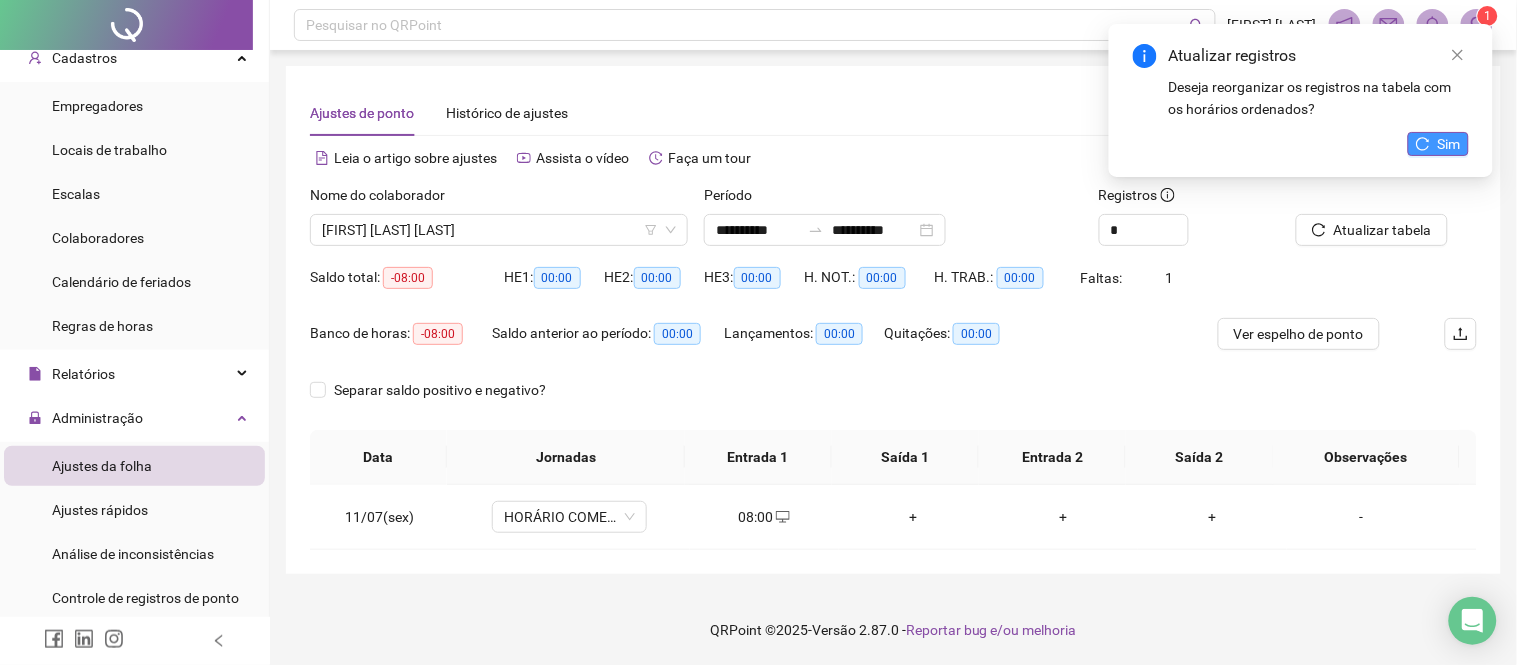 click 